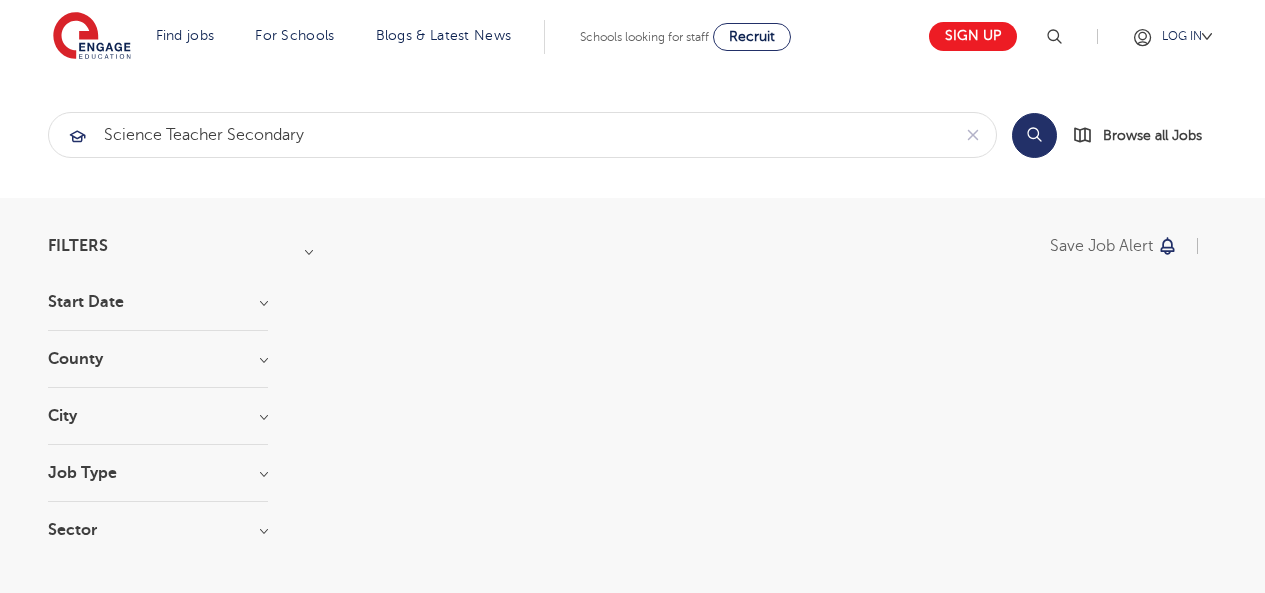 scroll, scrollTop: 0, scrollLeft: 0, axis: both 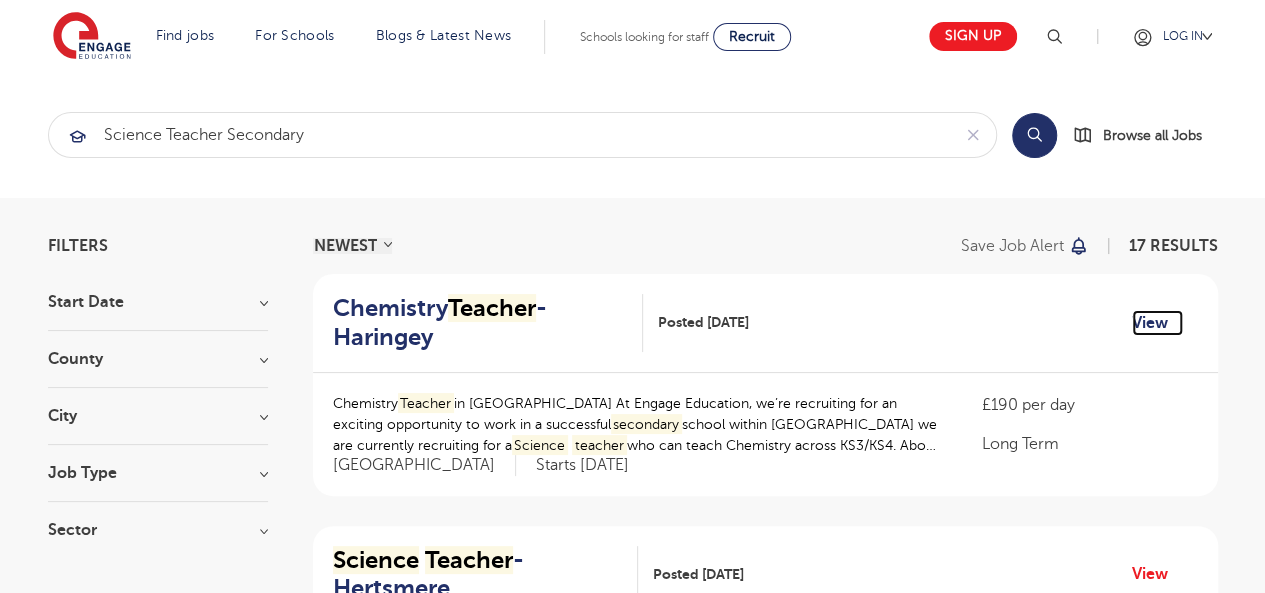 click on "View" at bounding box center (1157, 323) 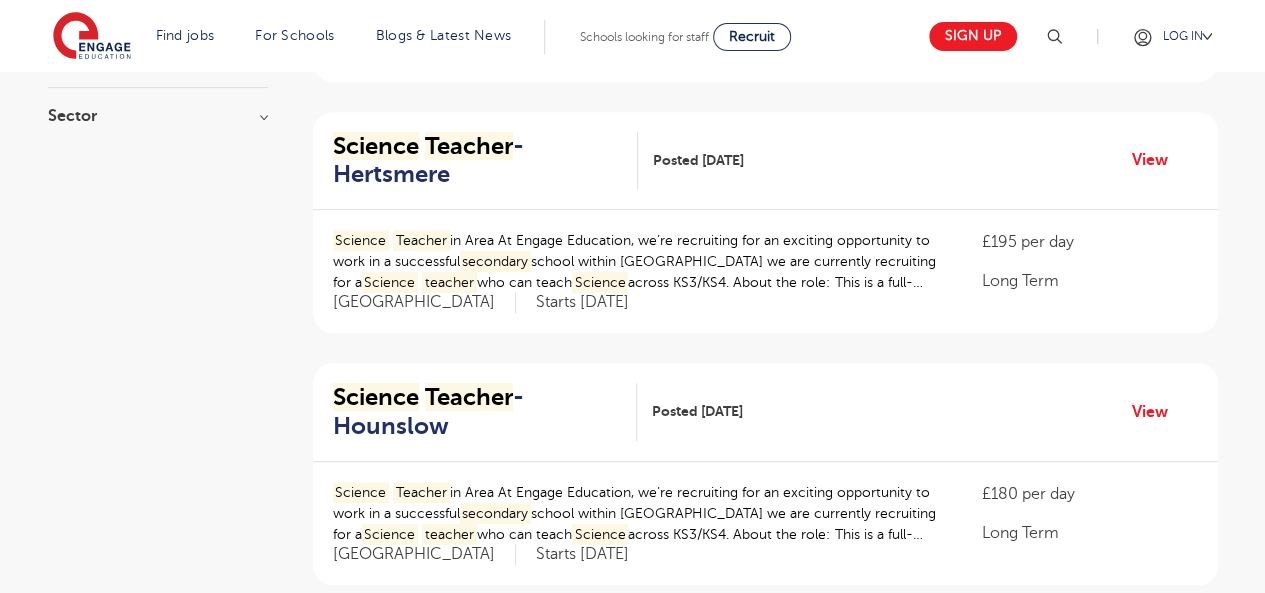 scroll, scrollTop: 422, scrollLeft: 0, axis: vertical 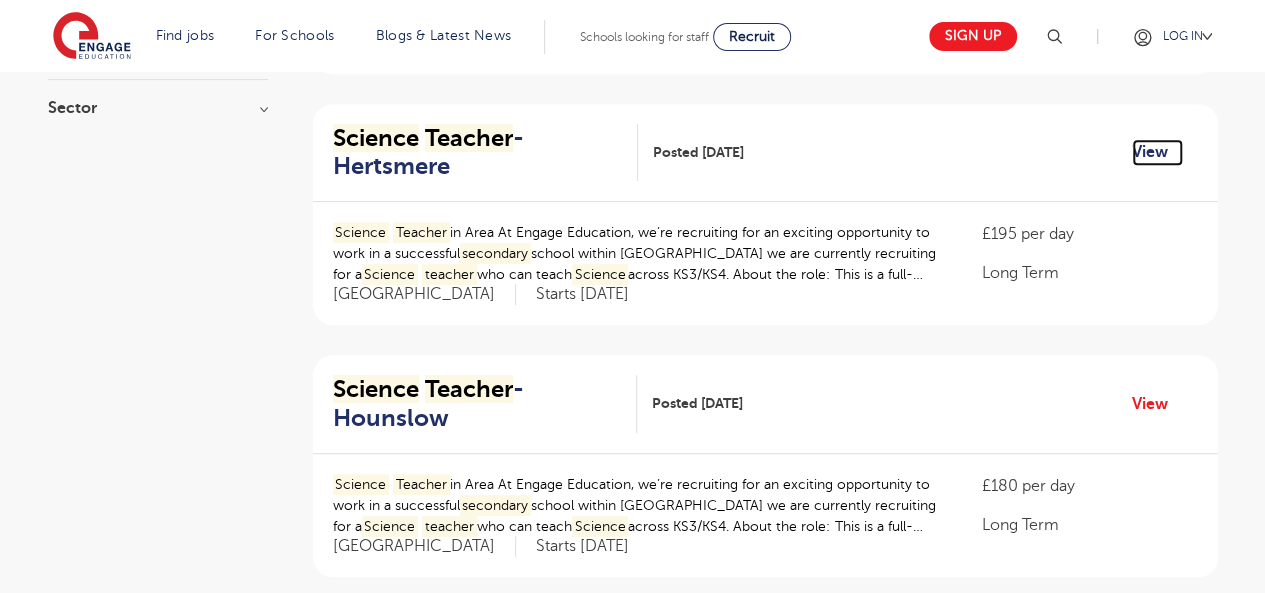 click on "View" at bounding box center (1157, 152) 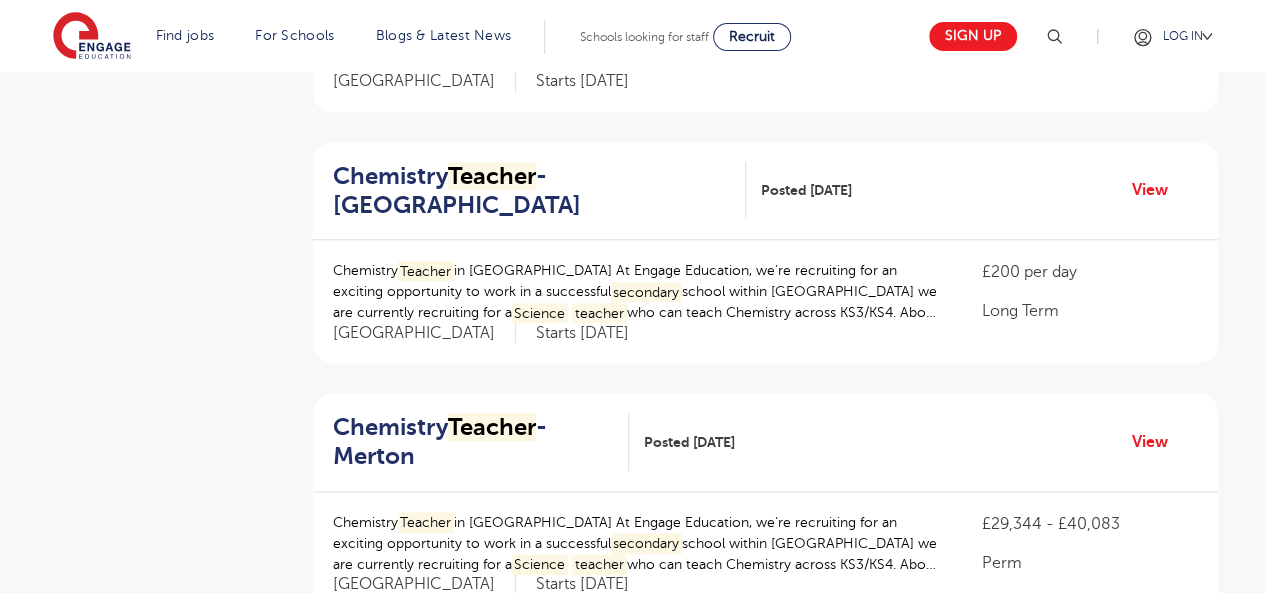 scroll, scrollTop: 900, scrollLeft: 0, axis: vertical 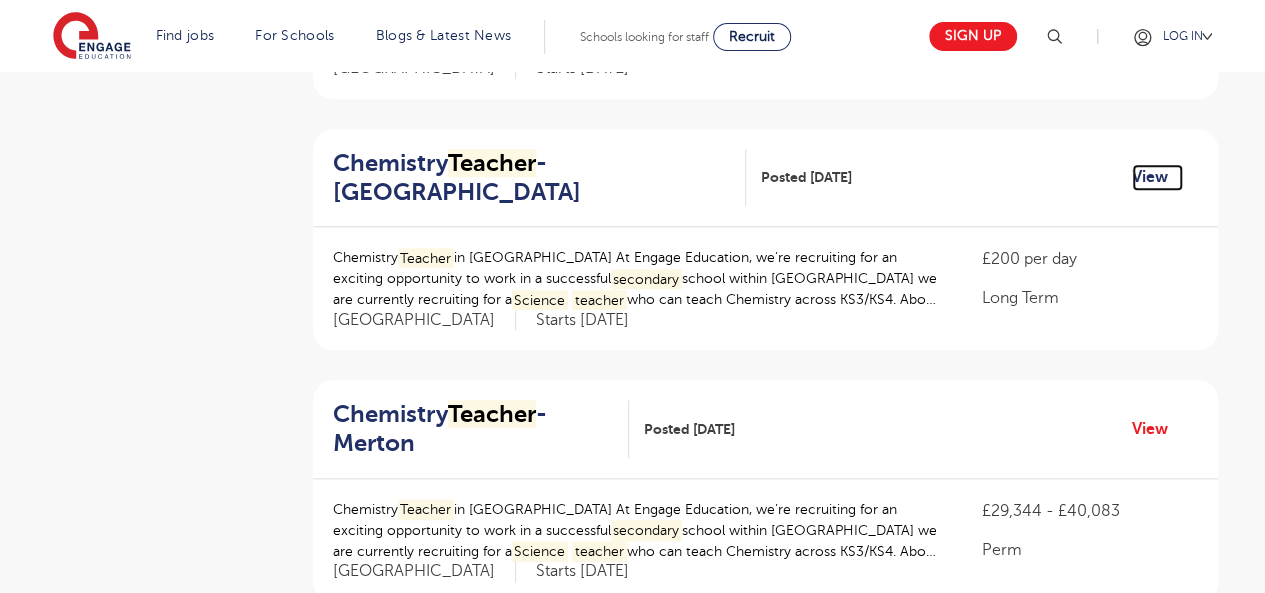 click on "View" at bounding box center [1157, 177] 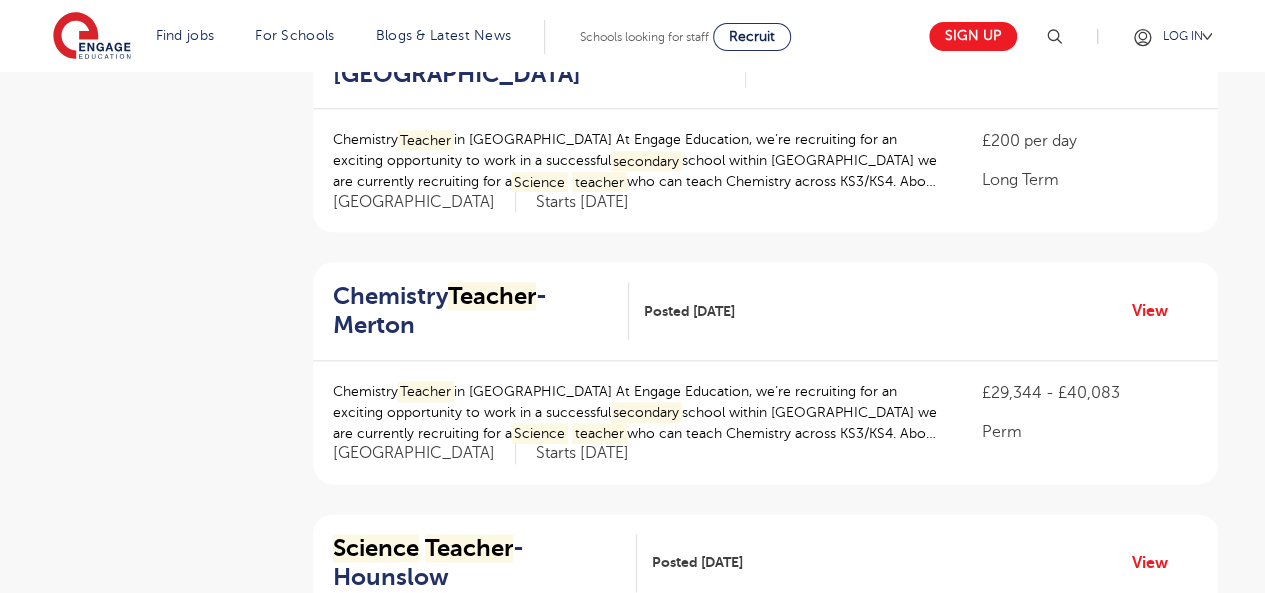 scroll, scrollTop: 1023, scrollLeft: 0, axis: vertical 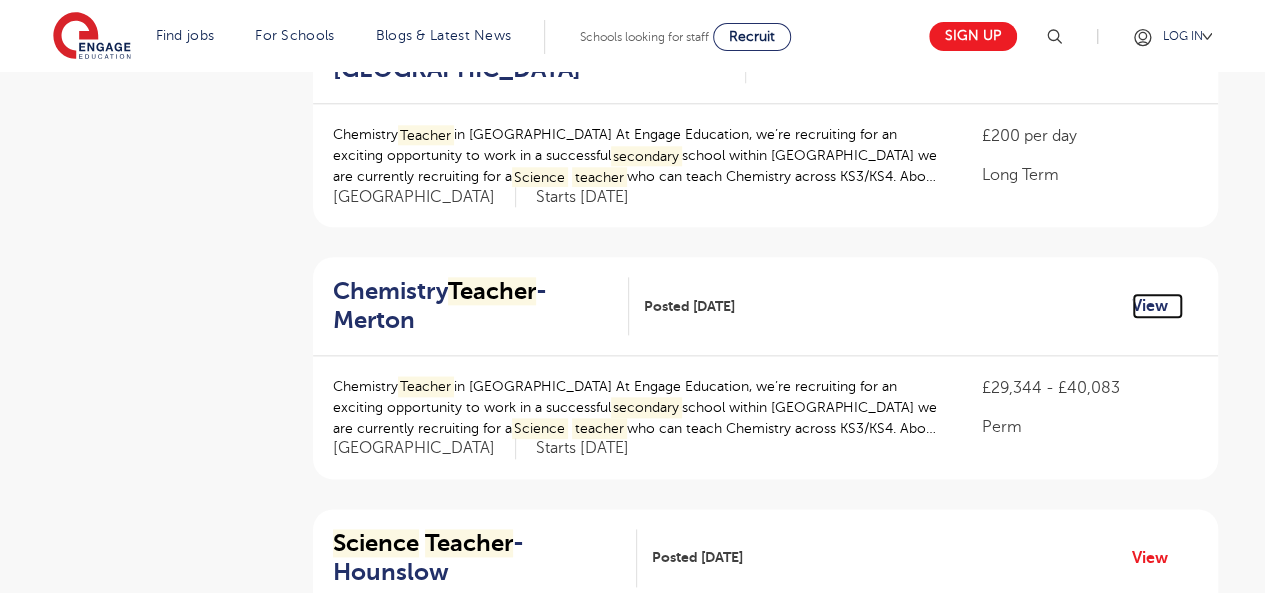 click on "View" at bounding box center (1157, 306) 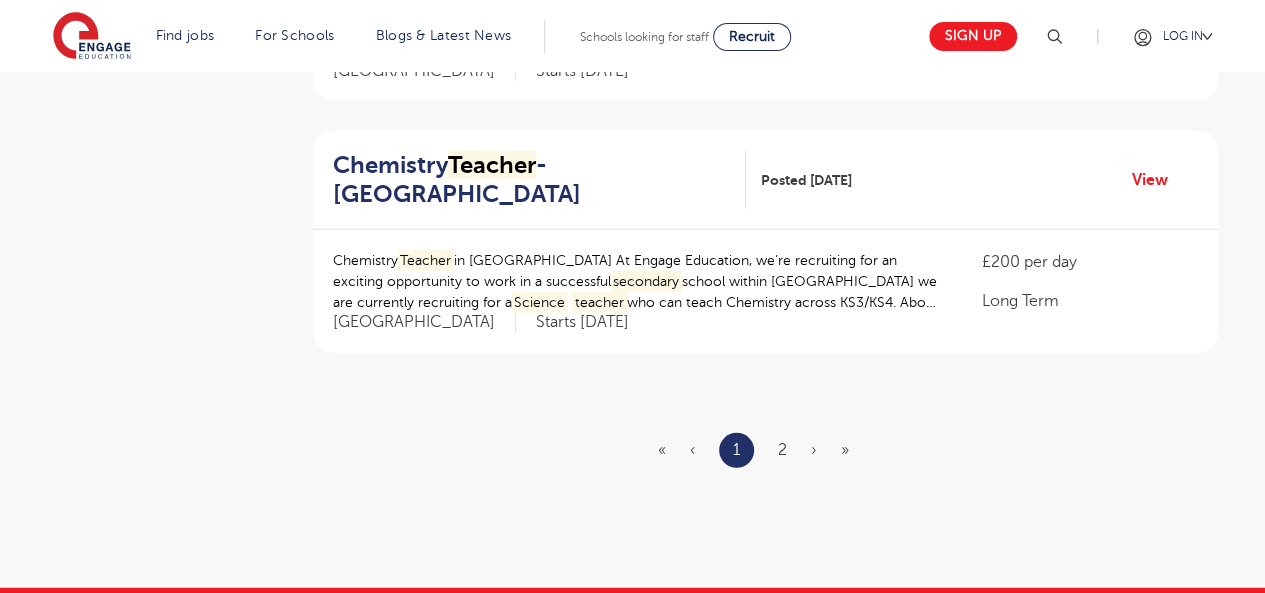 scroll, scrollTop: 2452, scrollLeft: 0, axis: vertical 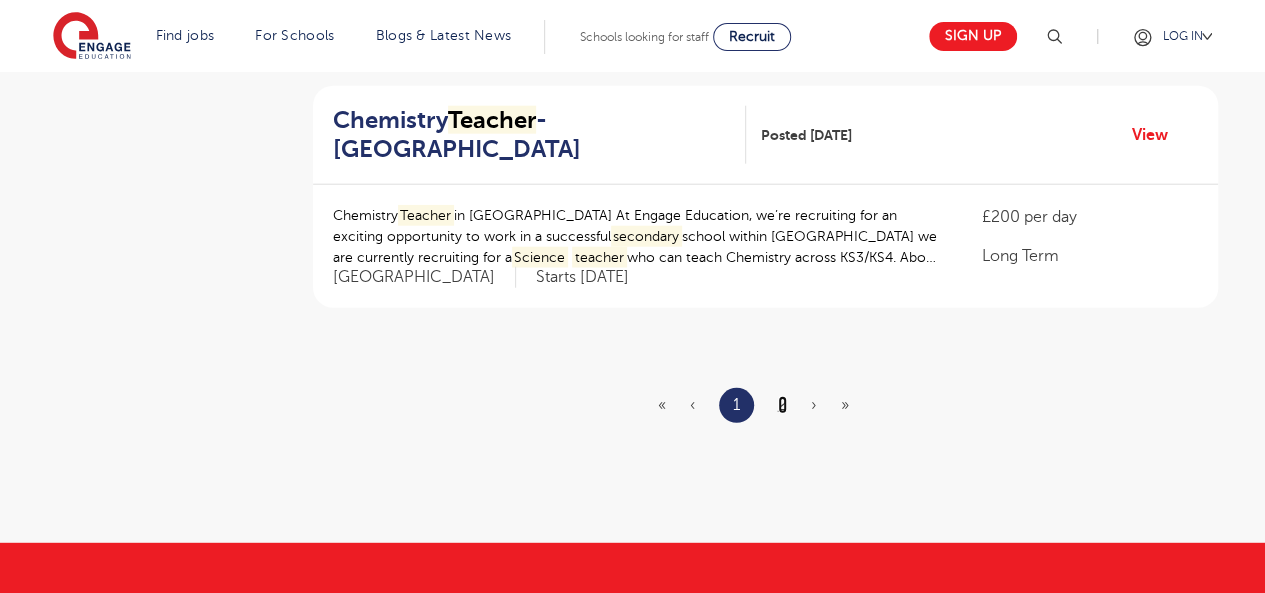 click on "2" at bounding box center (782, 405) 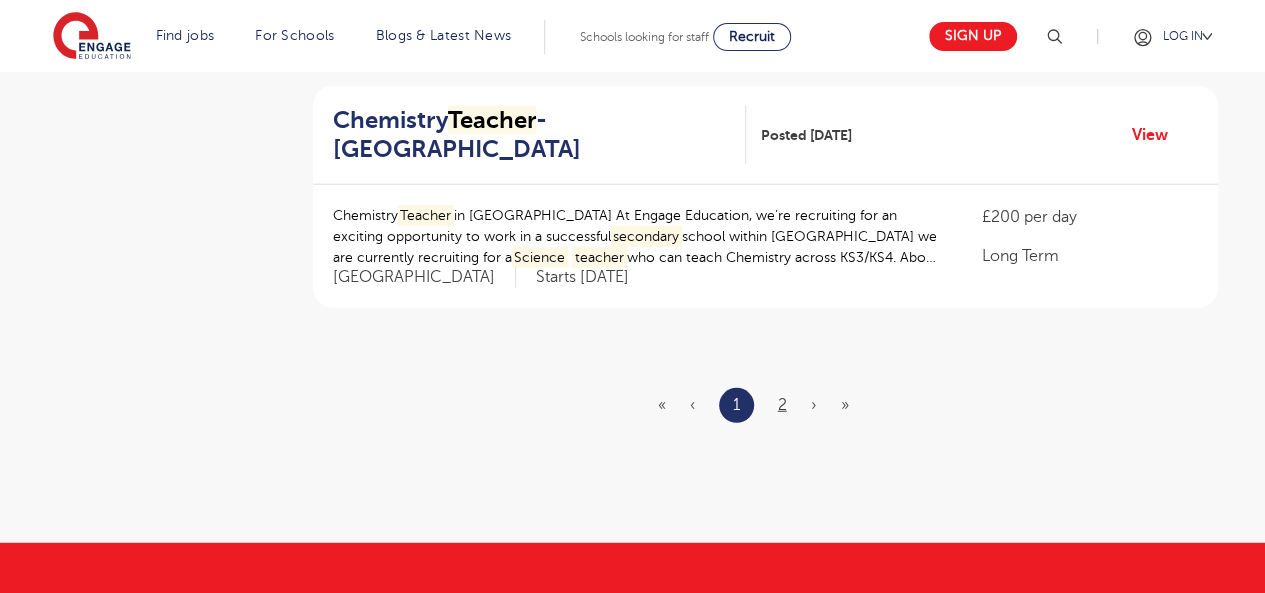 scroll, scrollTop: 0, scrollLeft: 0, axis: both 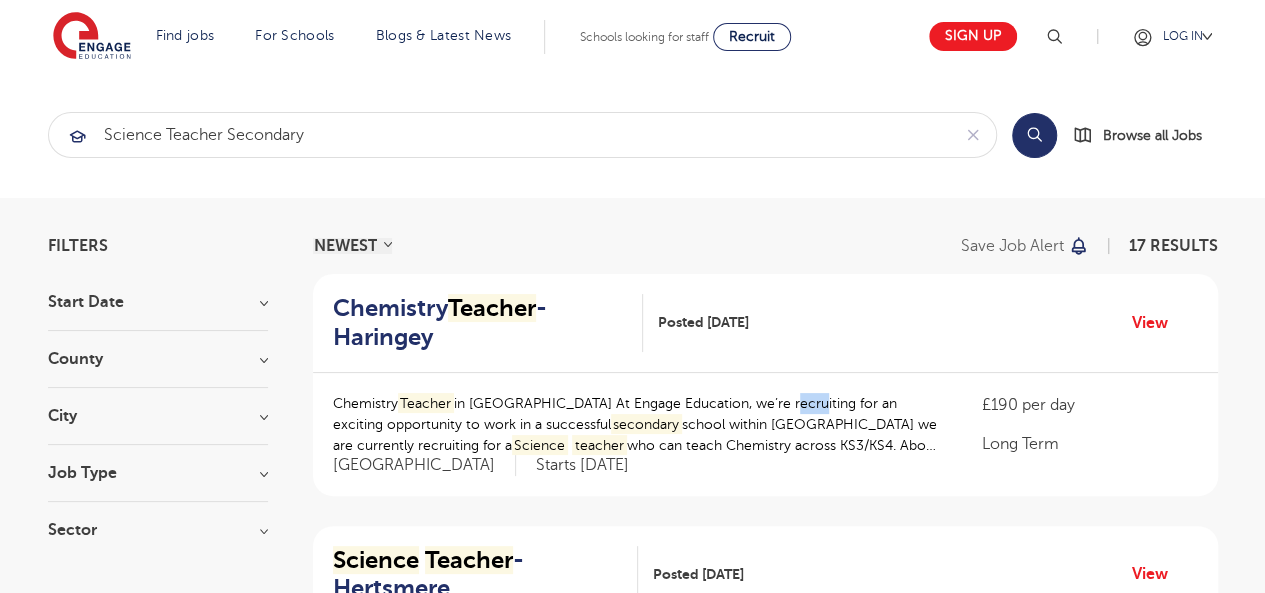 click on "Chemistry  Teacher  in London
At Engage Education, we’re recruiting for an exciting opportunity to work in a successful  secondary  school within London we are currently recruiting for a  Science   teacher  who can teach Chemistry across KS3/KS4.
About the role:
This is a full-time, long-term role teaching Chemistry to Key Stage 3/4 students. This role comes with plenty of room for career progression for those who commit to the school’s passion for providing a supportive and enriching environment for these young adults. The school also places great emphasis on staff wellbeing and a healthy work-life balance.
About you:
Have the ability to build strong rapport with young adults, and have experience mentoring students
Have experience teaching  Science" at bounding box center (637, 424) 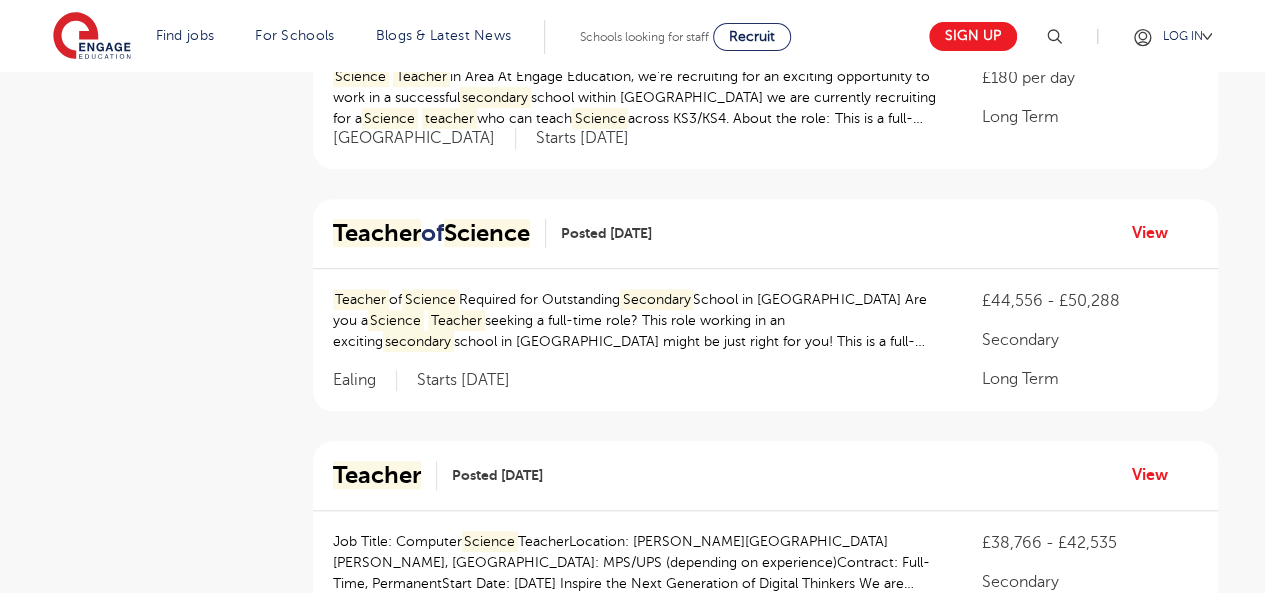 scroll, scrollTop: 579, scrollLeft: 0, axis: vertical 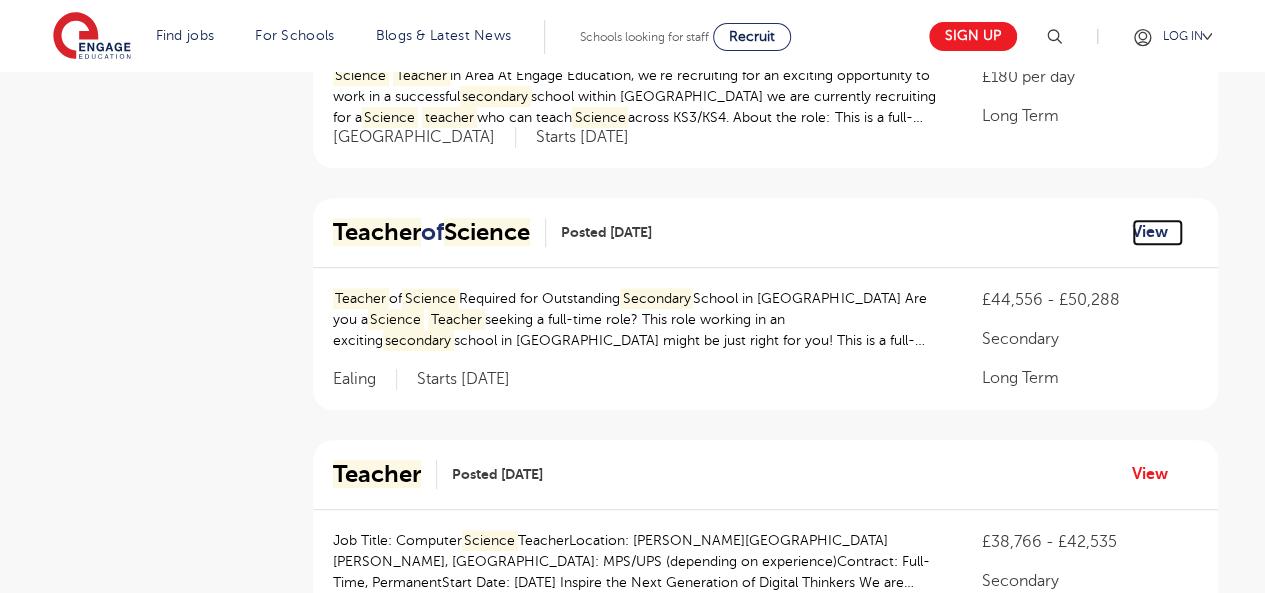click on "View" at bounding box center [1157, 232] 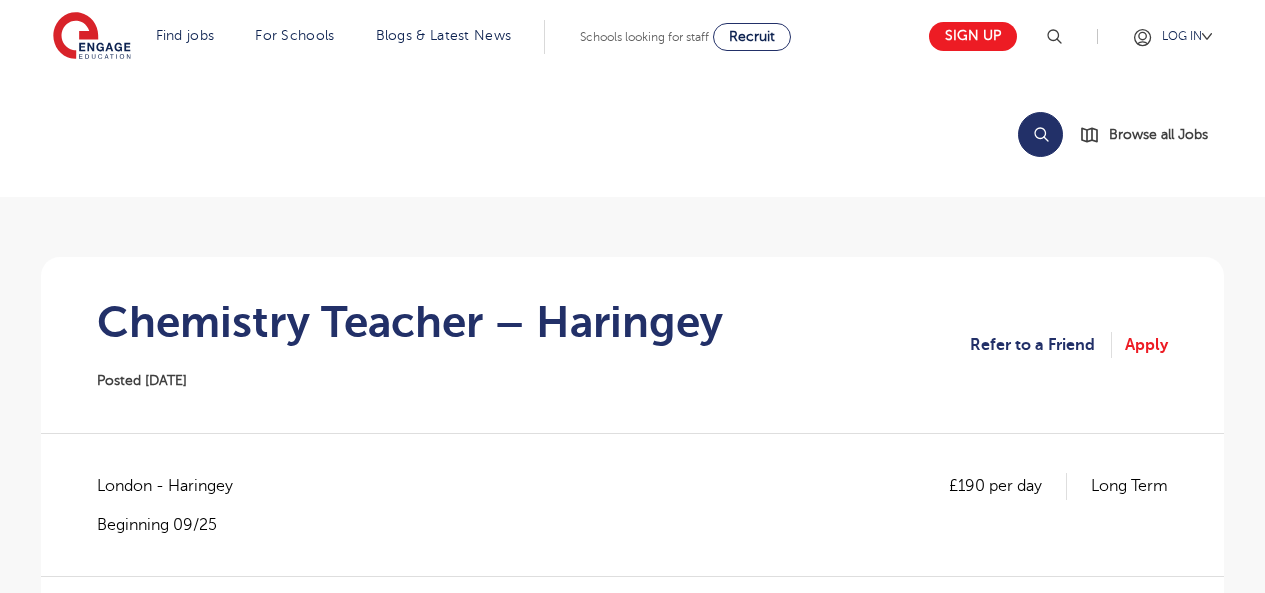 scroll, scrollTop: 0, scrollLeft: 0, axis: both 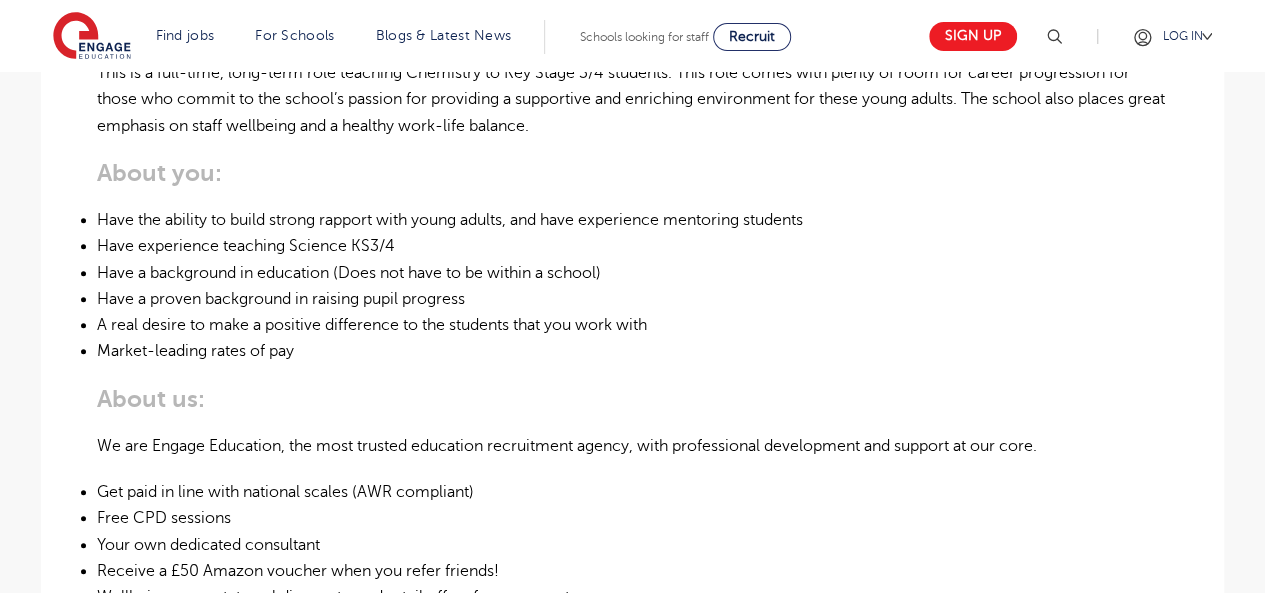 drag, startPoint x: 1268, startPoint y: 89, endPoint x: 1279, endPoint y: 245, distance: 156.38734 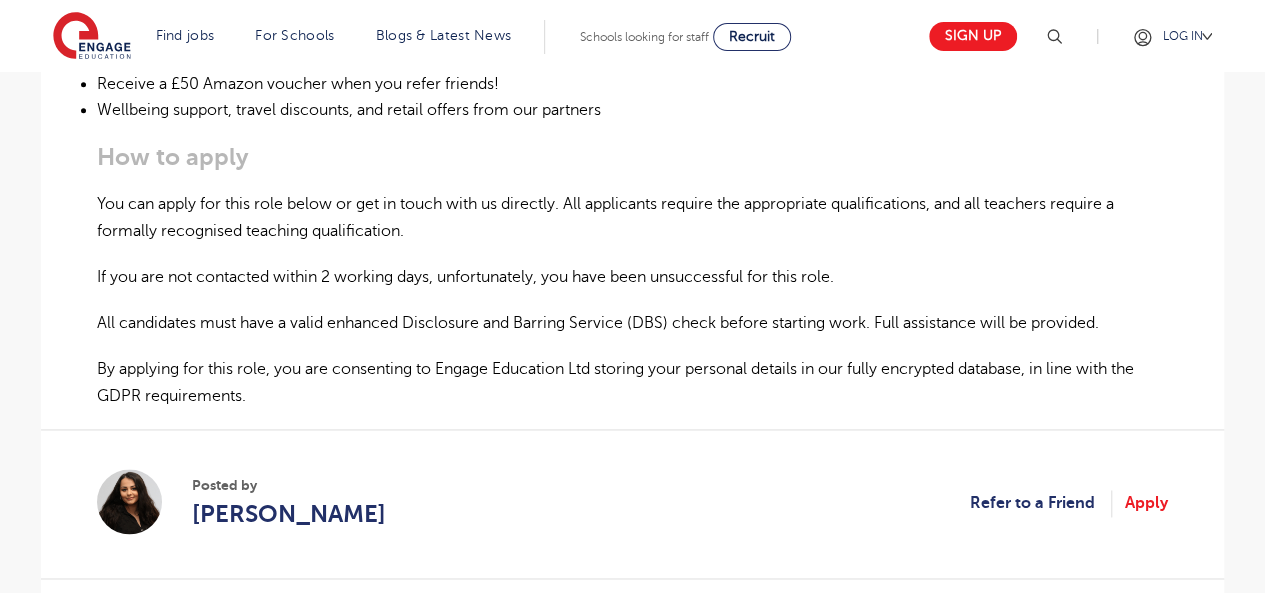 scroll, scrollTop: 1248, scrollLeft: 0, axis: vertical 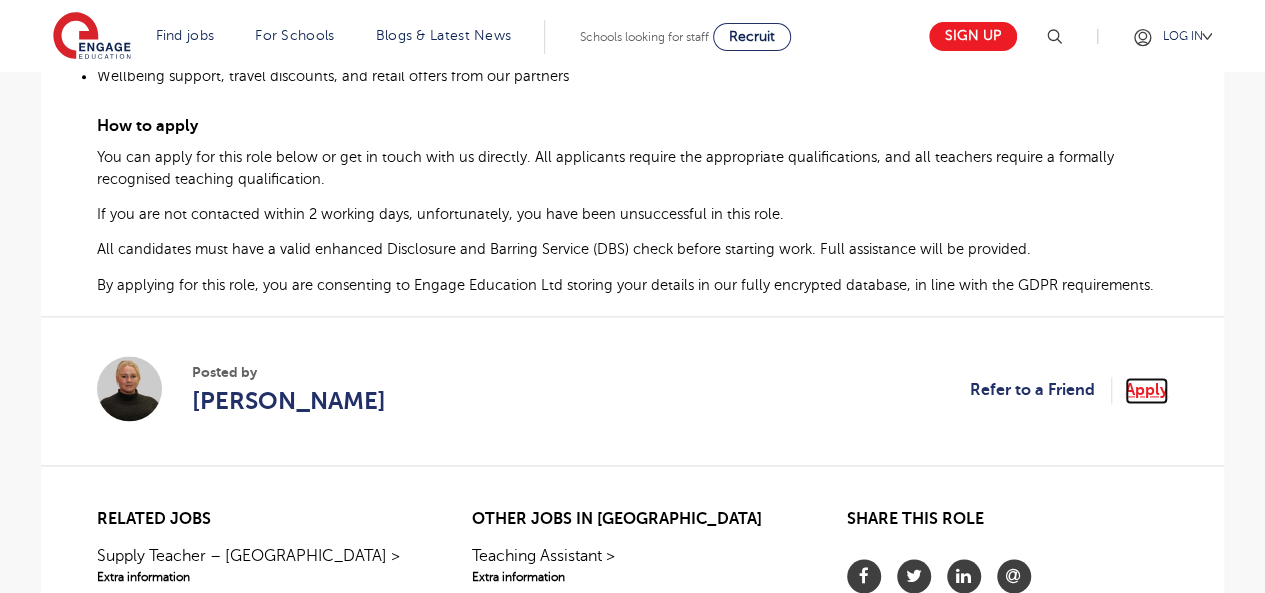 click on "Apply" at bounding box center (1146, 390) 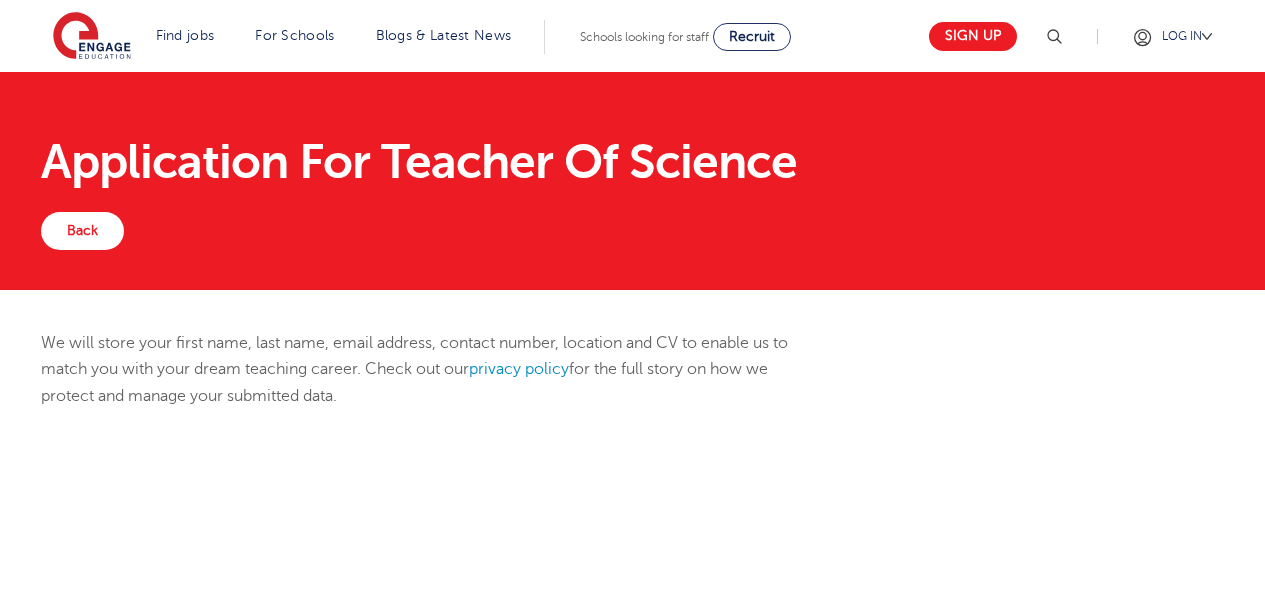 scroll, scrollTop: 0, scrollLeft: 0, axis: both 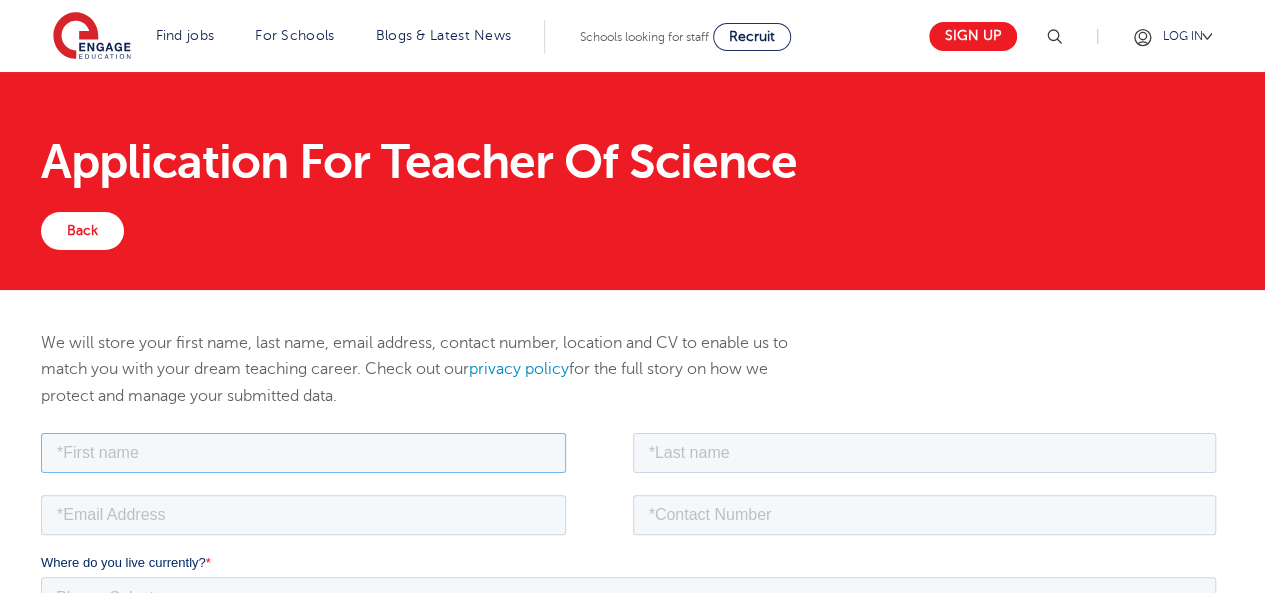 click at bounding box center (303, 452) 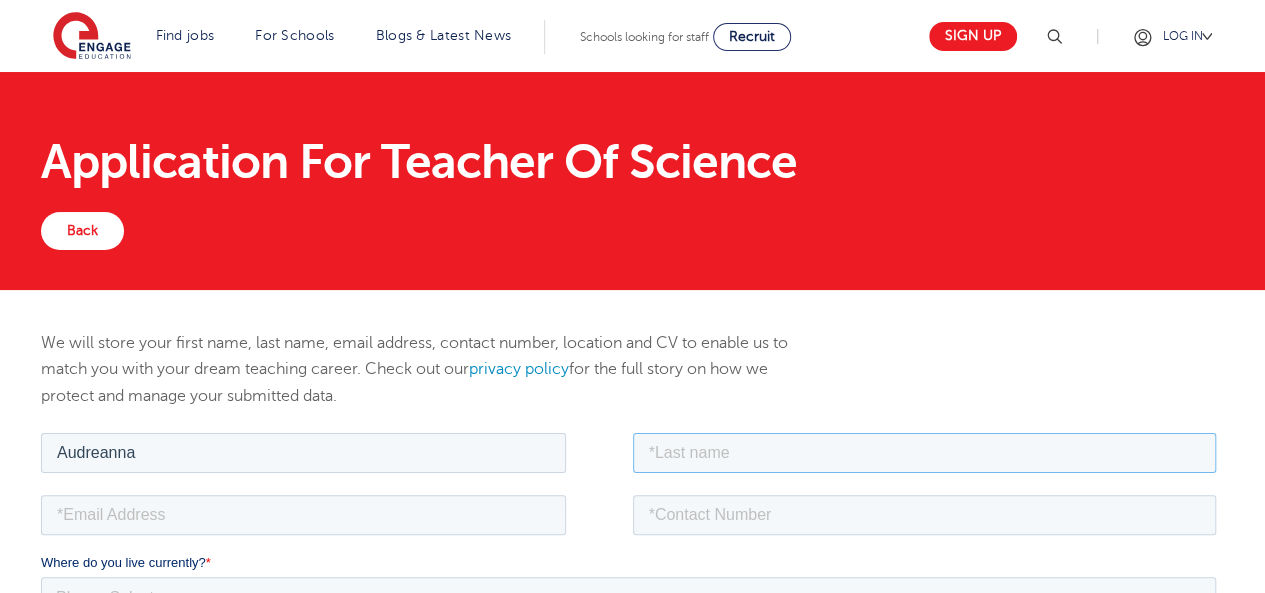 click at bounding box center [925, 452] 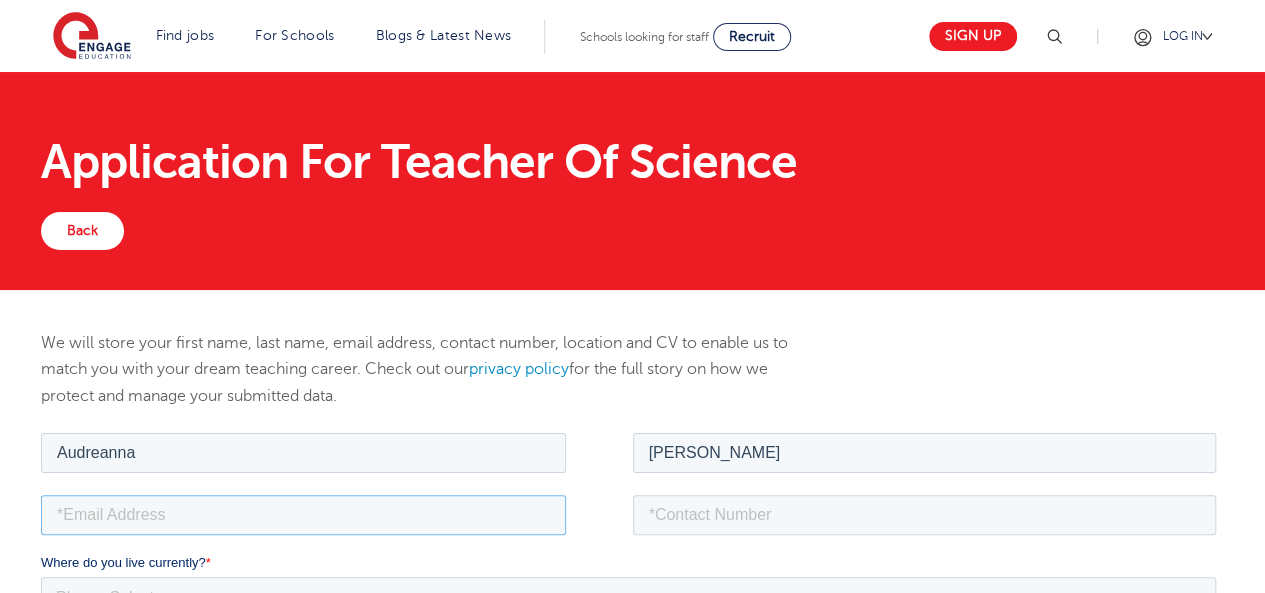click at bounding box center (303, 514) 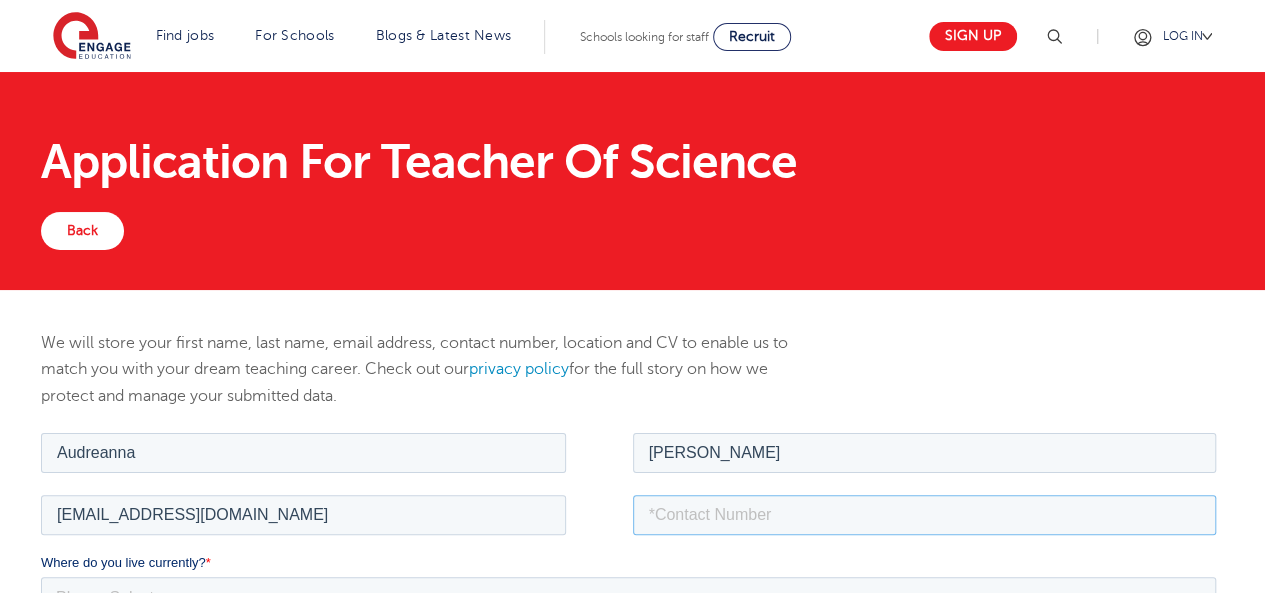 click at bounding box center [925, 514] 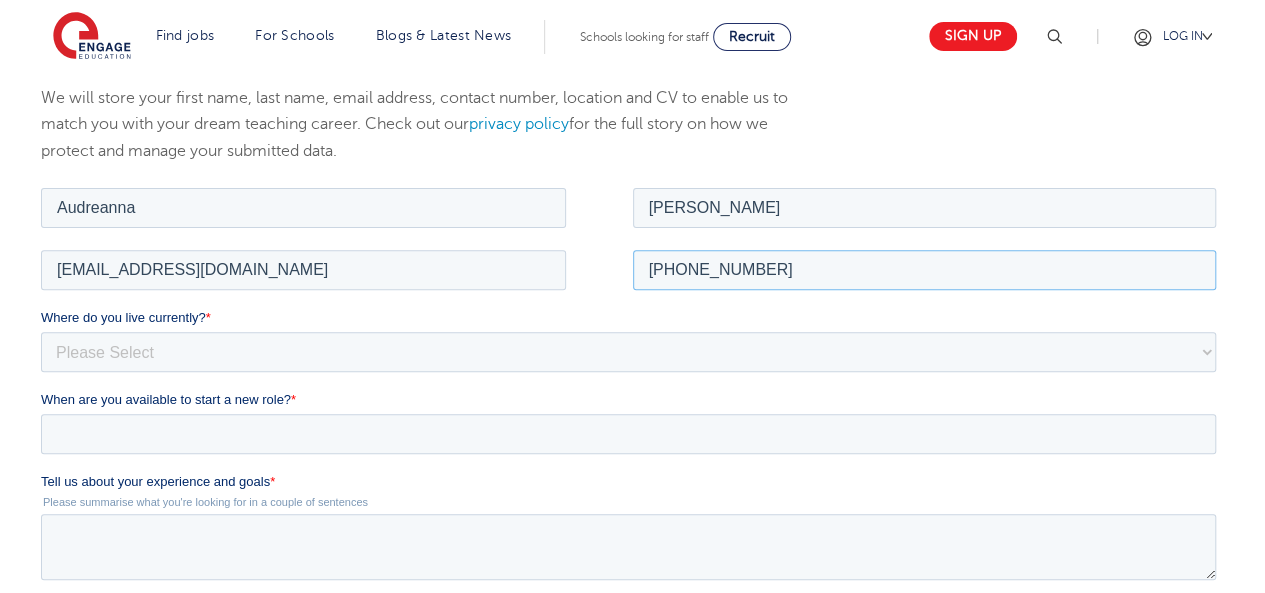 scroll, scrollTop: 335, scrollLeft: 0, axis: vertical 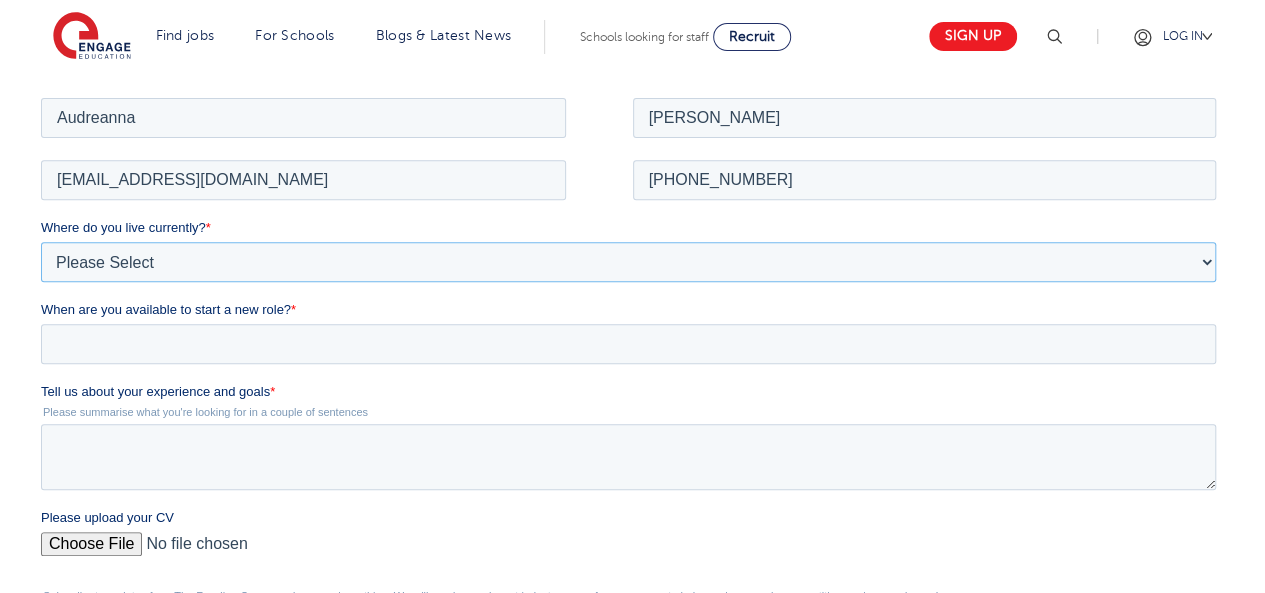 click on "Please Select [GEOGRAPHIC_DATA] [GEOGRAPHIC_DATA] [GEOGRAPHIC_DATA] [GEOGRAPHIC_DATA] [GEOGRAPHIC_DATA] [GEOGRAPHIC_DATA] [GEOGRAPHIC_DATA] [GEOGRAPHIC_DATA] [GEOGRAPHIC_DATA] [GEOGRAPHIC_DATA] [GEOGRAPHIC_DATA] [GEOGRAPHIC_DATA] [GEOGRAPHIC_DATA] [GEOGRAPHIC_DATA]" at bounding box center [628, 261] 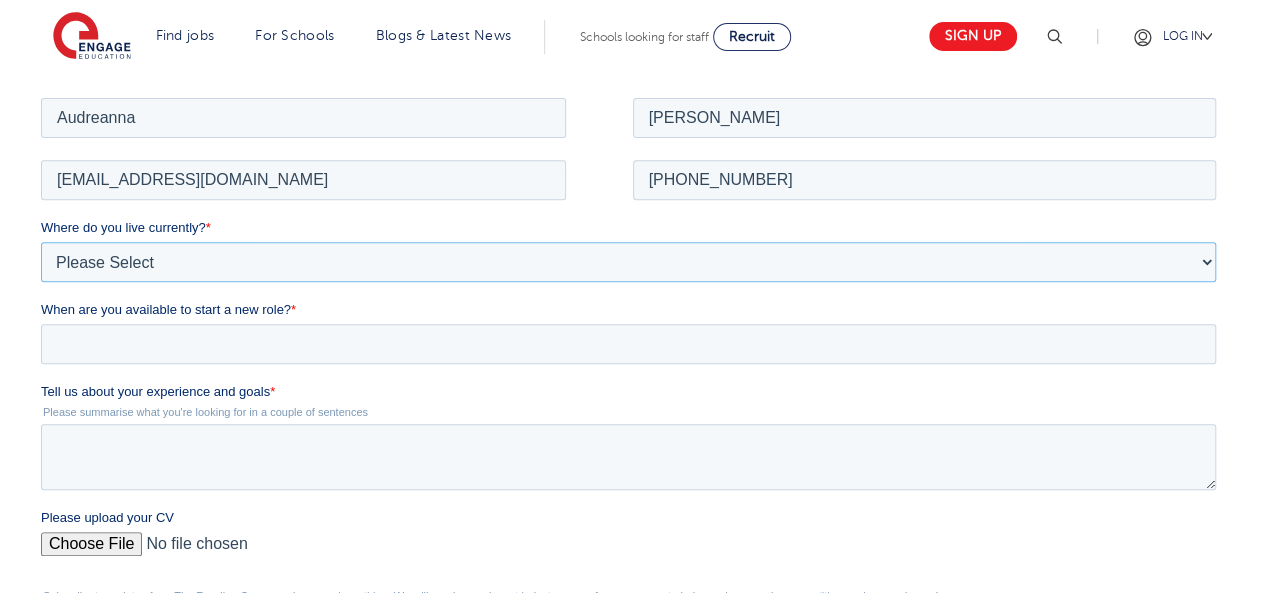 click on "Please Select UK Canada Ireland Australia New Zealand Europe USA South Africa Jamaica Africa Asia Middle East South America Caribbean" at bounding box center (628, 261) 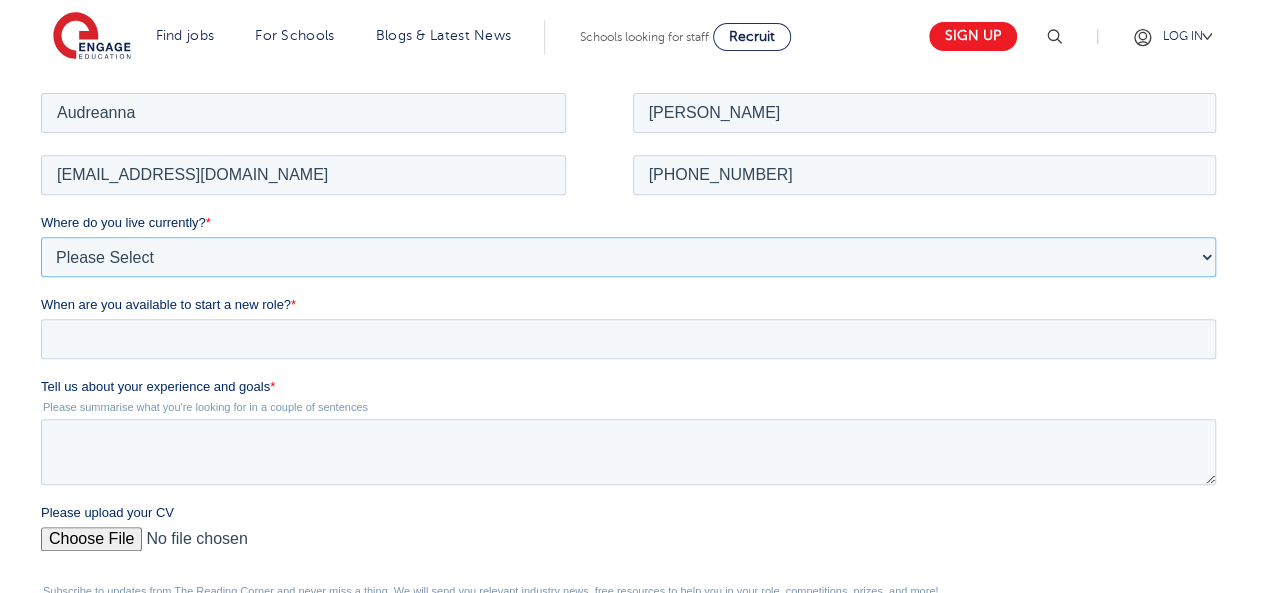 scroll, scrollTop: 338, scrollLeft: 0, axis: vertical 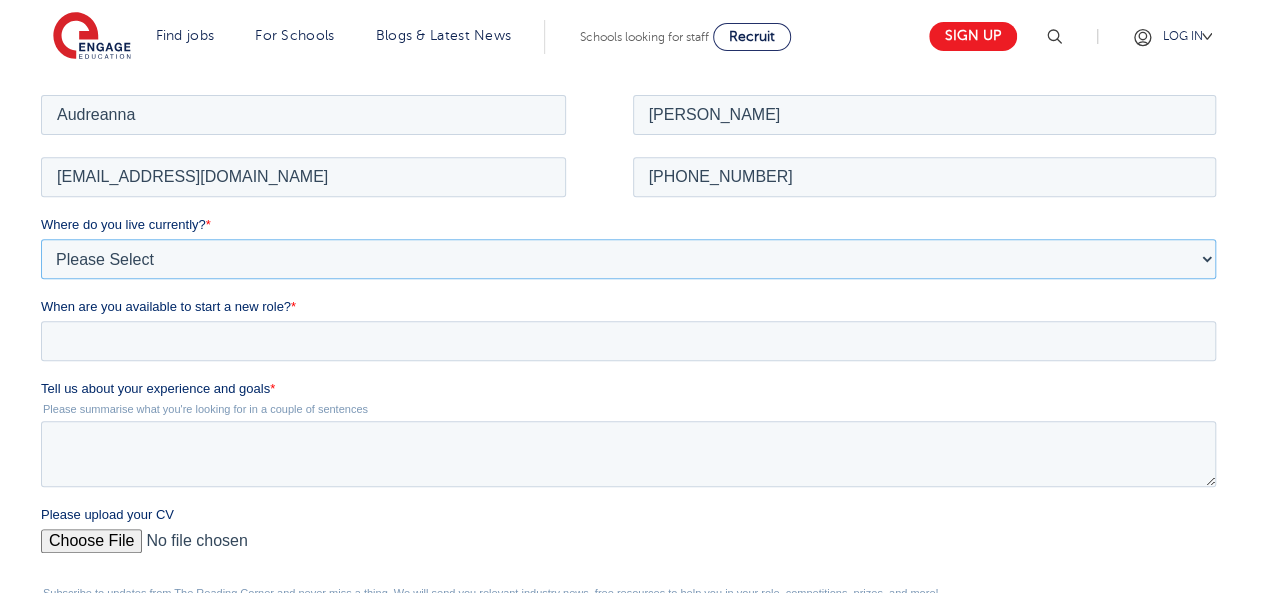 click on "Please Select [GEOGRAPHIC_DATA] [GEOGRAPHIC_DATA] [GEOGRAPHIC_DATA] [GEOGRAPHIC_DATA] [GEOGRAPHIC_DATA] [GEOGRAPHIC_DATA] [GEOGRAPHIC_DATA] [GEOGRAPHIC_DATA] [GEOGRAPHIC_DATA] [GEOGRAPHIC_DATA] [GEOGRAPHIC_DATA] [GEOGRAPHIC_DATA] [GEOGRAPHIC_DATA] [GEOGRAPHIC_DATA]" at bounding box center (628, 258) 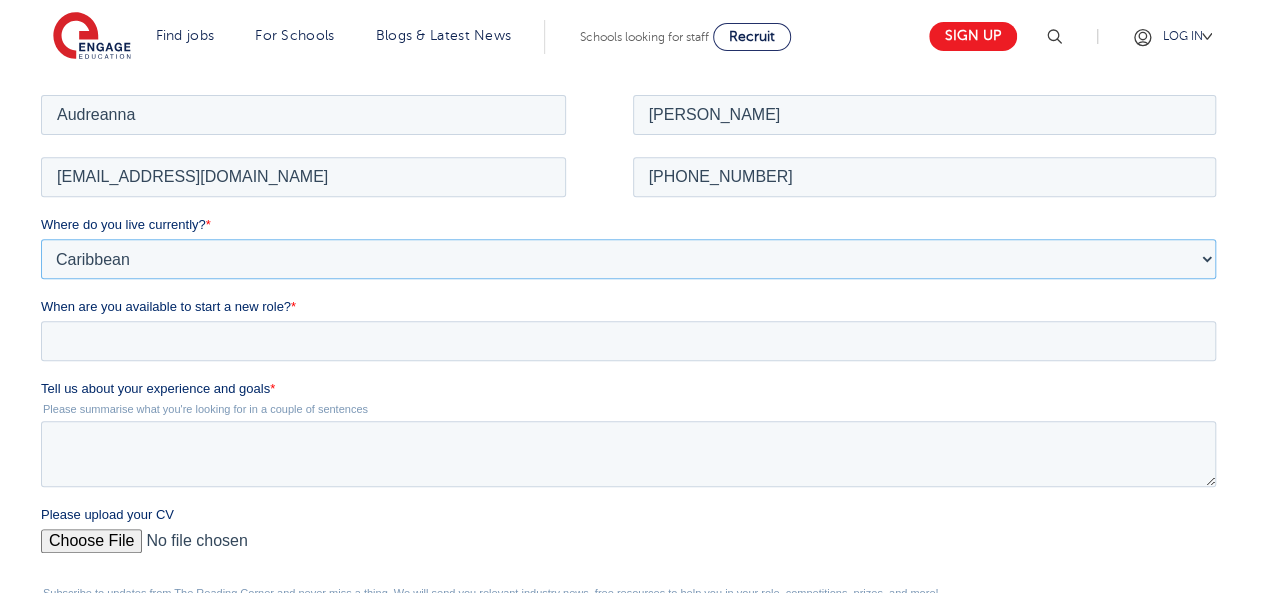 click on "Please Select [GEOGRAPHIC_DATA] [GEOGRAPHIC_DATA] [GEOGRAPHIC_DATA] [GEOGRAPHIC_DATA] [GEOGRAPHIC_DATA] [GEOGRAPHIC_DATA] [GEOGRAPHIC_DATA] [GEOGRAPHIC_DATA] [GEOGRAPHIC_DATA] [GEOGRAPHIC_DATA] [GEOGRAPHIC_DATA] [GEOGRAPHIC_DATA] [GEOGRAPHIC_DATA] [GEOGRAPHIC_DATA]" at bounding box center (628, 258) 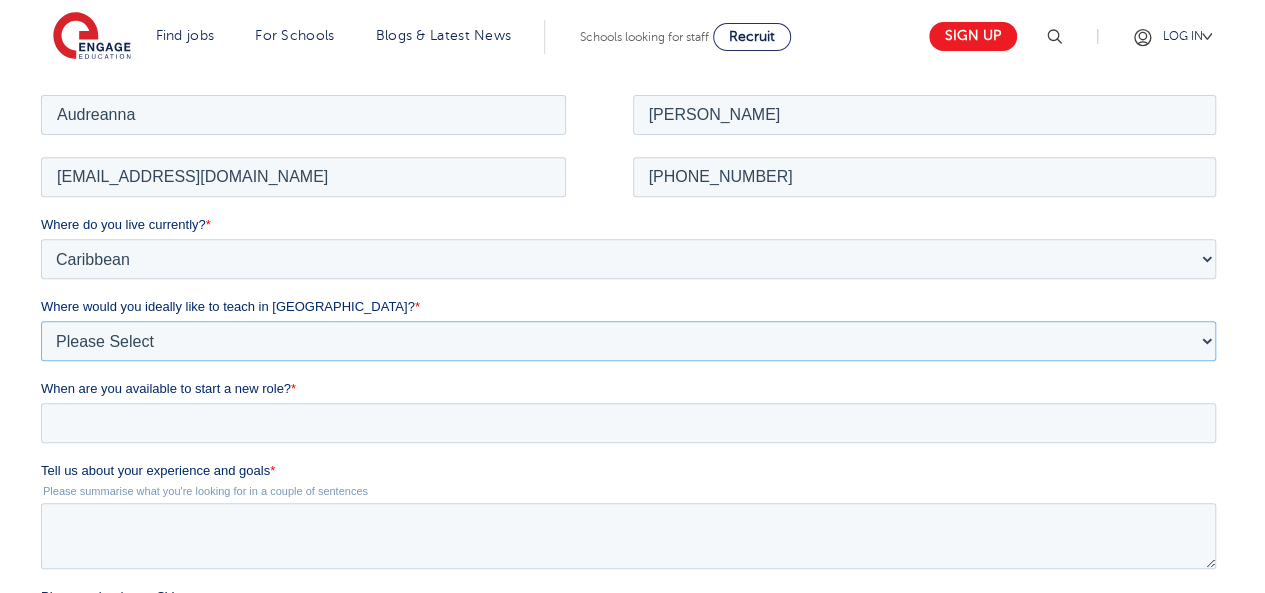 click on "Please Select I'm flexible! [GEOGRAPHIC_DATA] Any city in [GEOGRAPHIC_DATA] [GEOGRAPHIC_DATA]/Home Counties Somewhere more rural" at bounding box center (628, 340) 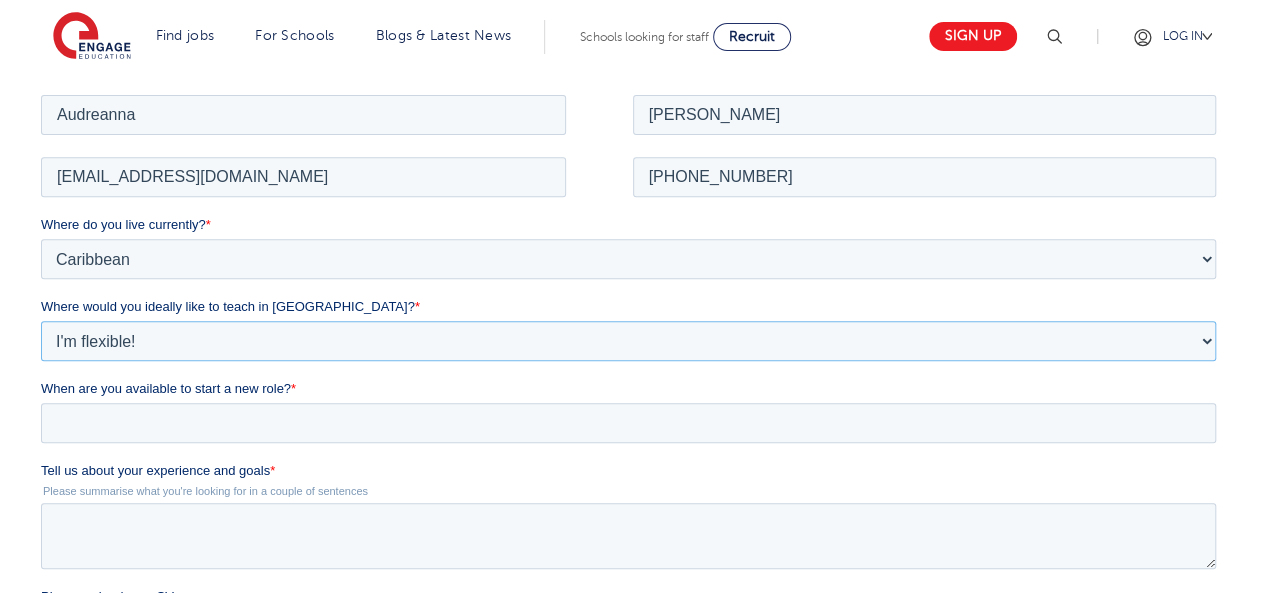 click on "Please Select I'm flexible! London Any city in England Greater London/Home Counties Somewhere more rural" at bounding box center (628, 340) 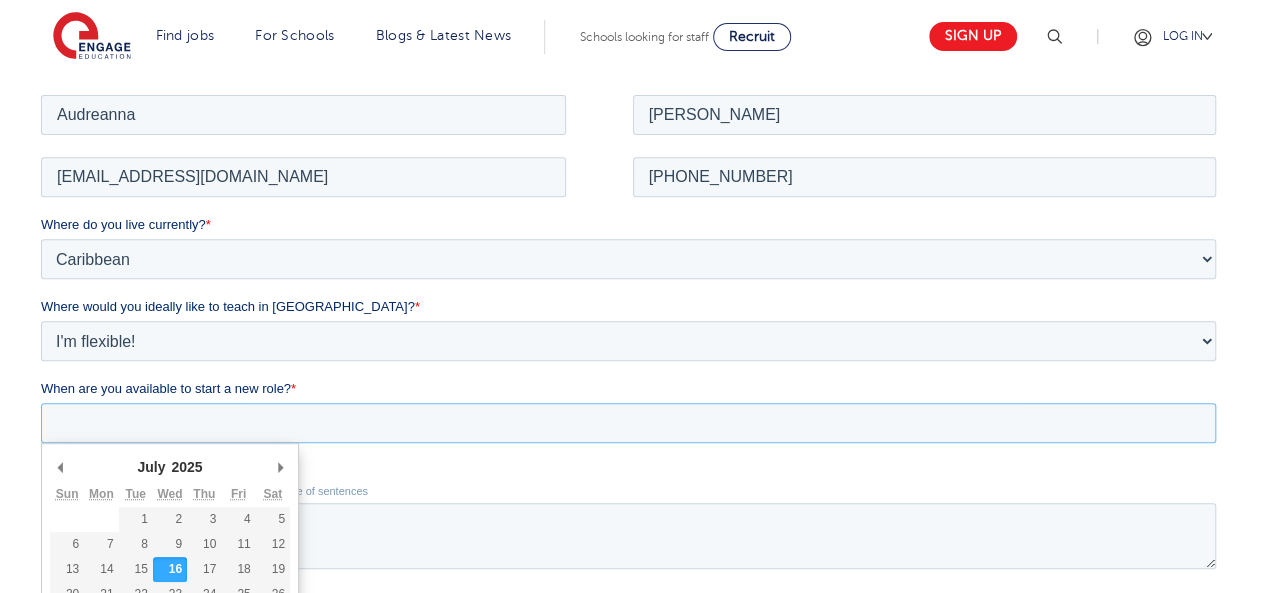 click on "When are you available to start a new role? *" at bounding box center [628, 422] 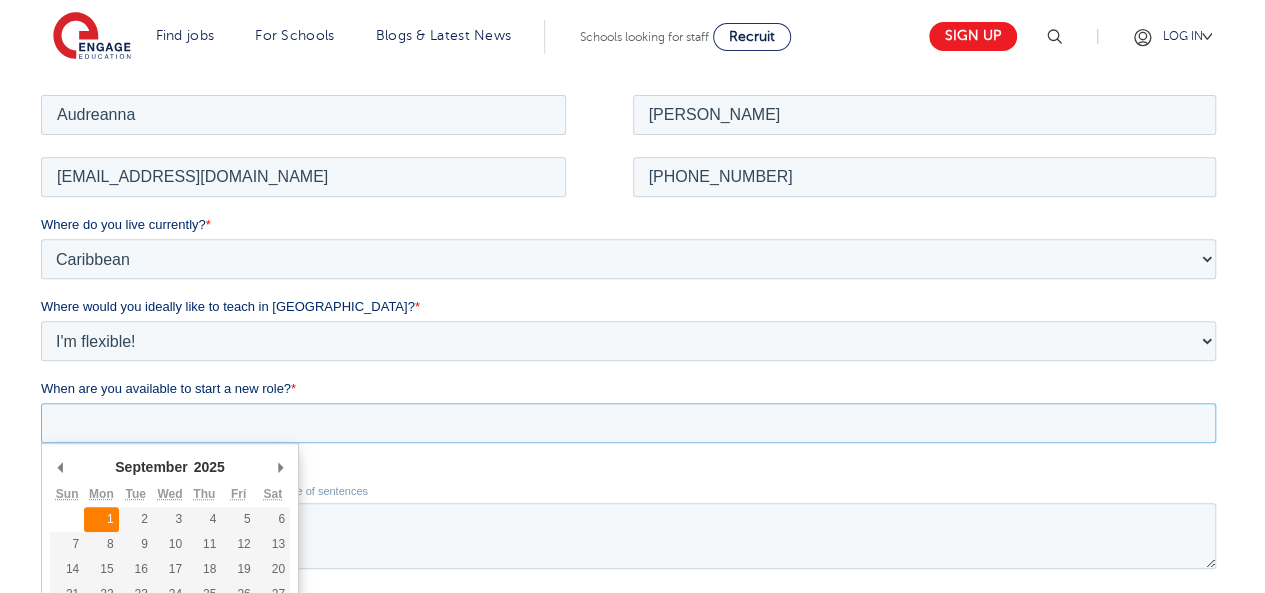 type on "2025-09-01" 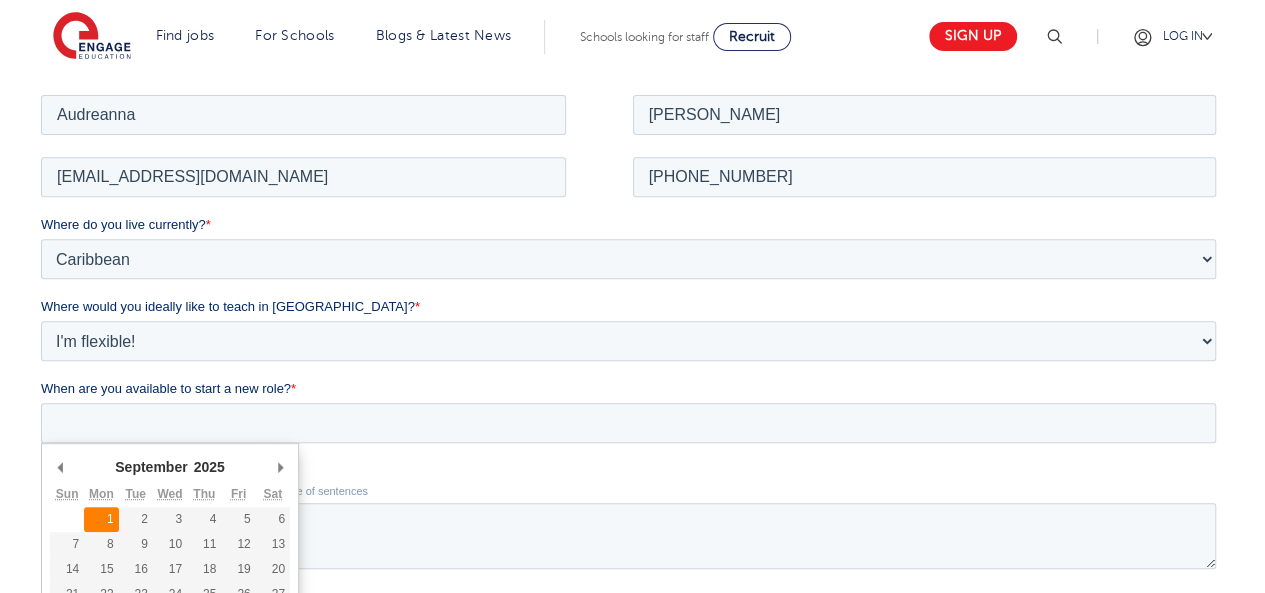 type on "2025/09/01" 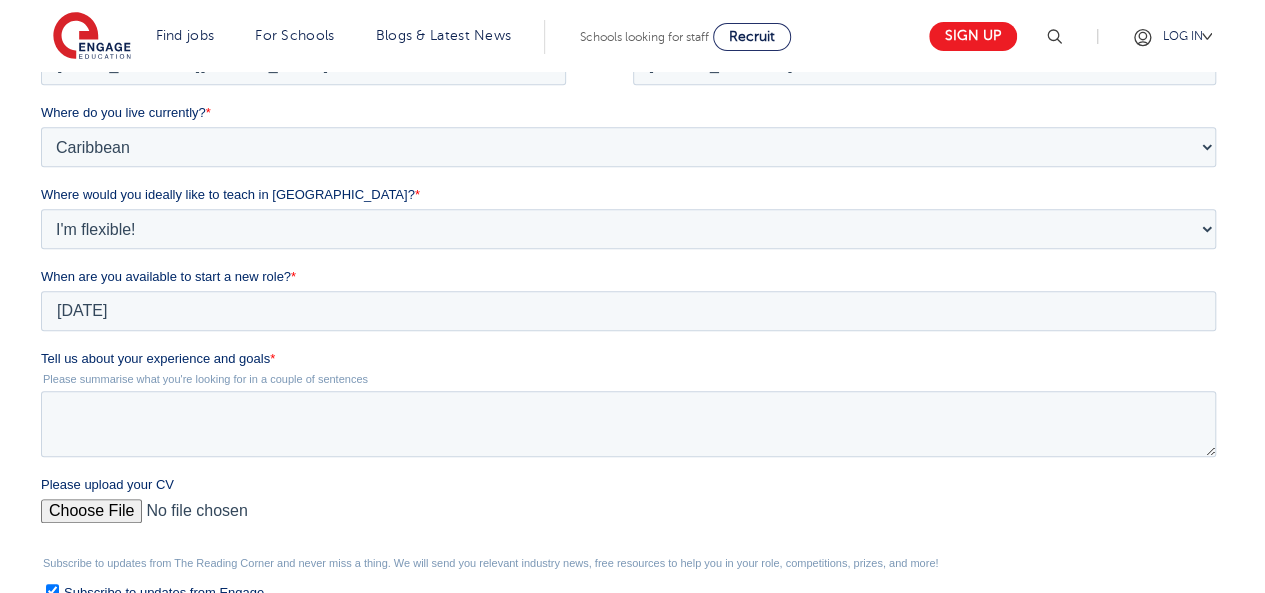 scroll, scrollTop: 454, scrollLeft: 0, axis: vertical 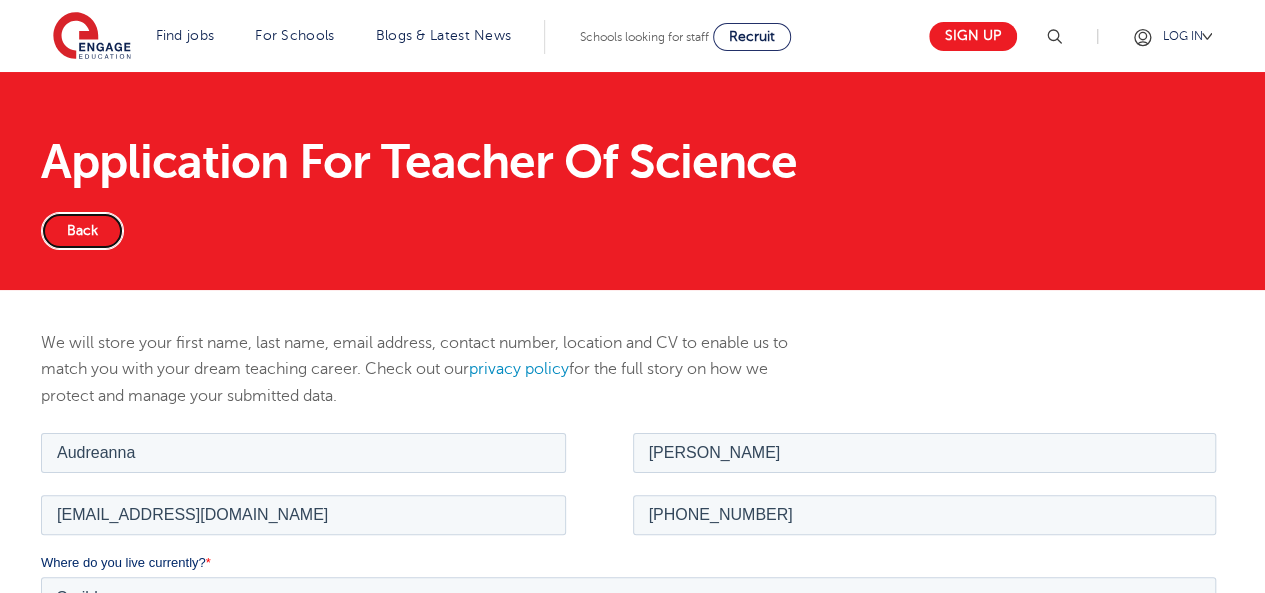 click on "Back" at bounding box center (82, 231) 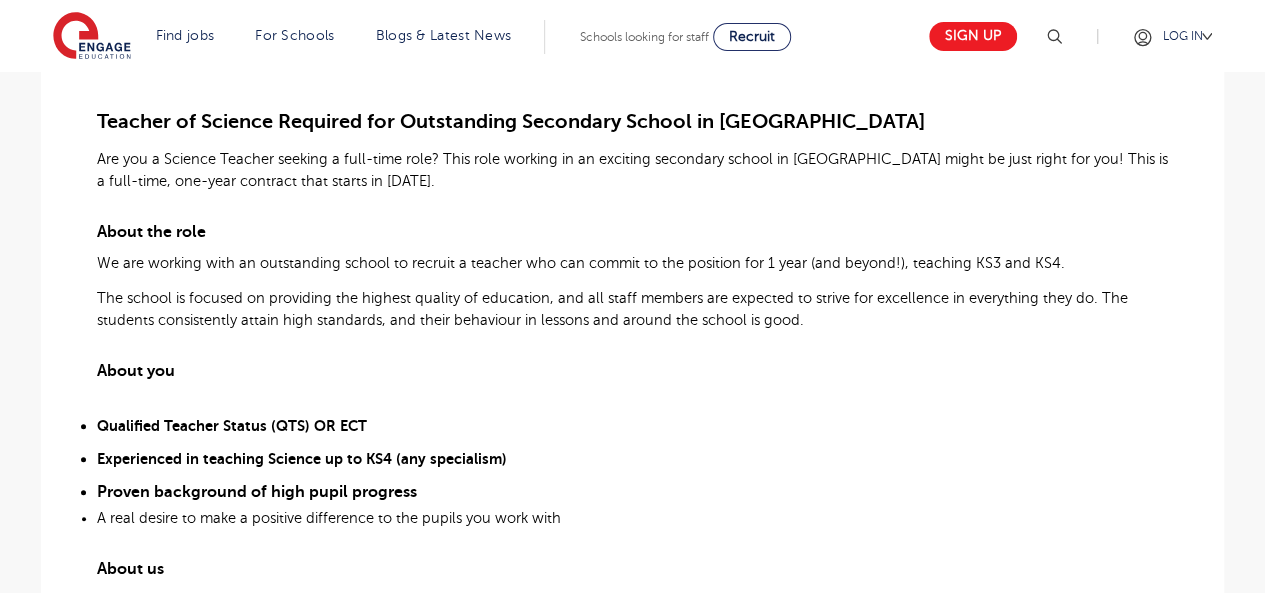 scroll, scrollTop: 541, scrollLeft: 0, axis: vertical 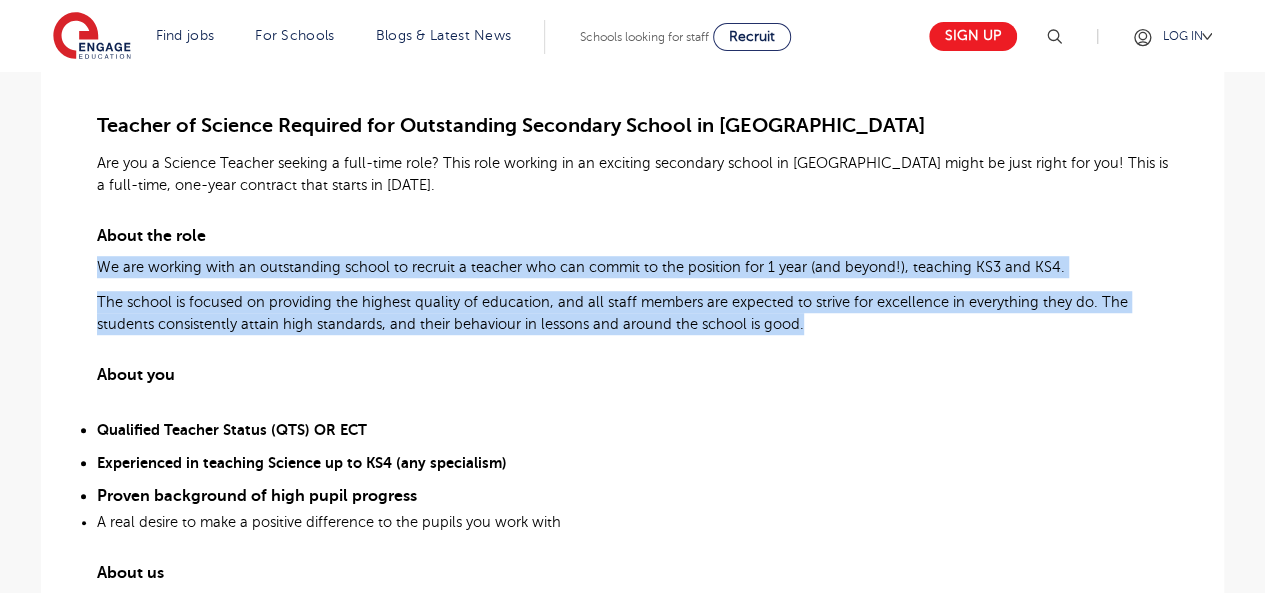 drag, startPoint x: 98, startPoint y: 269, endPoint x: 805, endPoint y: 327, distance: 709.37506 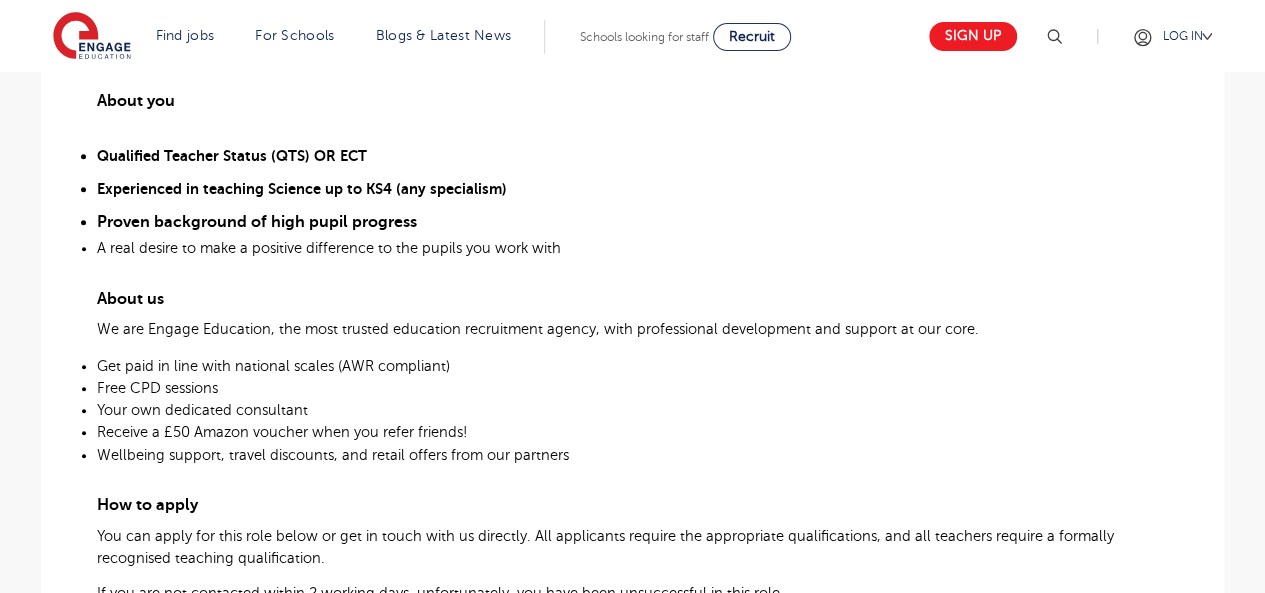 scroll, scrollTop: 812, scrollLeft: 0, axis: vertical 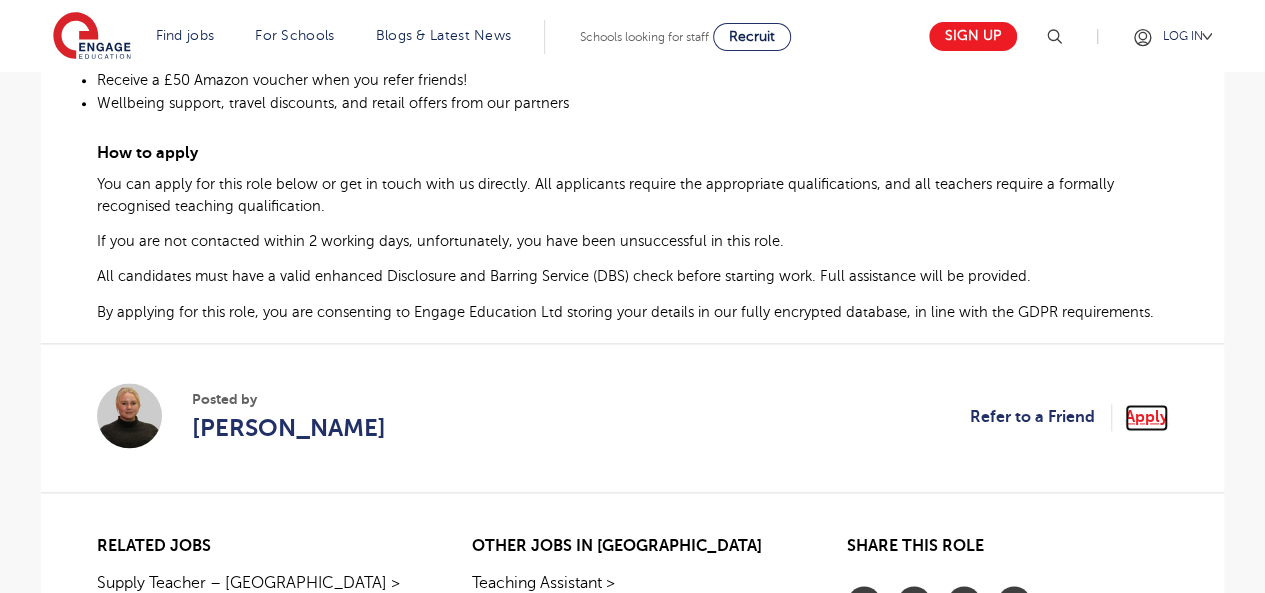 click on "Apply" at bounding box center (1146, 417) 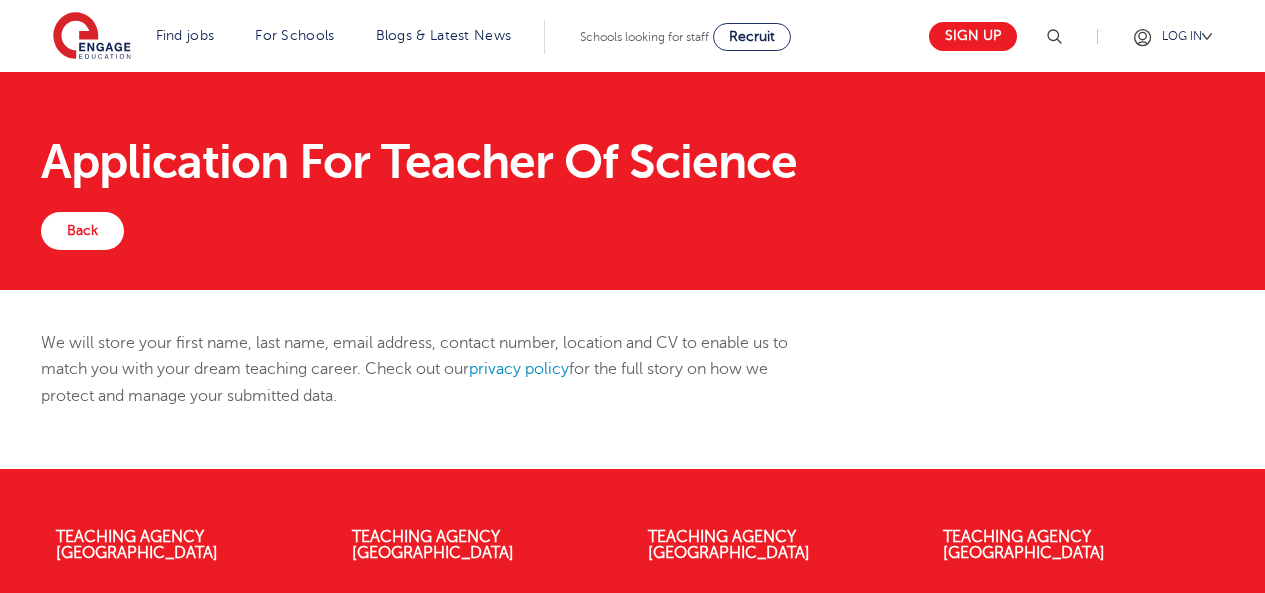scroll, scrollTop: 0, scrollLeft: 0, axis: both 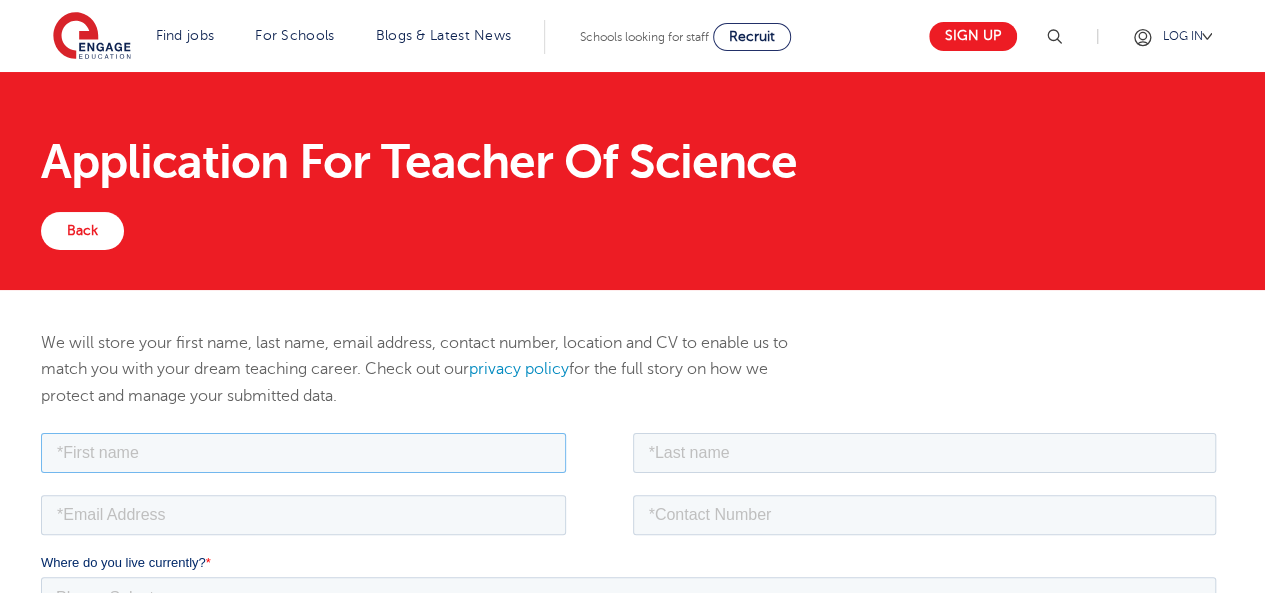 click at bounding box center [303, 452] 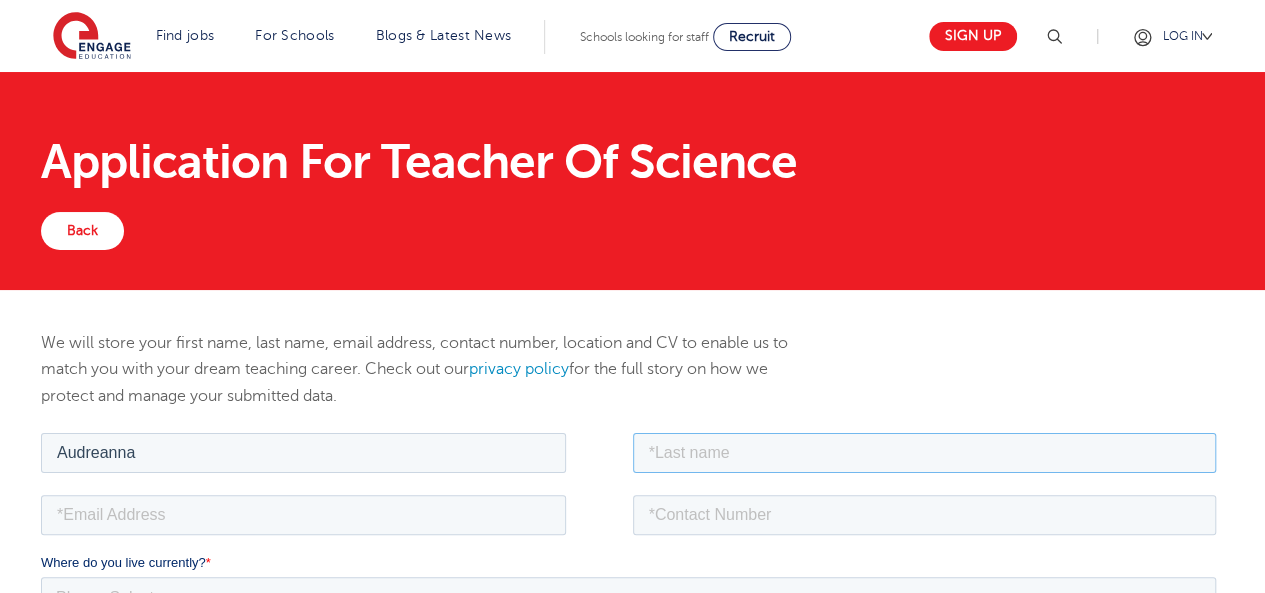 click at bounding box center (925, 452) 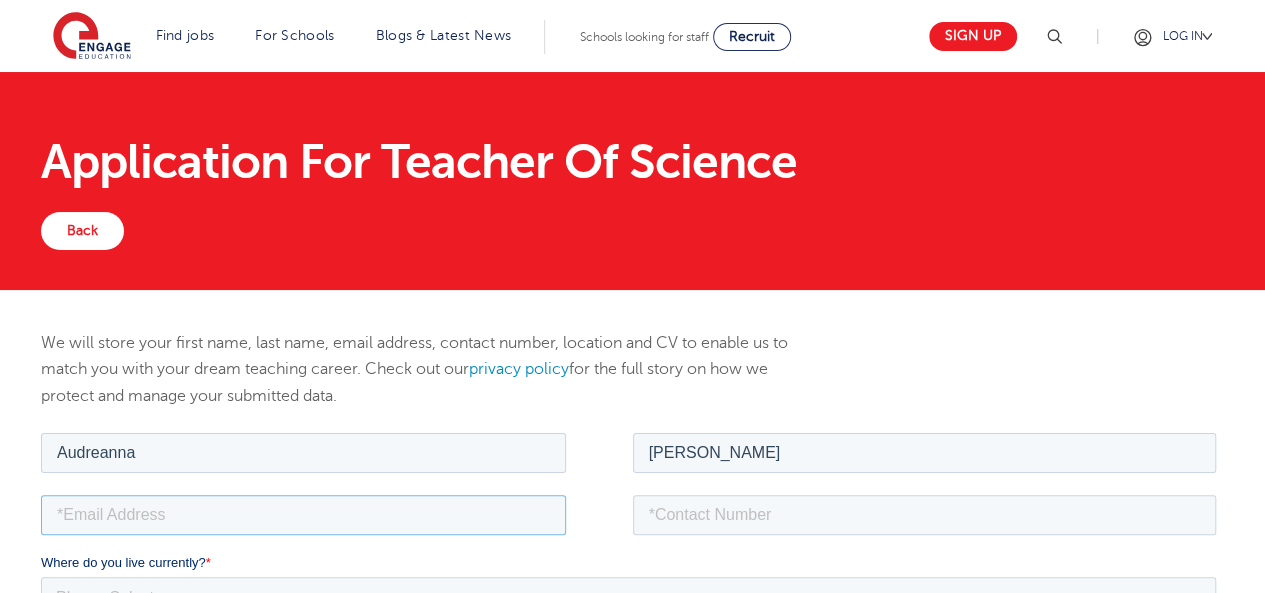 click at bounding box center [303, 514] 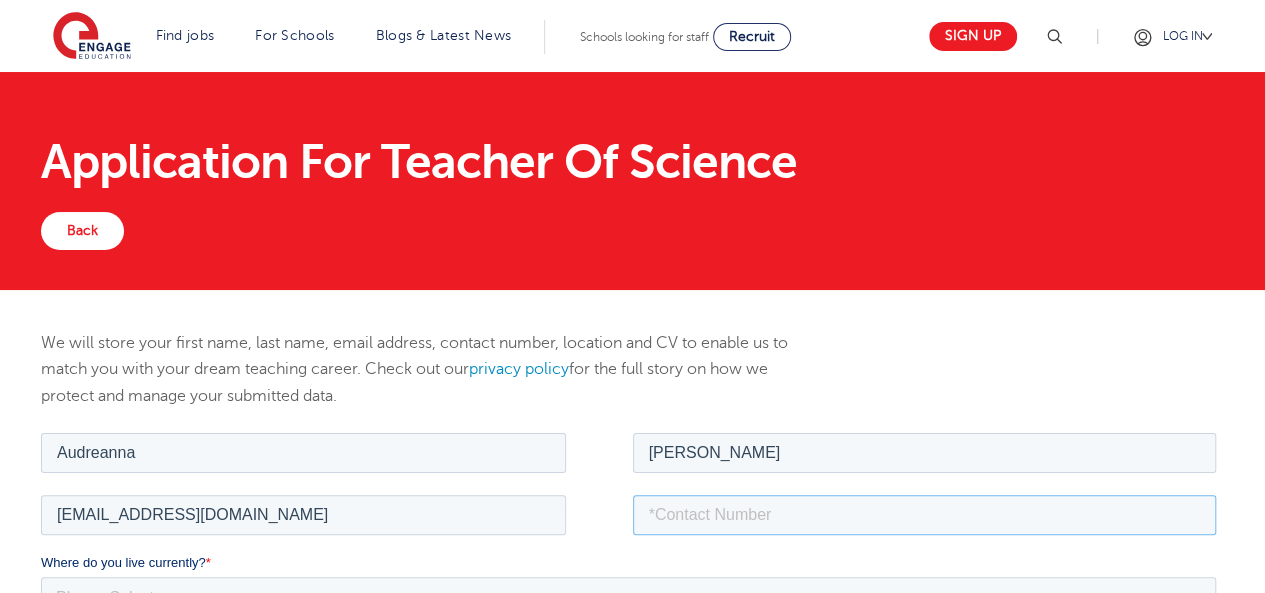 click at bounding box center [925, 514] 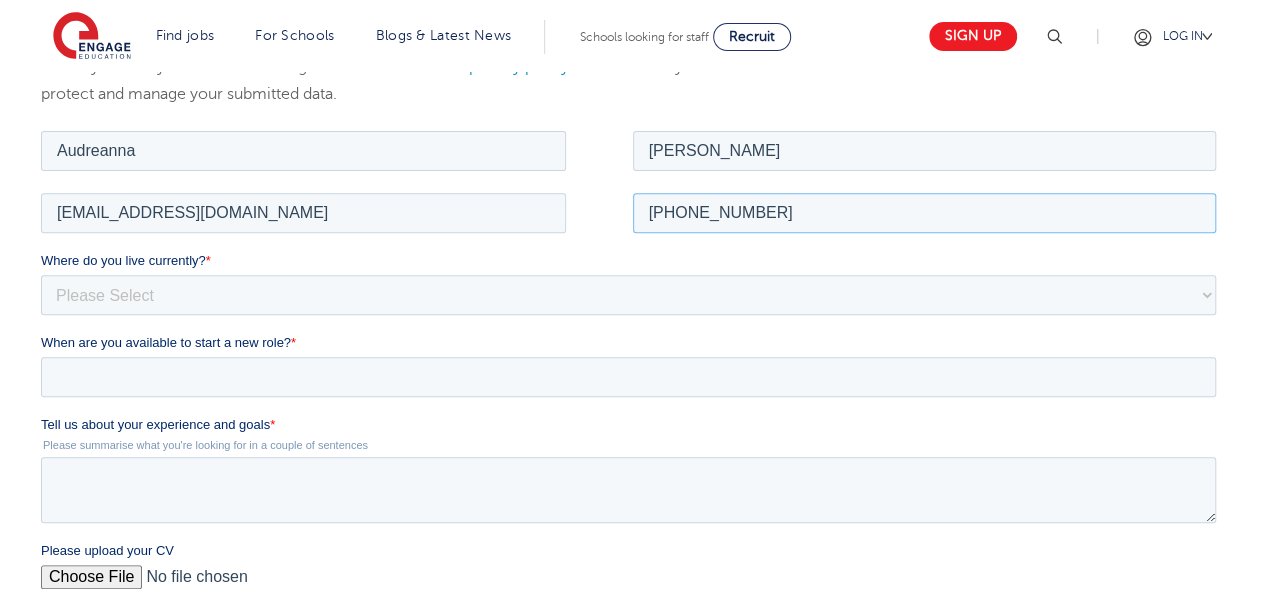 scroll, scrollTop: 380, scrollLeft: 0, axis: vertical 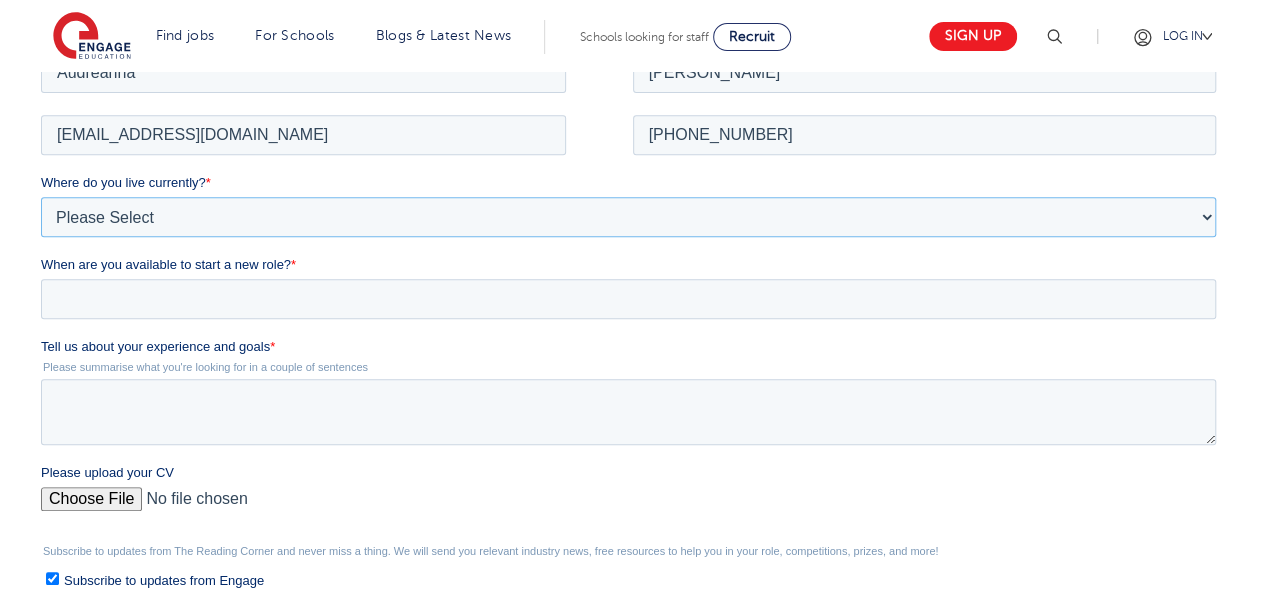 click on "Please Select UK Canada Ireland Australia New Zealand Europe USA South Africa Jamaica Africa Asia Middle East South America Caribbean" at bounding box center (628, 216) 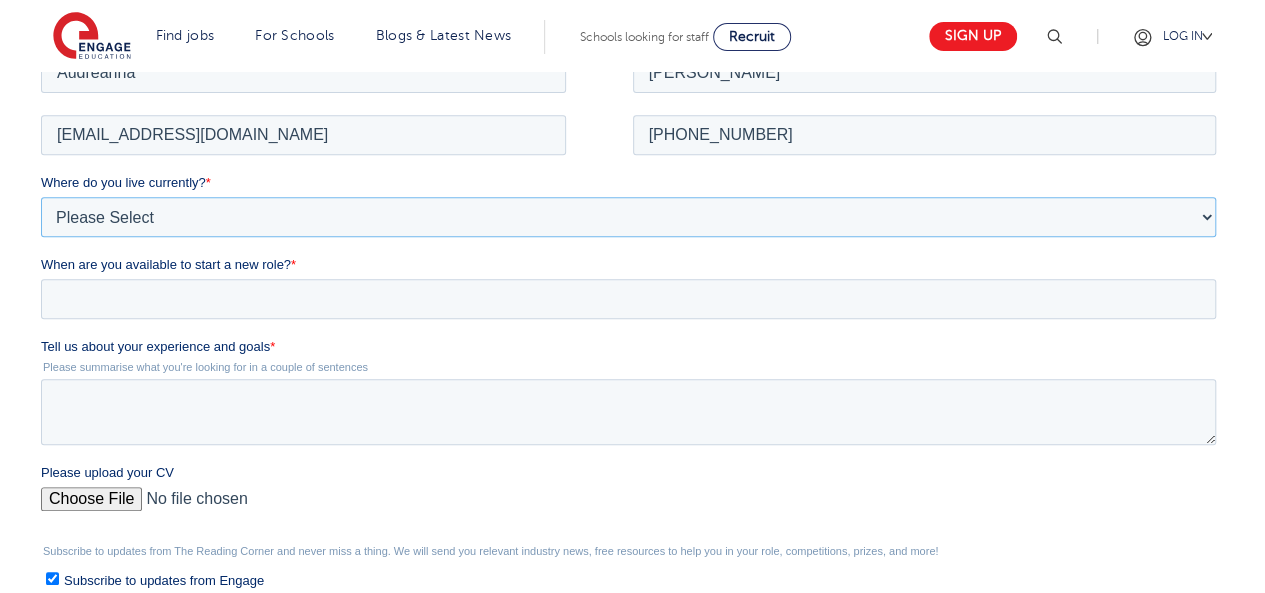 select on "Caribbean" 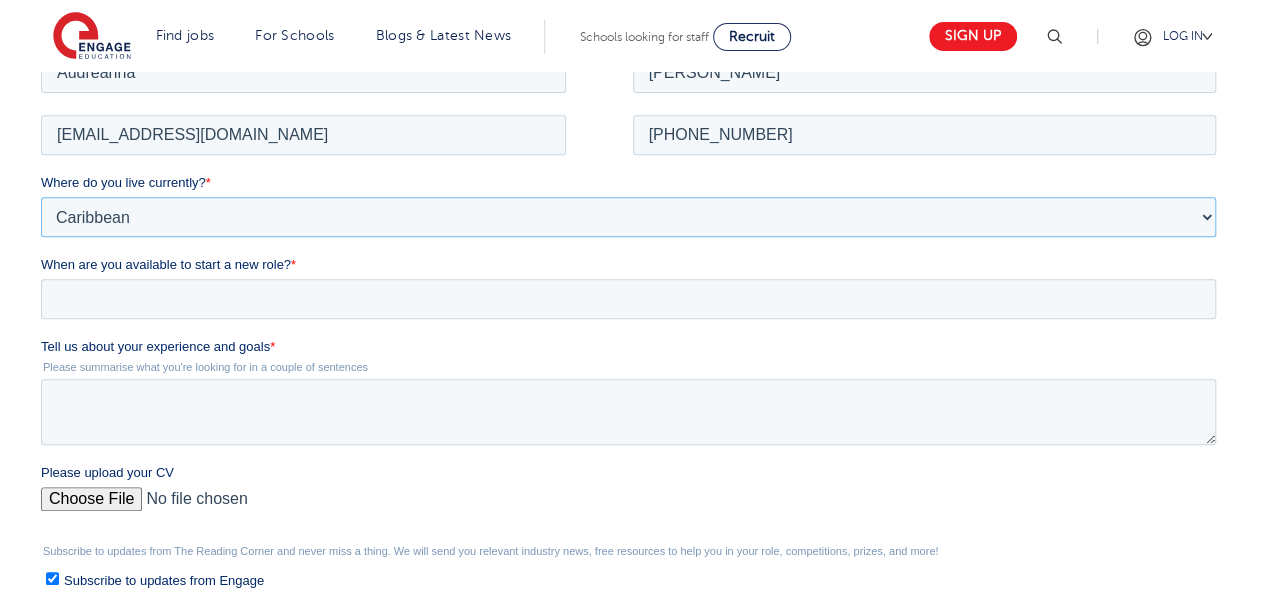 click on "Please Select UK Canada Ireland Australia New Zealand Europe USA South Africa Jamaica Africa Asia Middle East South America Caribbean" at bounding box center (628, 216) 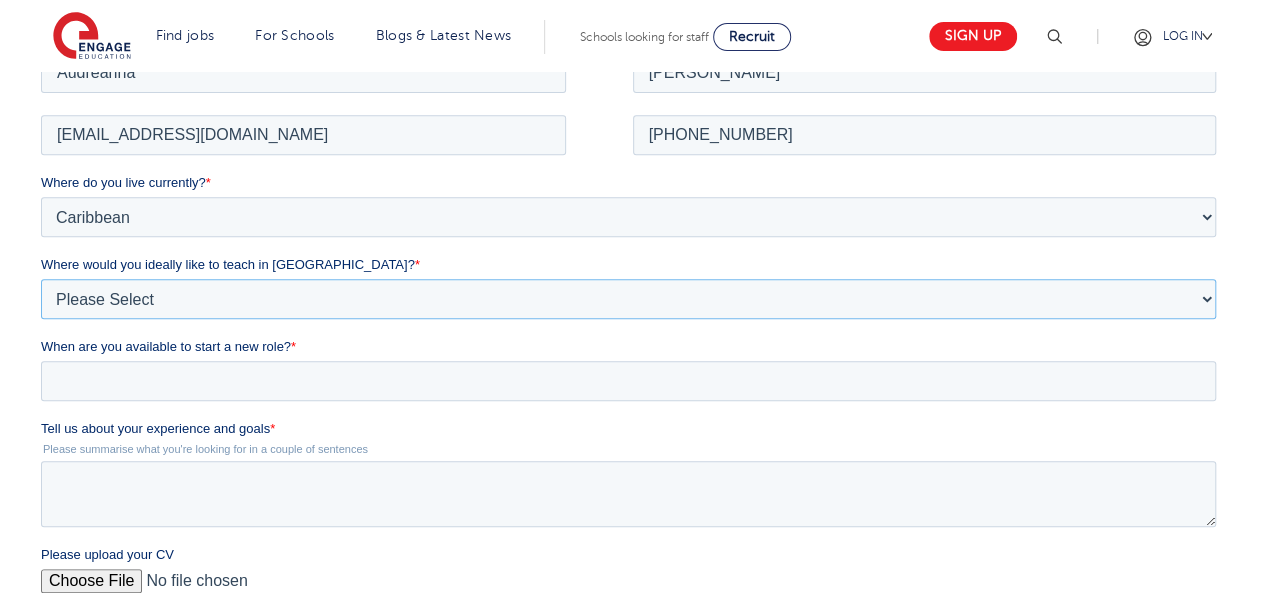 click on "Please Select I'm flexible! London Any city in England Greater London/Home Counties Somewhere more rural" at bounding box center [628, 298] 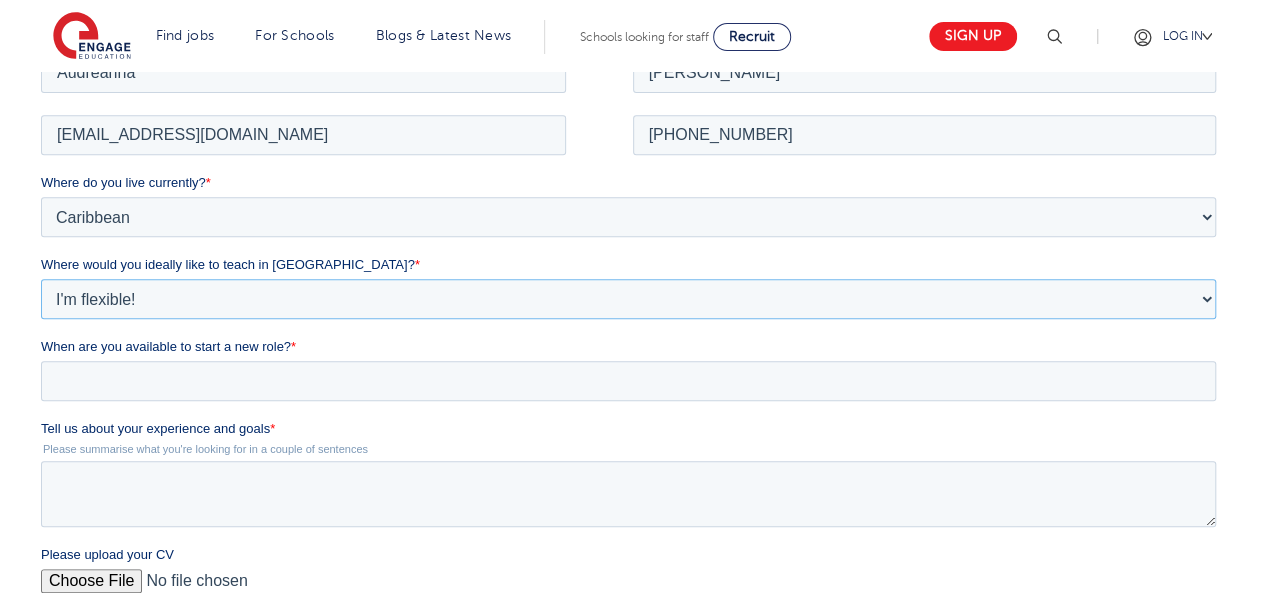 click on "Please Select I'm flexible! London Any city in England Greater London/Home Counties Somewhere more rural" at bounding box center [628, 298] 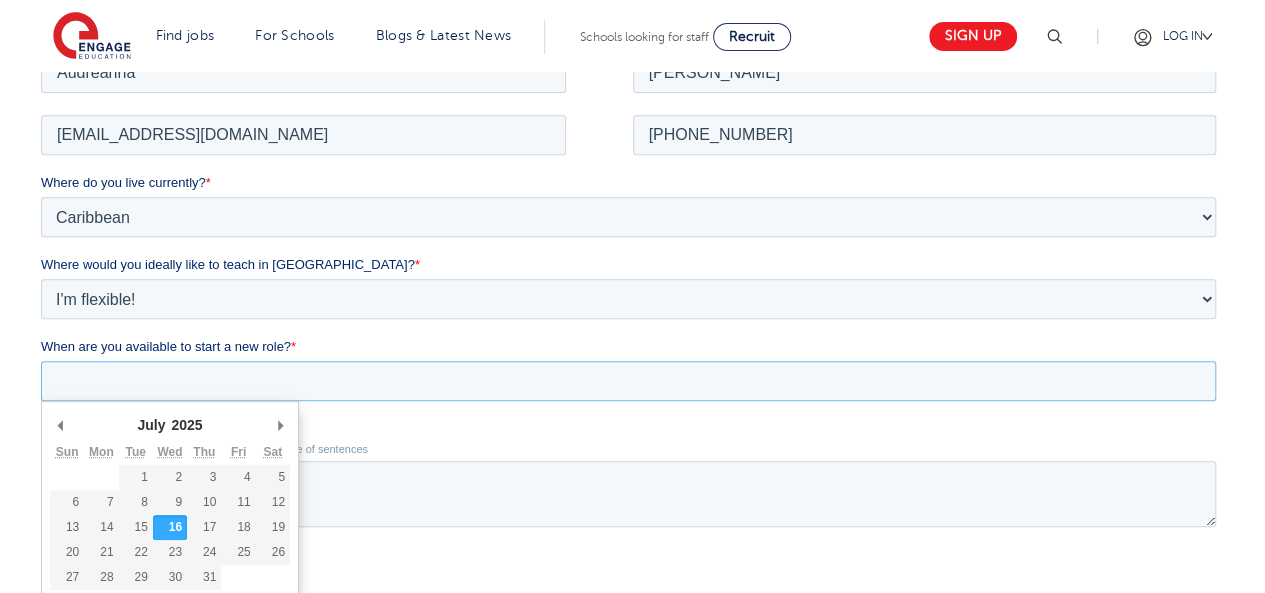 click on "When are you available to start a new role? *" at bounding box center [628, 380] 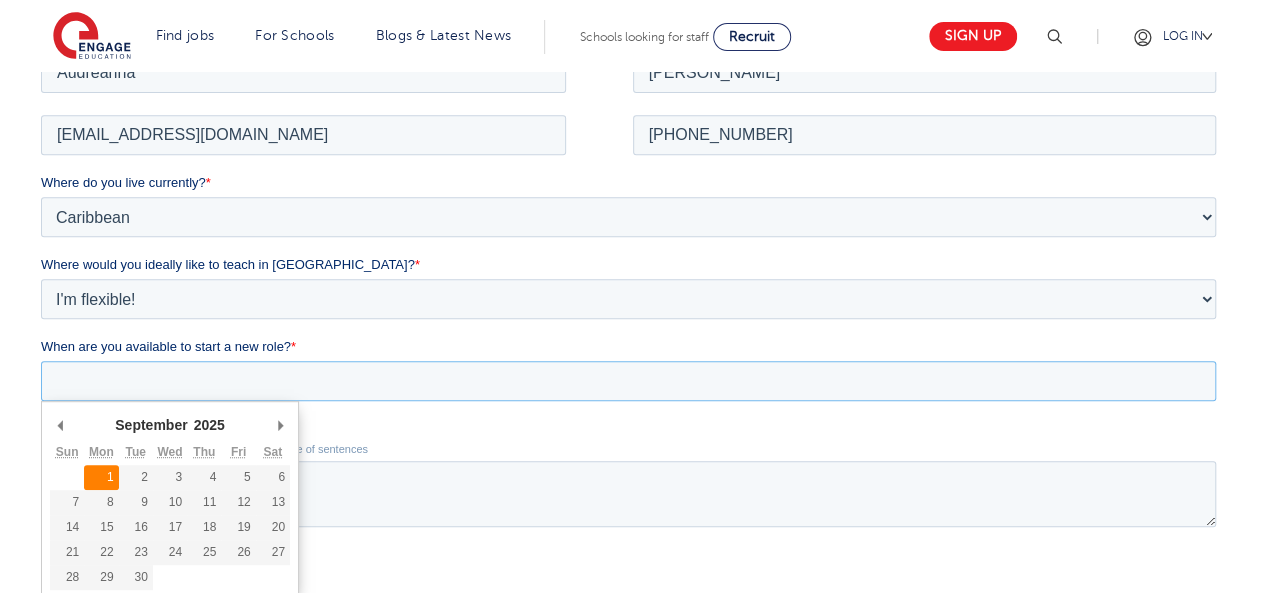 type on "2025-09-01" 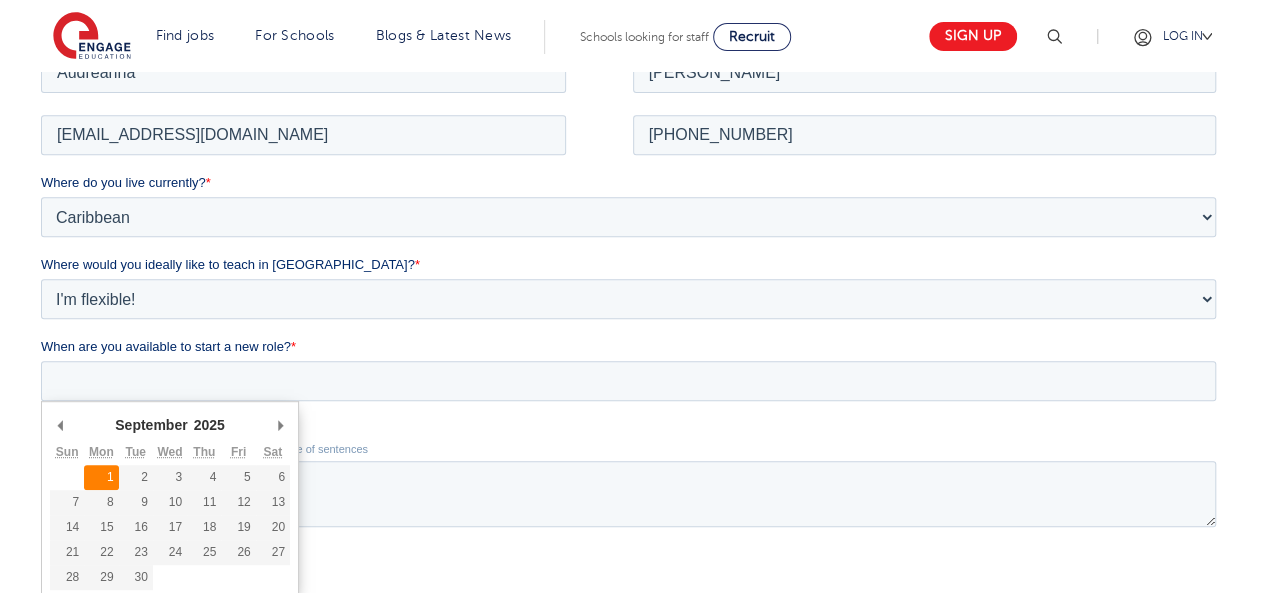 type on "2025/09/01" 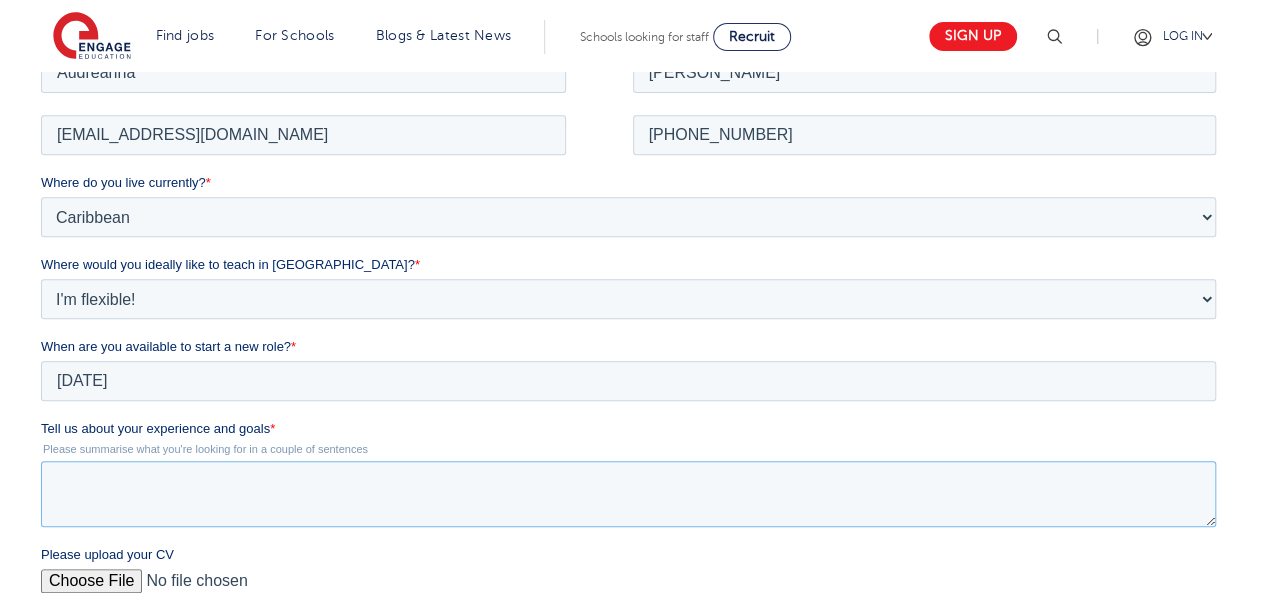 click on "Tell us about your experience and goals *" at bounding box center (628, 493) 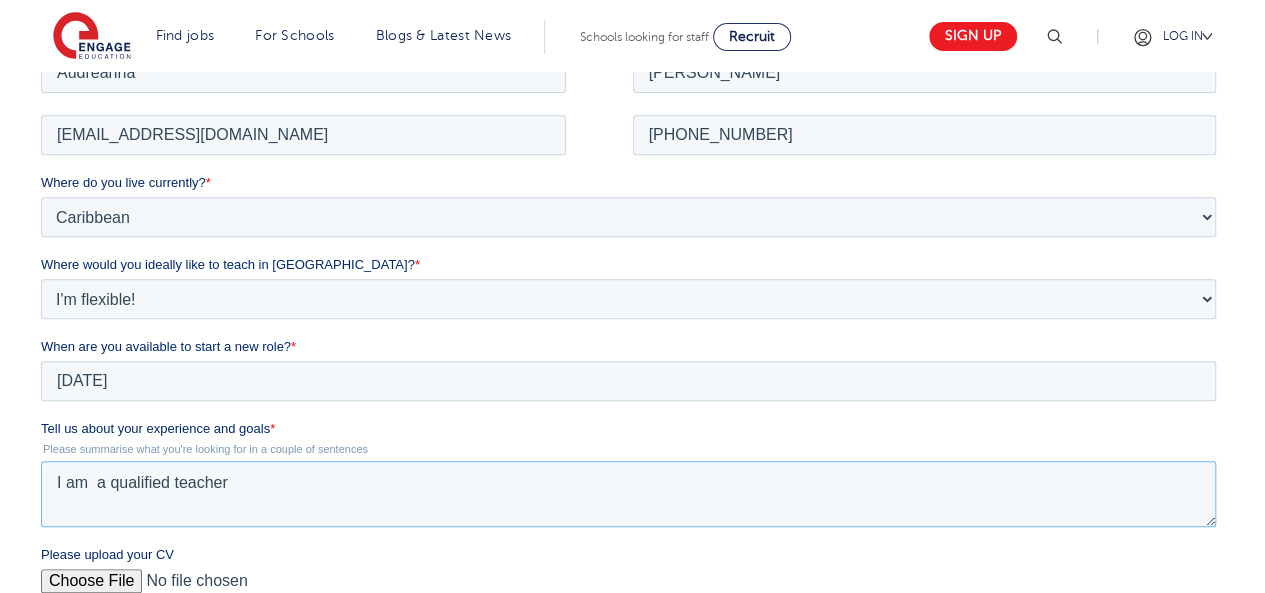click on "I am  a qualified teacher" at bounding box center [628, 493] 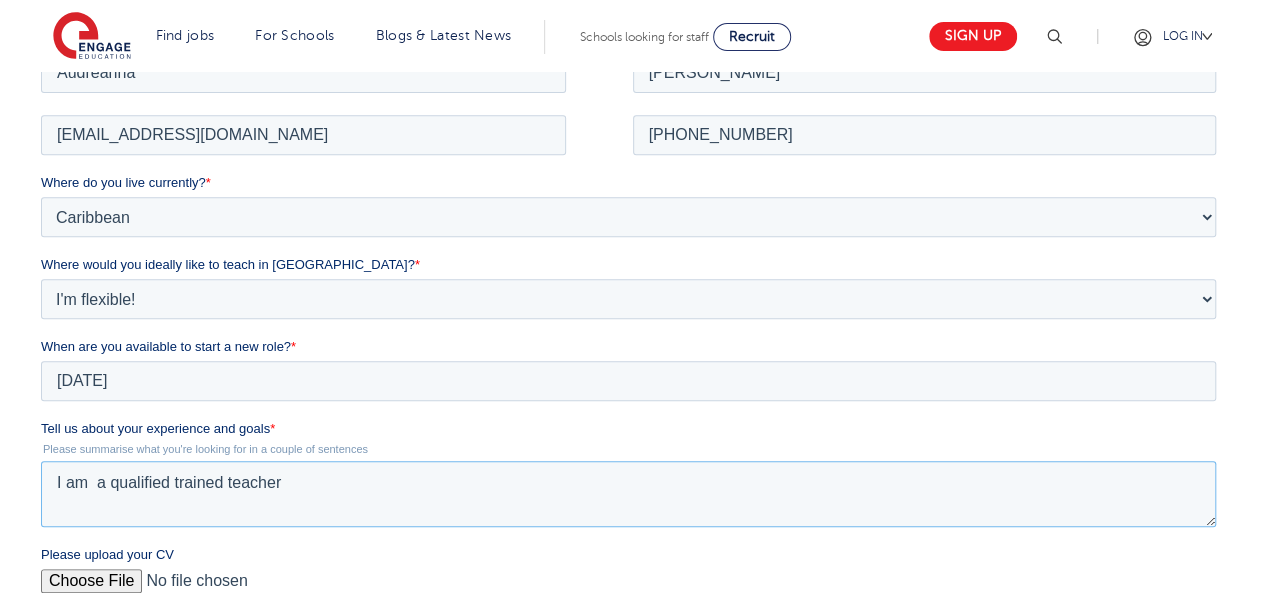 click on "I am  a qualified trained teacher" at bounding box center (628, 493) 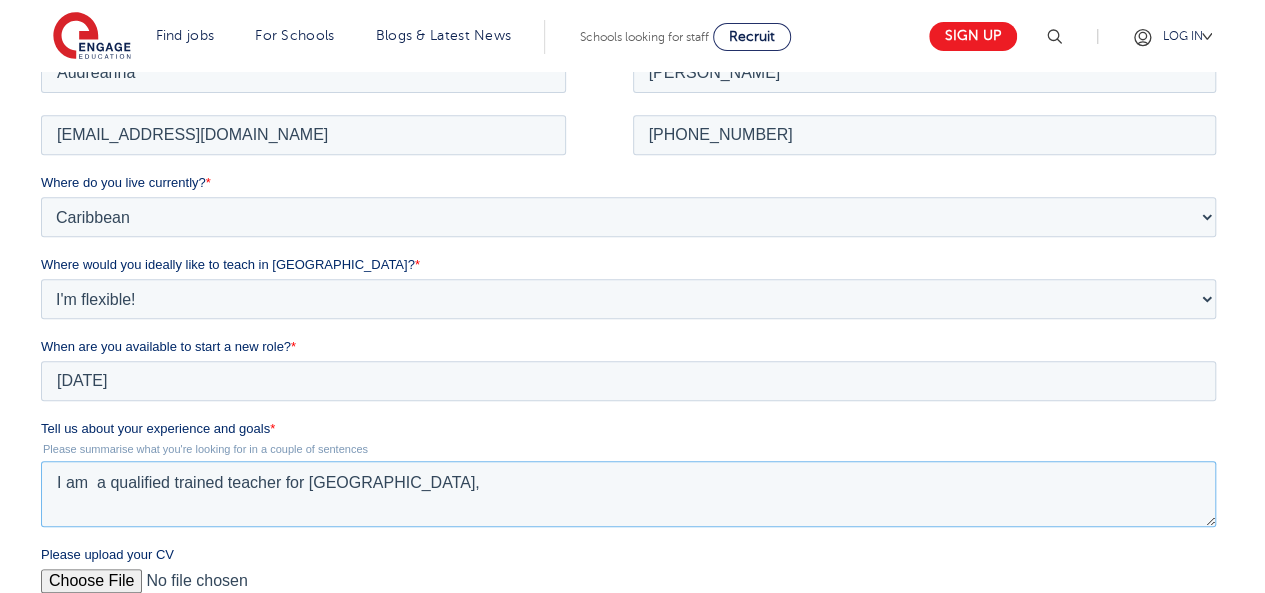 paste on "a strong background in teaching Science across Key Stages 3 and 4, I am confident in my ability to make a positive contribution to your team." 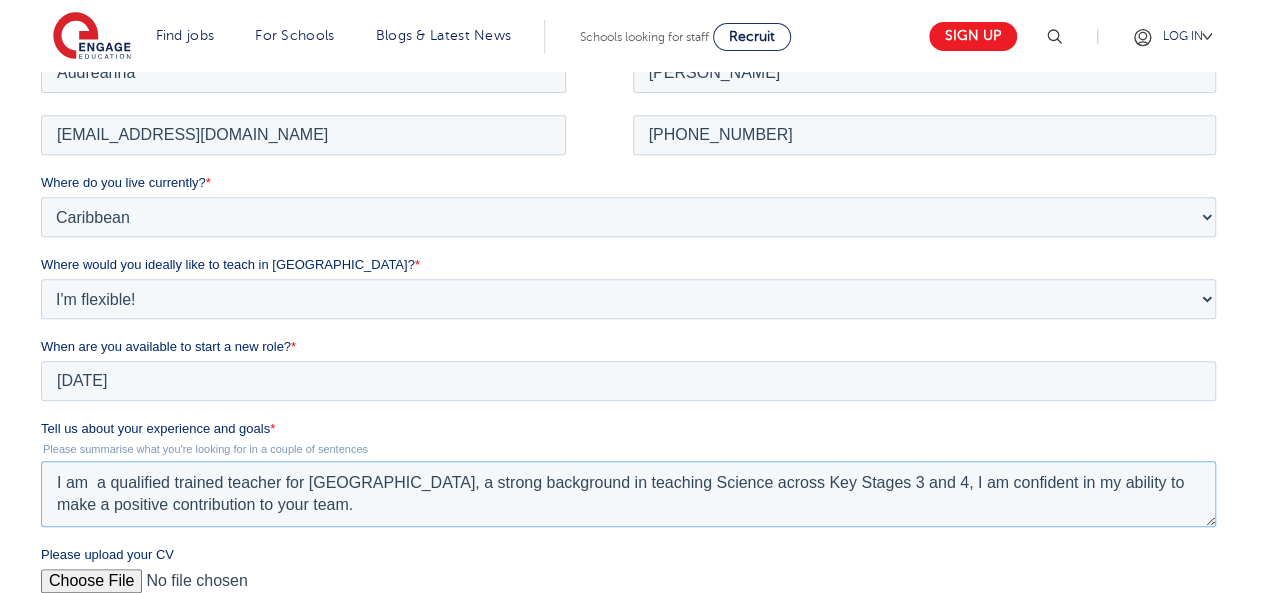 click on "I am  a qualified trained teacher for Jamaica, a strong background in teaching Science across Key Stages 3 and 4, I am confident in my ability to make a positive contribution to your team." at bounding box center (628, 493) 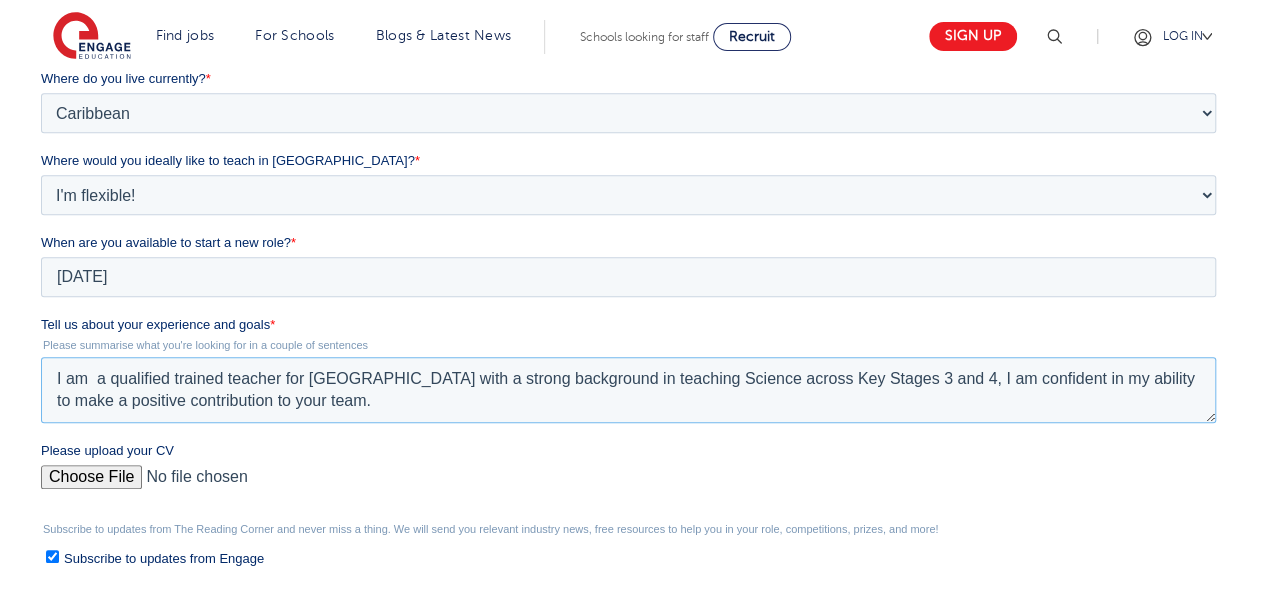 scroll, scrollTop: 493, scrollLeft: 0, axis: vertical 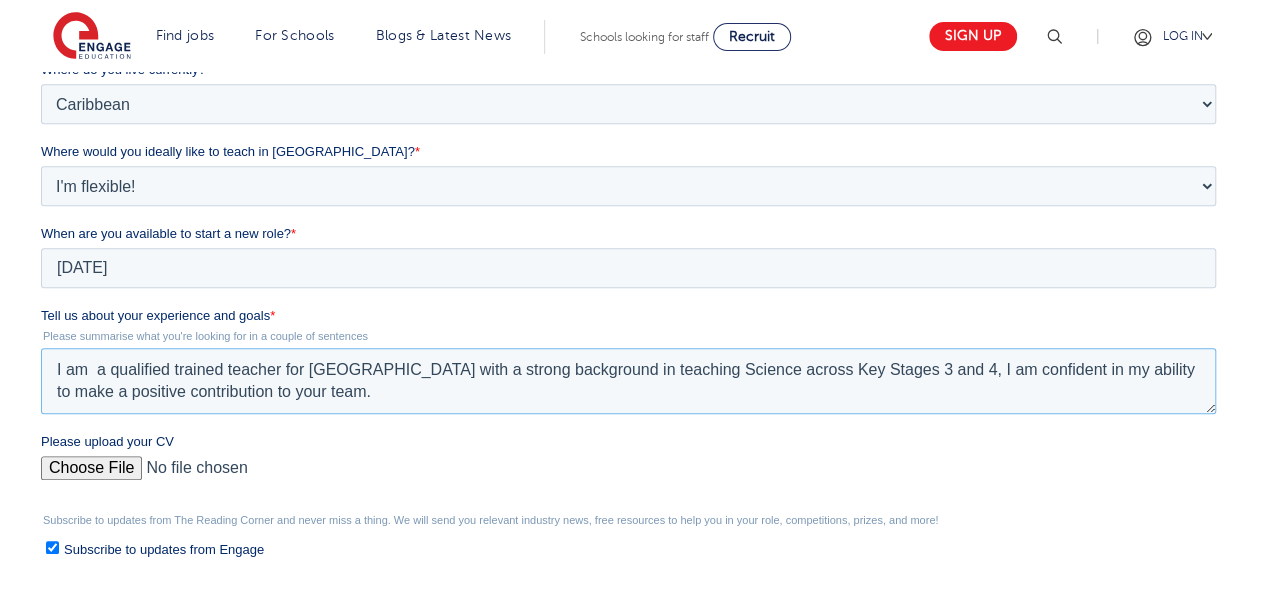 click on "I am  a qualified trained teacher for Jamaica with a strong background in teaching Science across Key Stages 3 and 4, I am confident in my ability to make a positive contribution to your team." at bounding box center [628, 381] 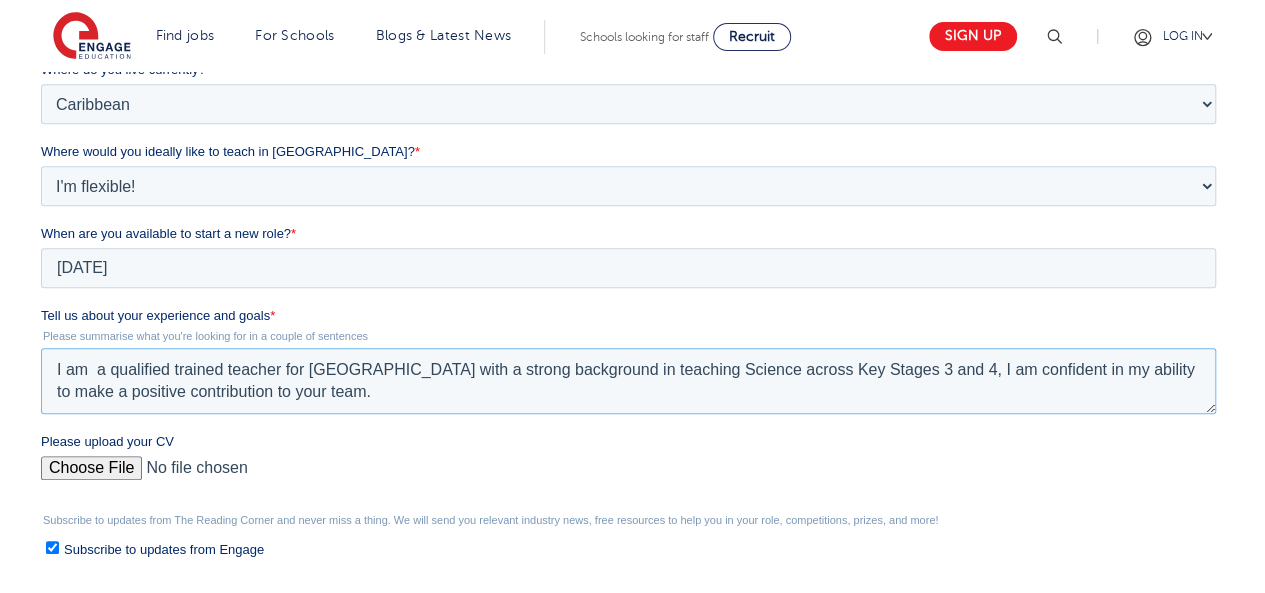 paste on "Having taught Science to a range of abilities, I am committed to delivering engaging, differentiated lessons that motivate students to achieve their highest potential. I believe in fostering curiosity and confidence in Science by combining practical activities with clear conceptual understanding, ensuring students are both challenged and supported." 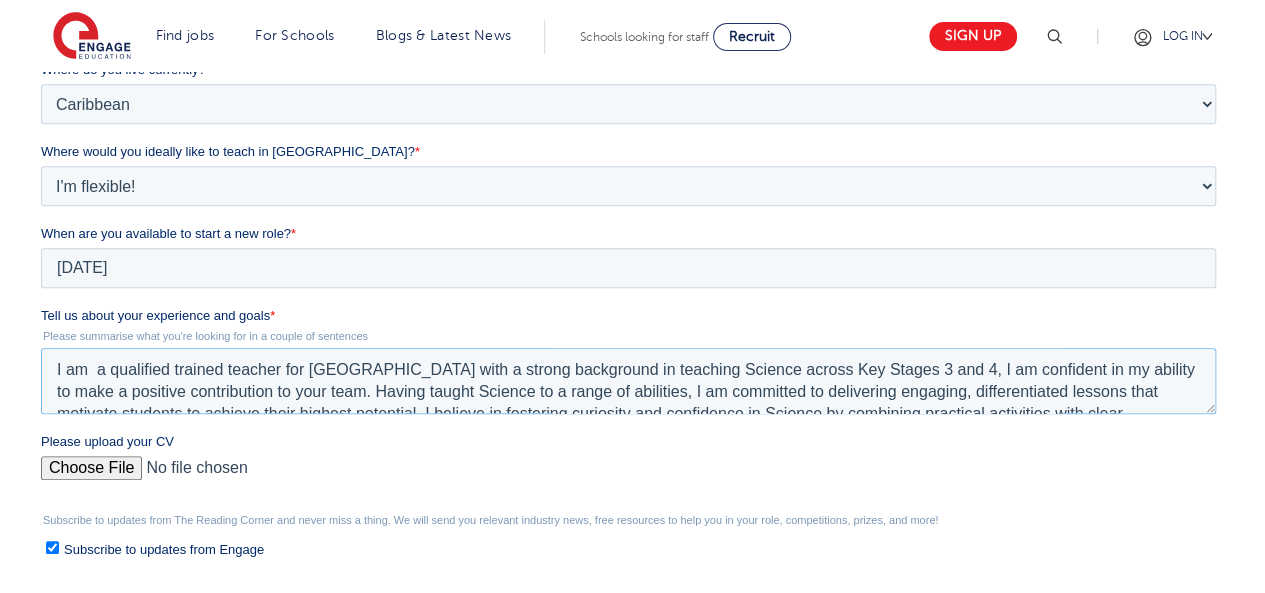 scroll, scrollTop: 32, scrollLeft: 0, axis: vertical 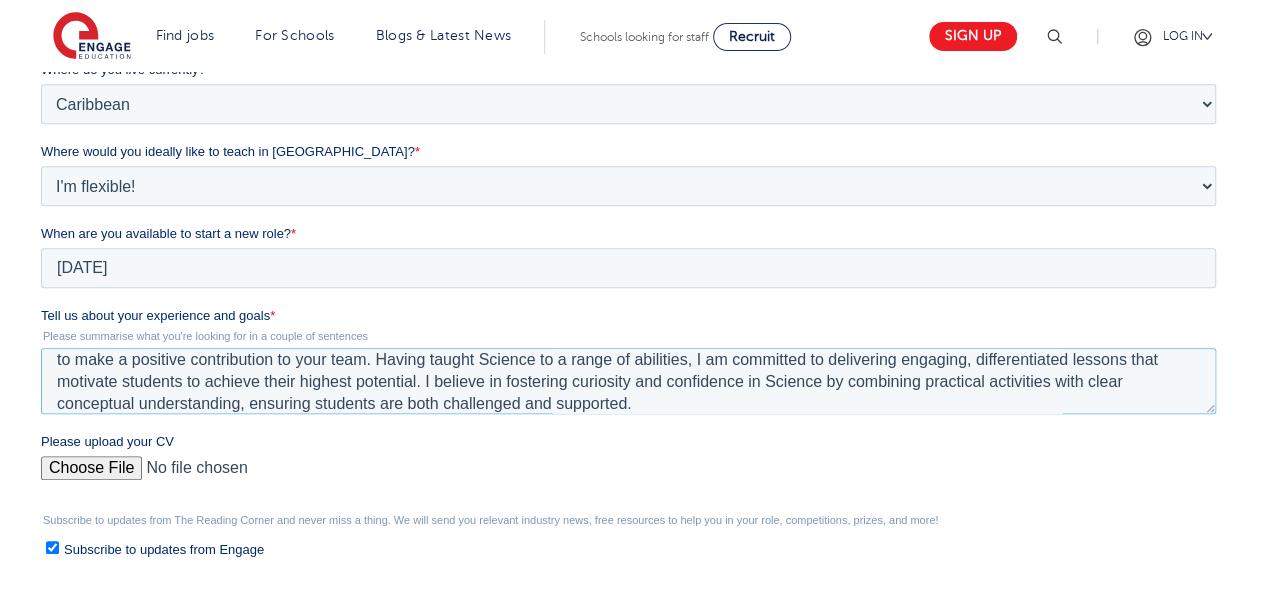 paste on "I am eager to build upon this strong foundation by creating a learning environment where students are inspired to pursue Science both academically and beyond the classroom." 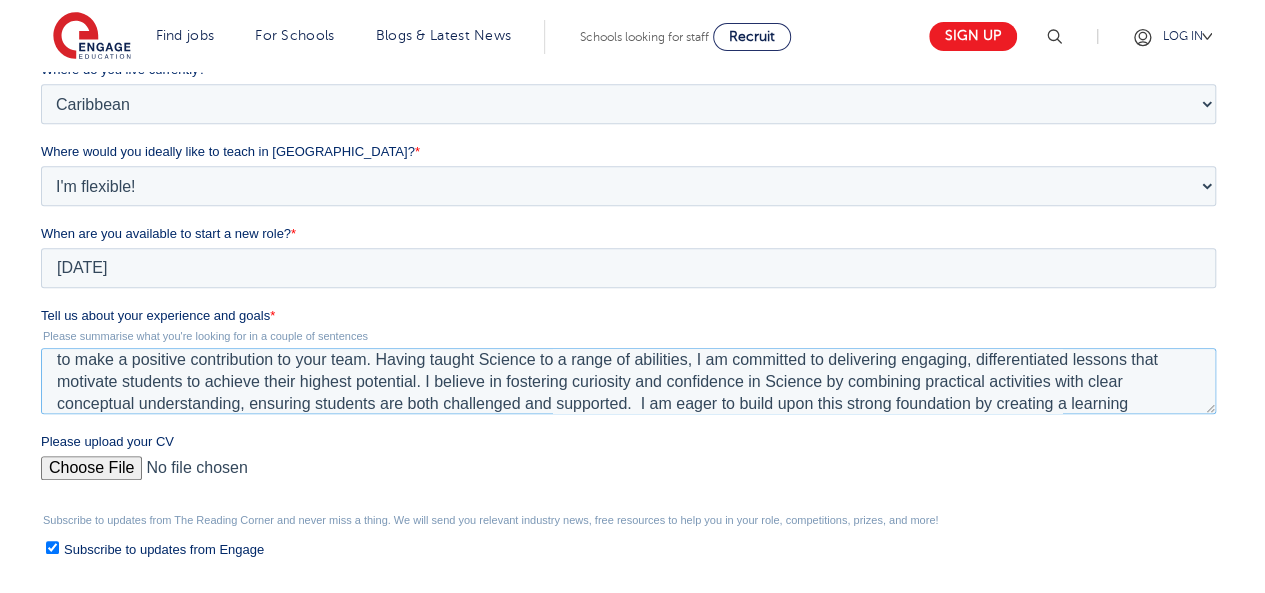 scroll, scrollTop: 54, scrollLeft: 0, axis: vertical 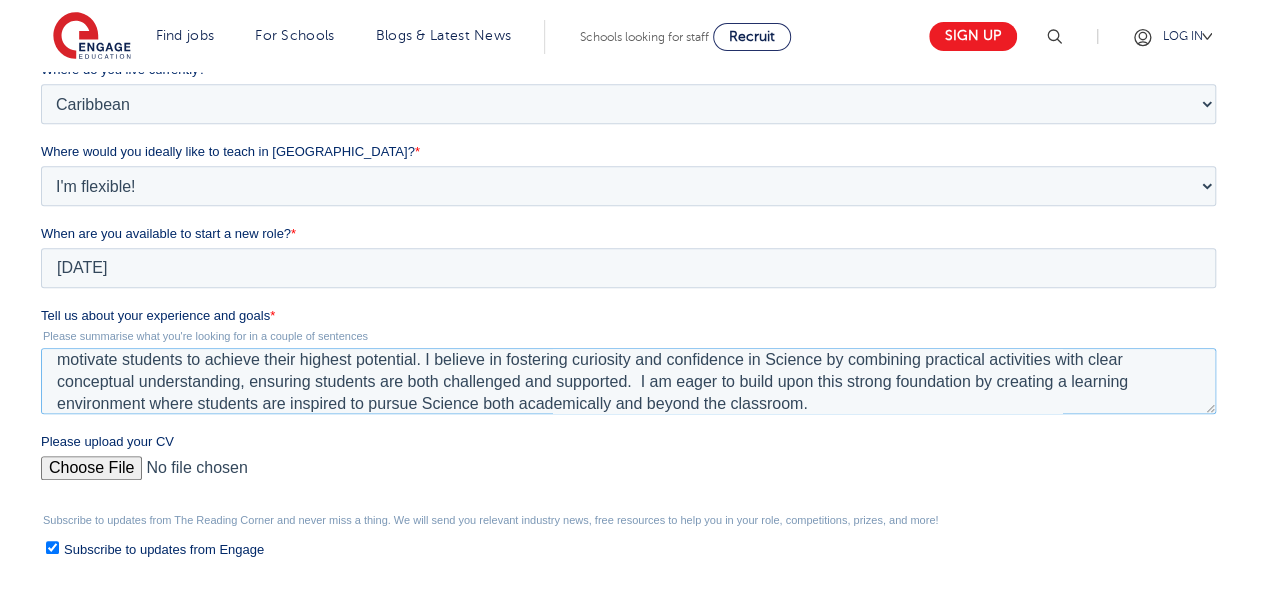 type on "I am  a qualified trained teacher for Jamaica with a strong background in teaching Science across Key Stages 3 and 4, I am confident in my ability to make a positive contribution to your team. Having taught Science to a range of abilities, I am committed to delivering engaging, differentiated lessons that motivate students to achieve their highest potential. I believe in fostering curiosity and confidence in Science by combining practical activities with clear conceptual understanding, ensuring students are both challenged and supported.  I am eager to build upon this strong foundation by creating a learning environment where students are inspired to pursue Science both academically and beyond the classroom." 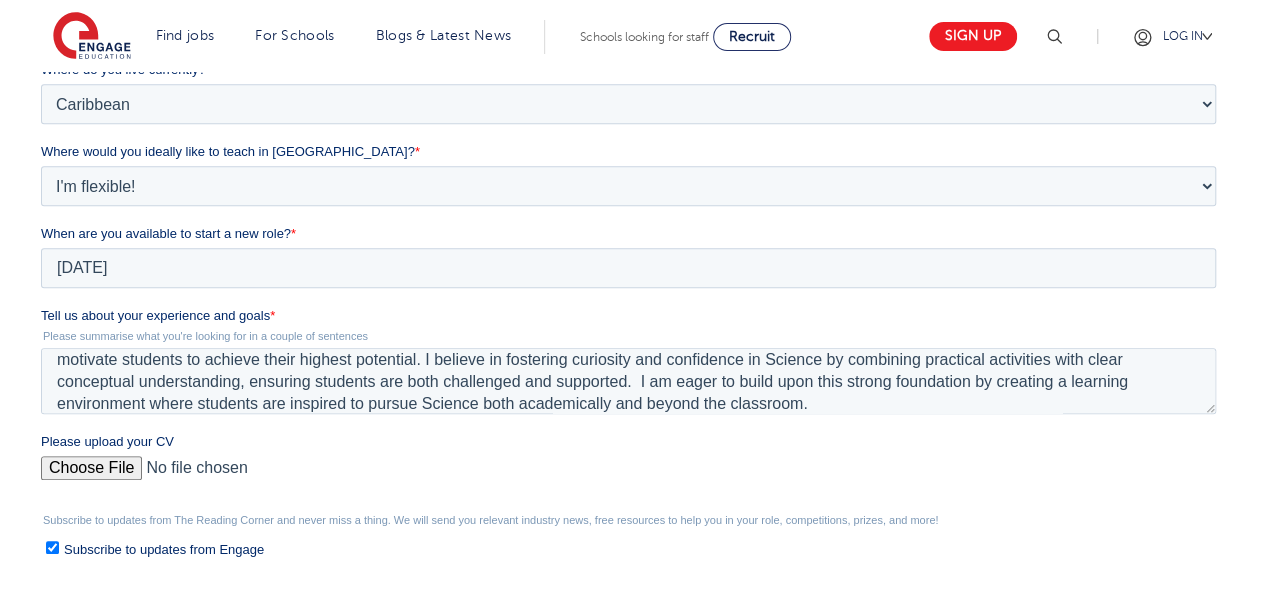 click on "Please upload your CV" at bounding box center [628, 476] 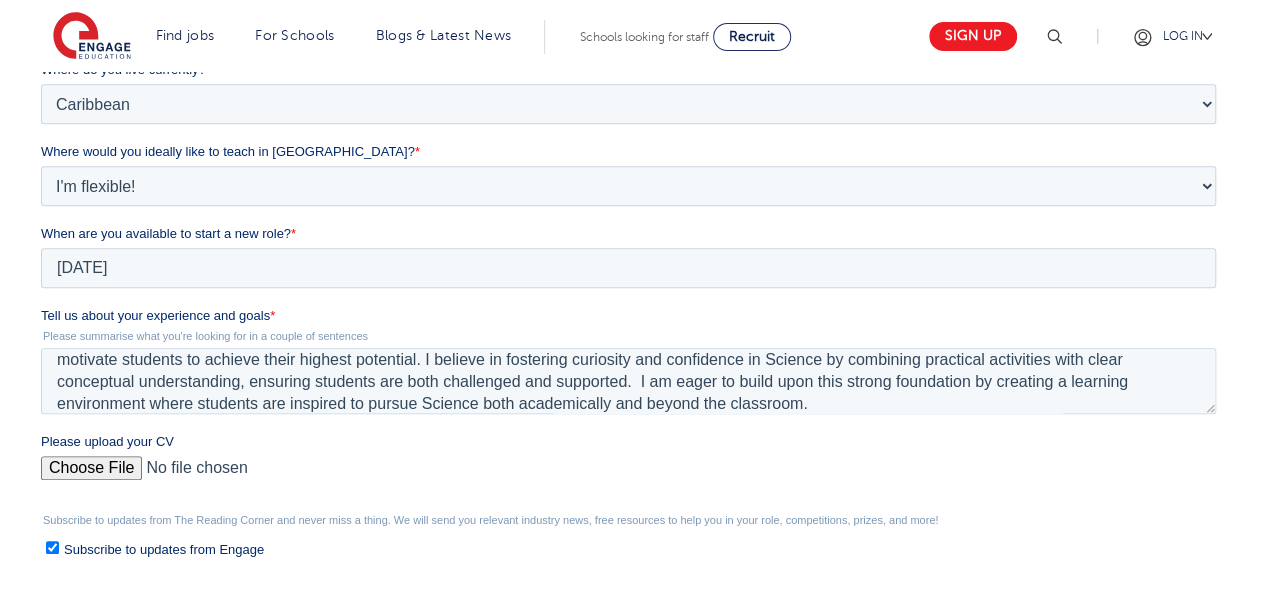 type on "C:\fakepath\[PERSON_NAME]-CV (1).pdf" 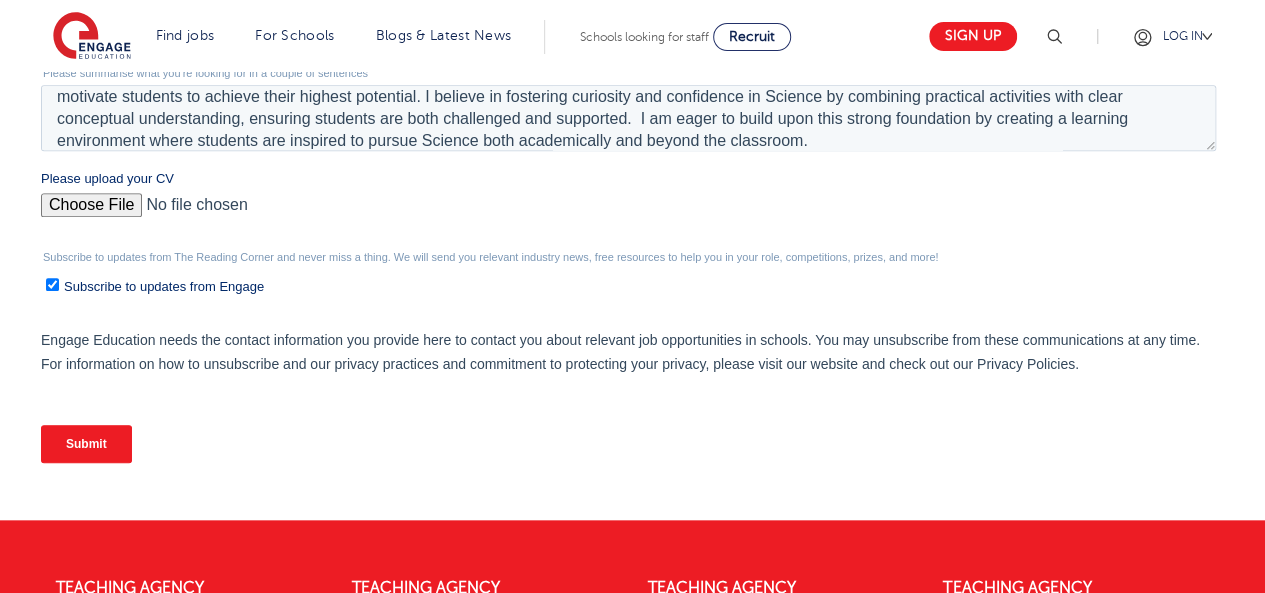 scroll, scrollTop: 760, scrollLeft: 0, axis: vertical 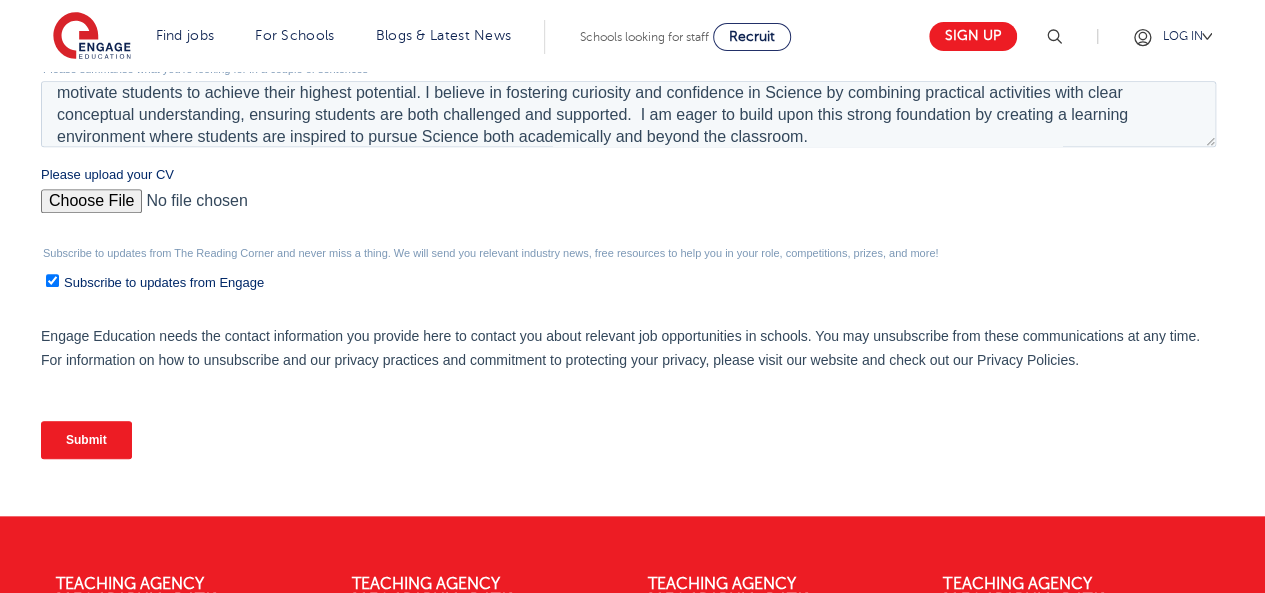 click on "Submit" at bounding box center (86, 440) 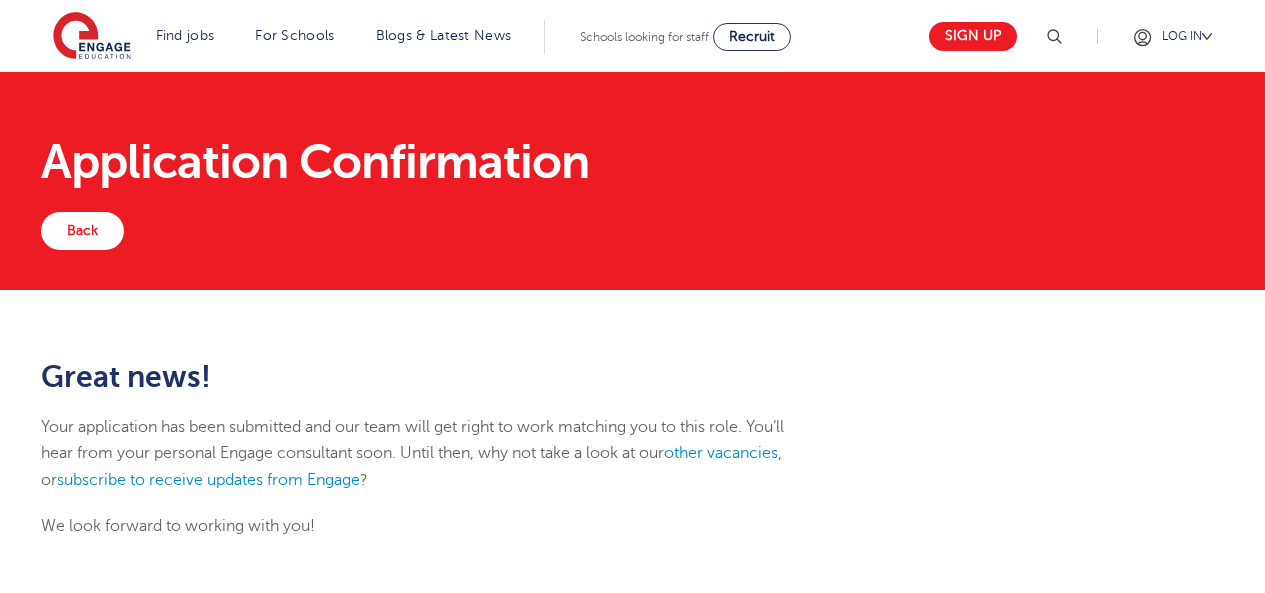 scroll, scrollTop: 0, scrollLeft: 0, axis: both 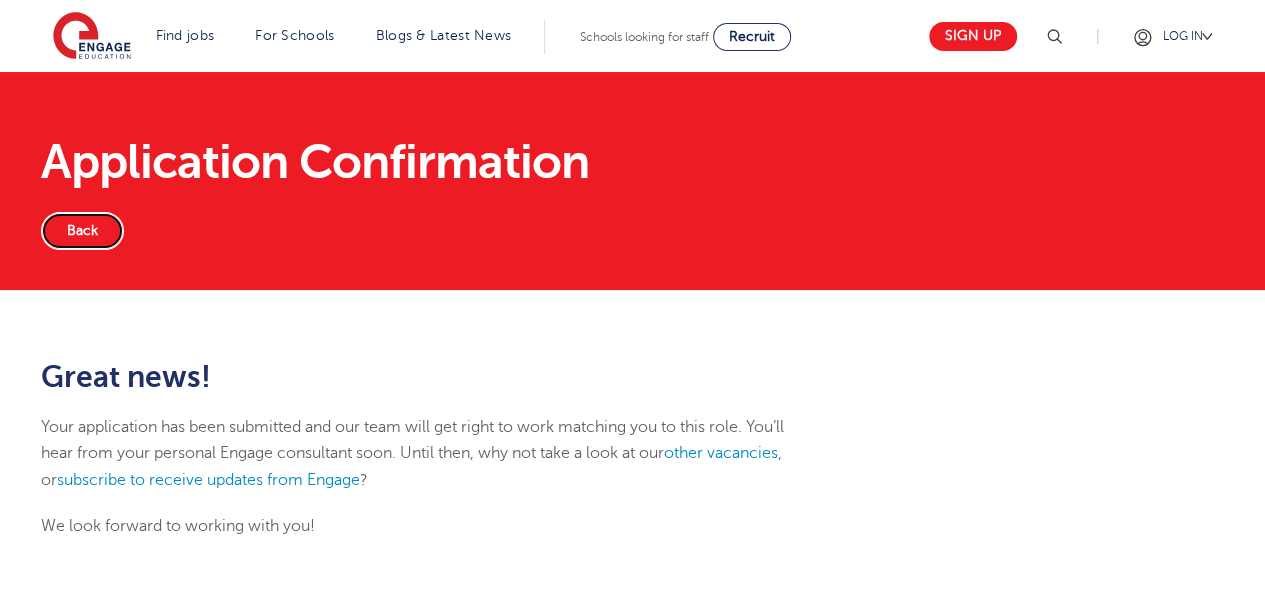 click on "Back" at bounding box center (82, 231) 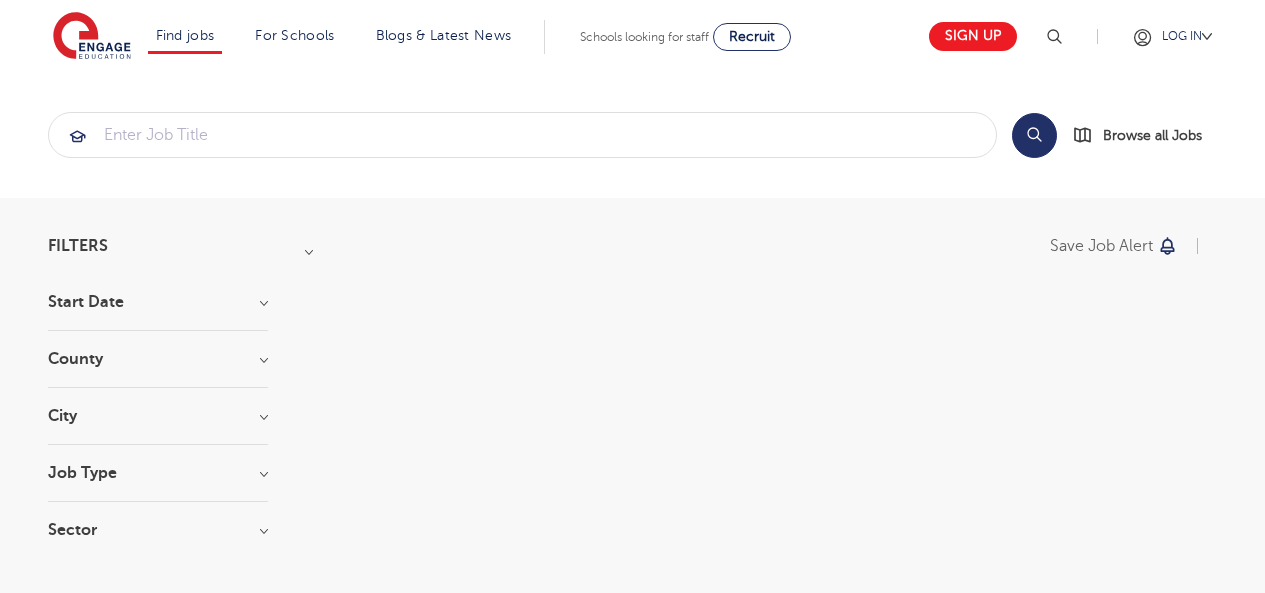 scroll, scrollTop: 0, scrollLeft: 0, axis: both 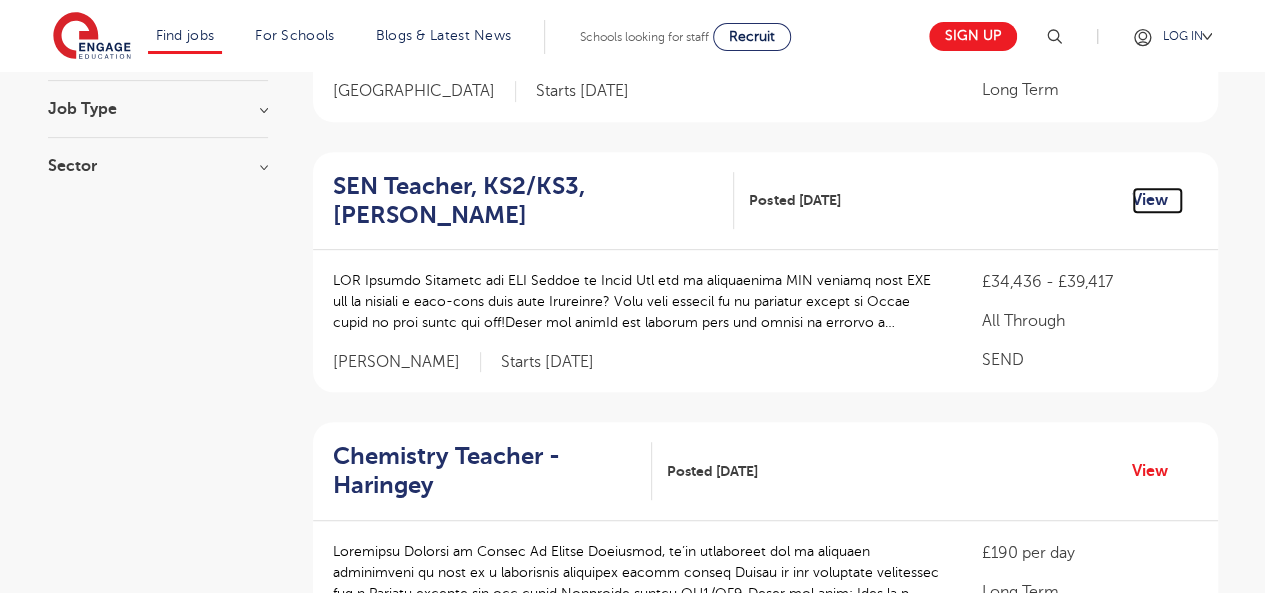 click on "View" at bounding box center [1157, 200] 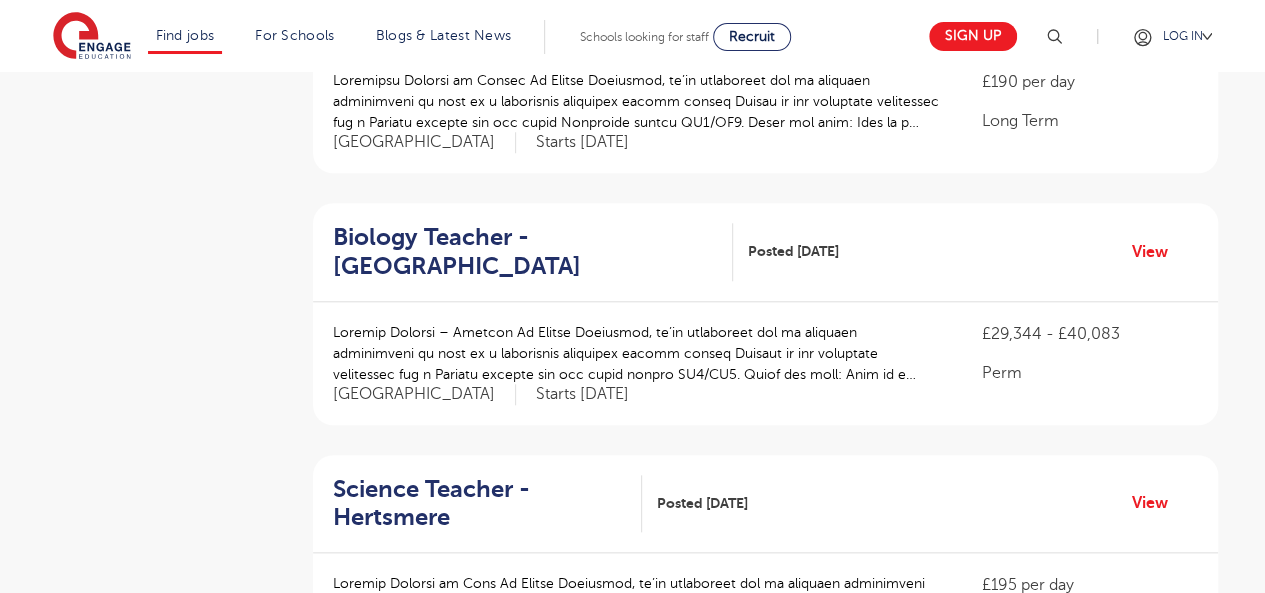 scroll, scrollTop: 839, scrollLeft: 0, axis: vertical 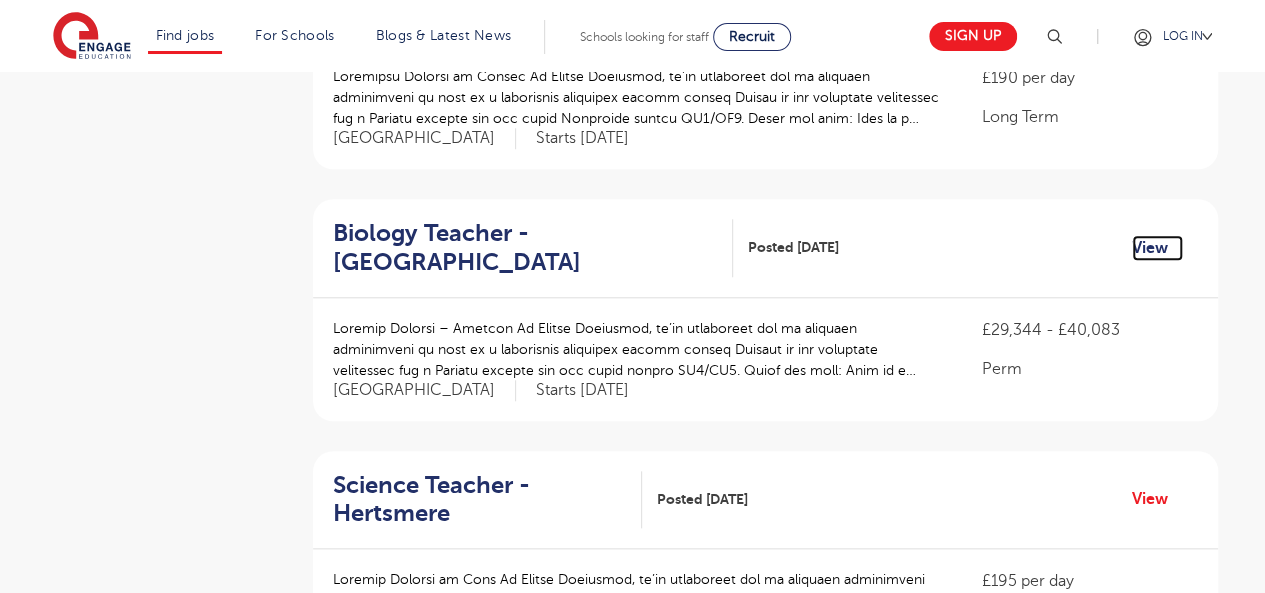 click on "View" at bounding box center (1157, 248) 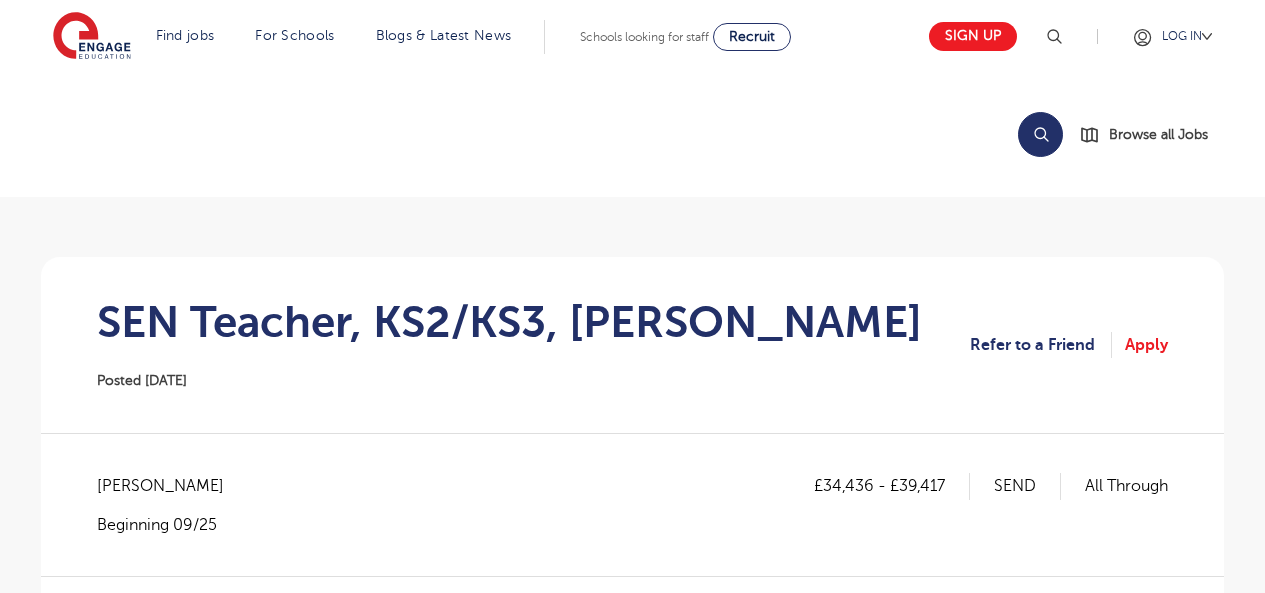 scroll, scrollTop: 0, scrollLeft: 0, axis: both 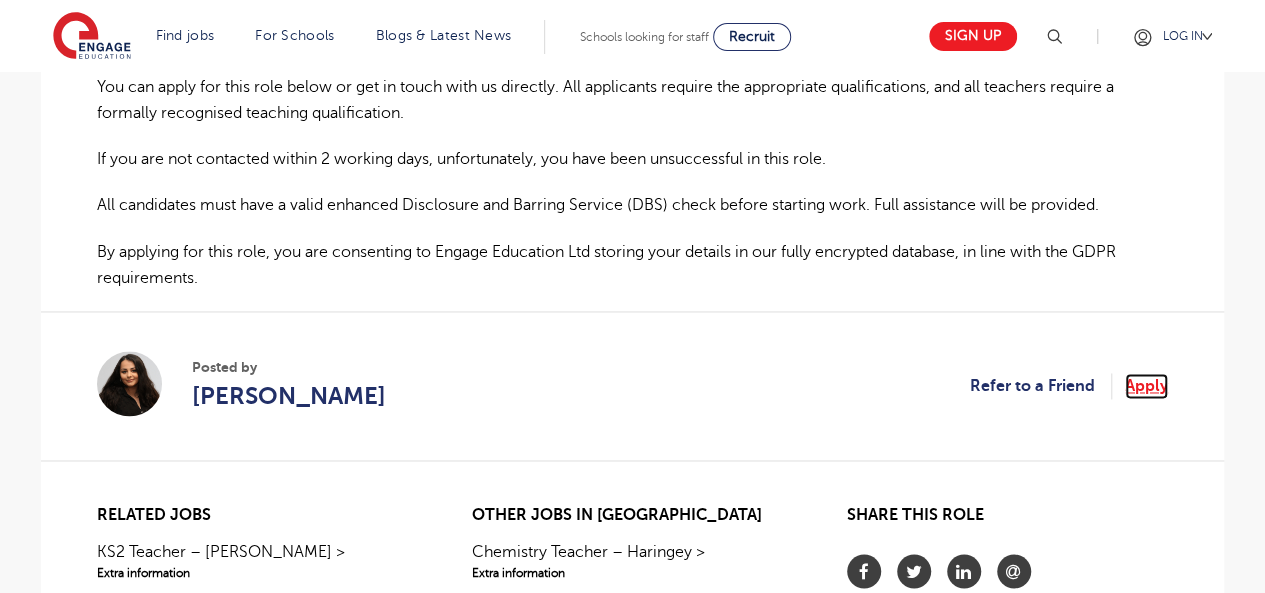 click on "Apply" at bounding box center [1146, 386] 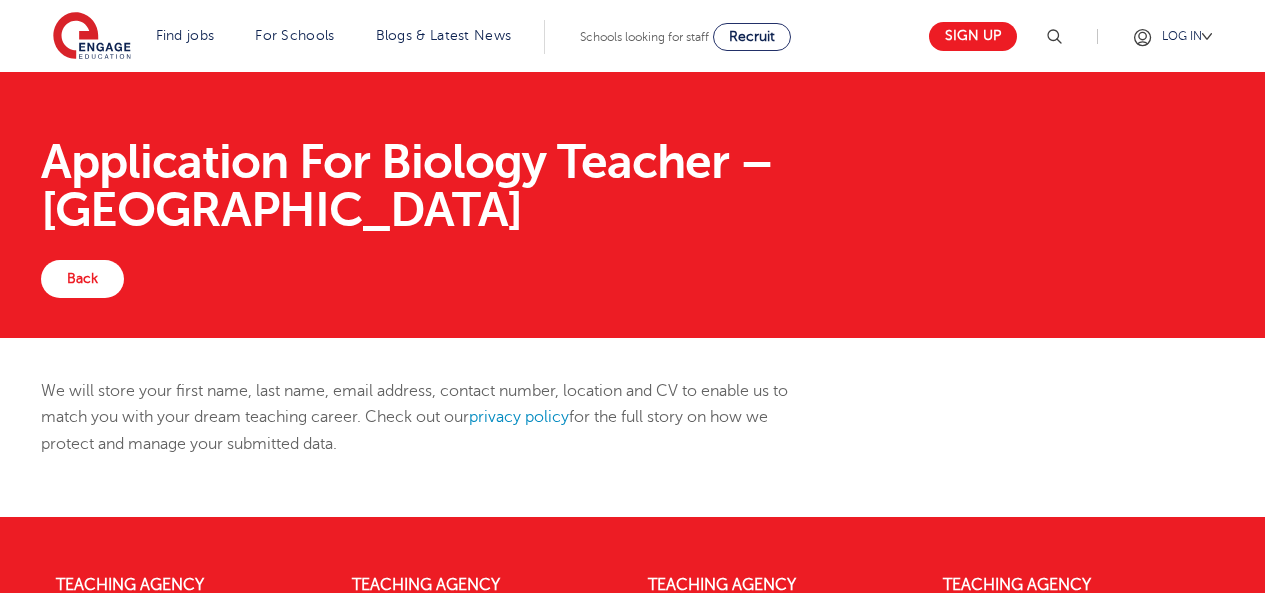 scroll, scrollTop: 0, scrollLeft: 0, axis: both 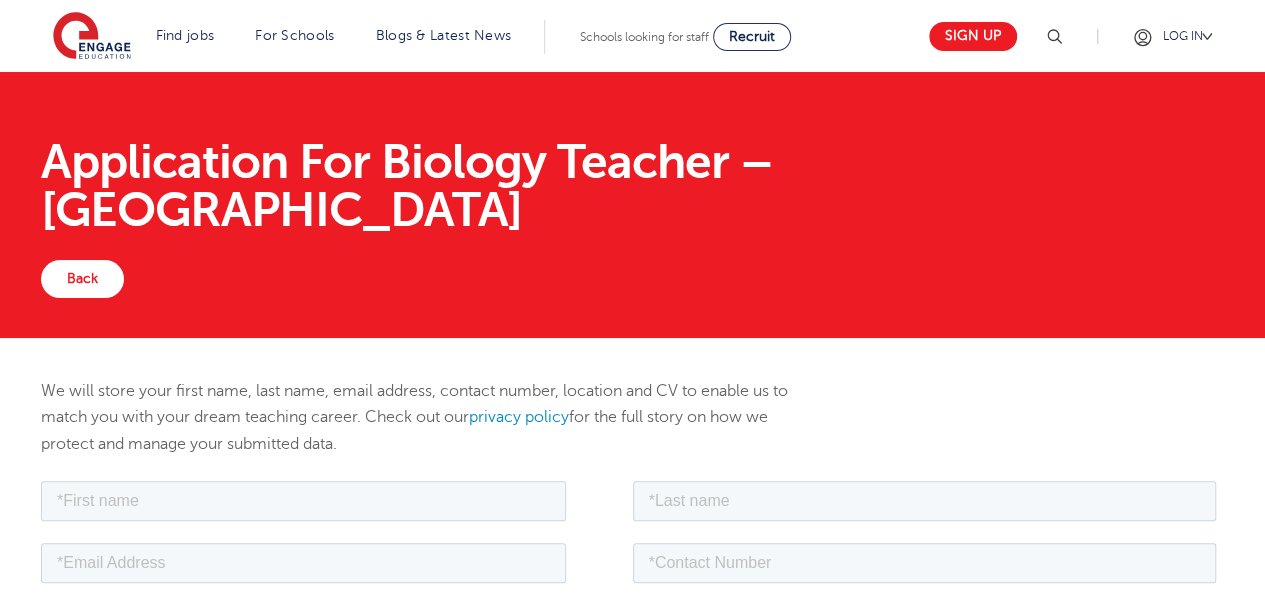click at bounding box center [337, 498] 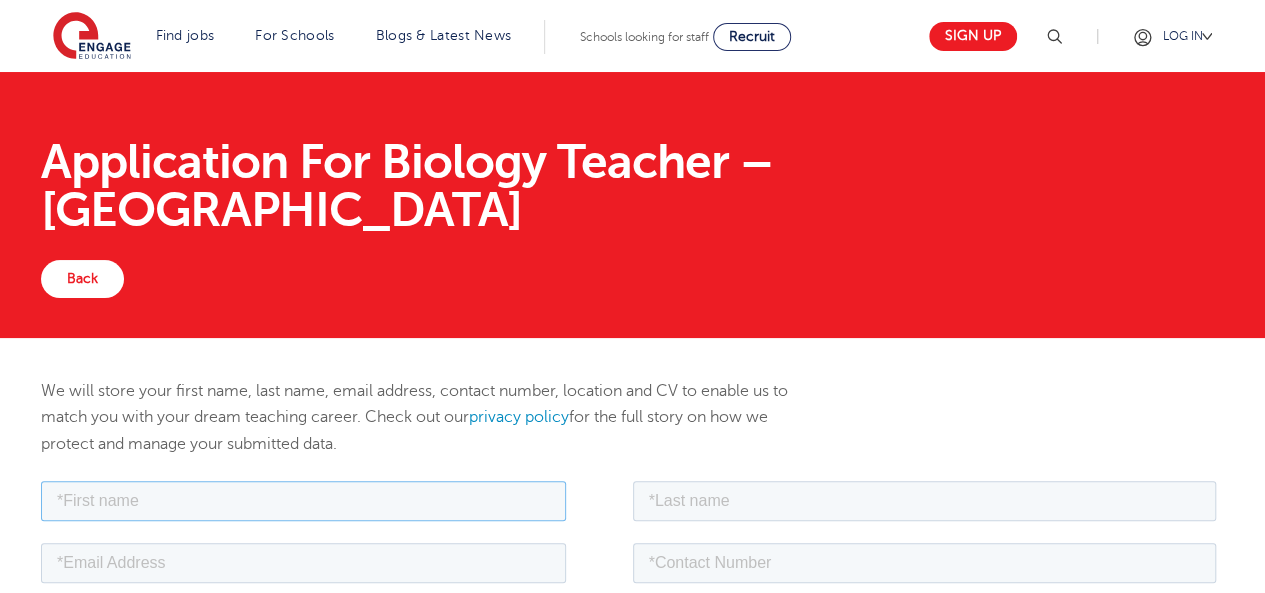 click at bounding box center [303, 500] 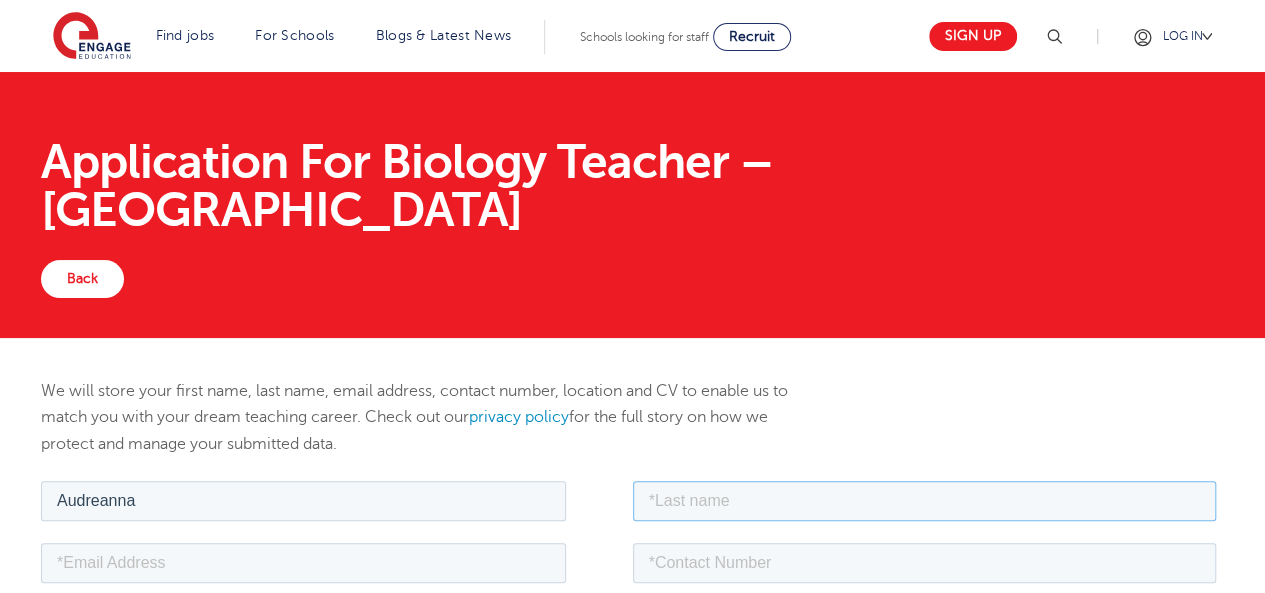 click at bounding box center (925, 500) 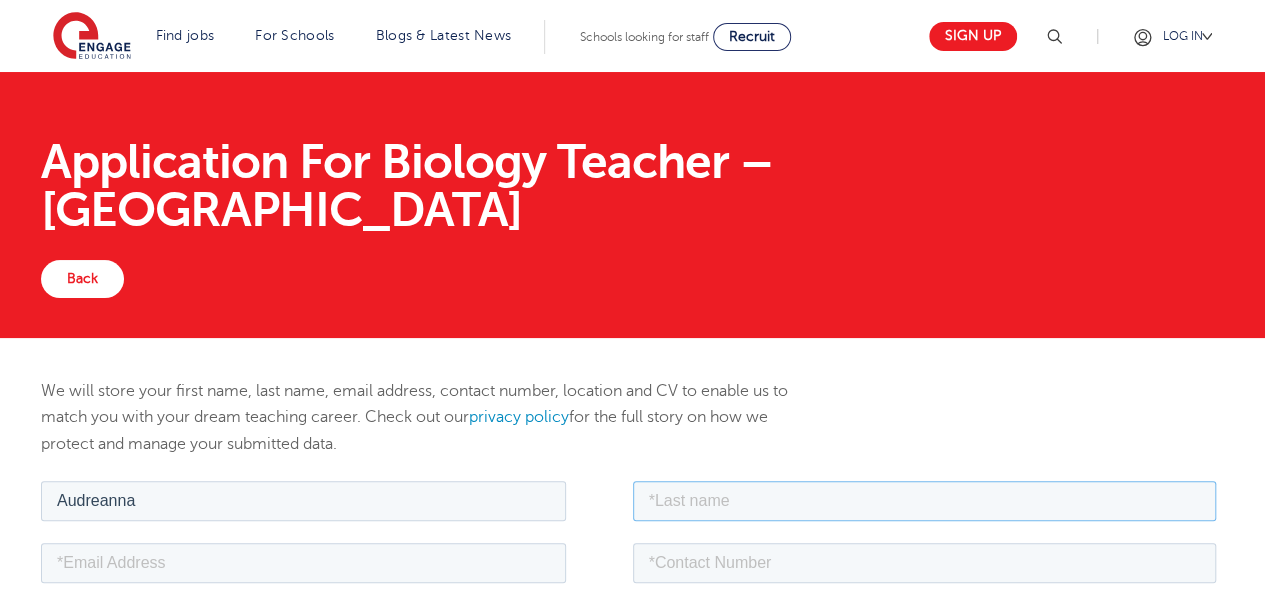 type on "Clarke" 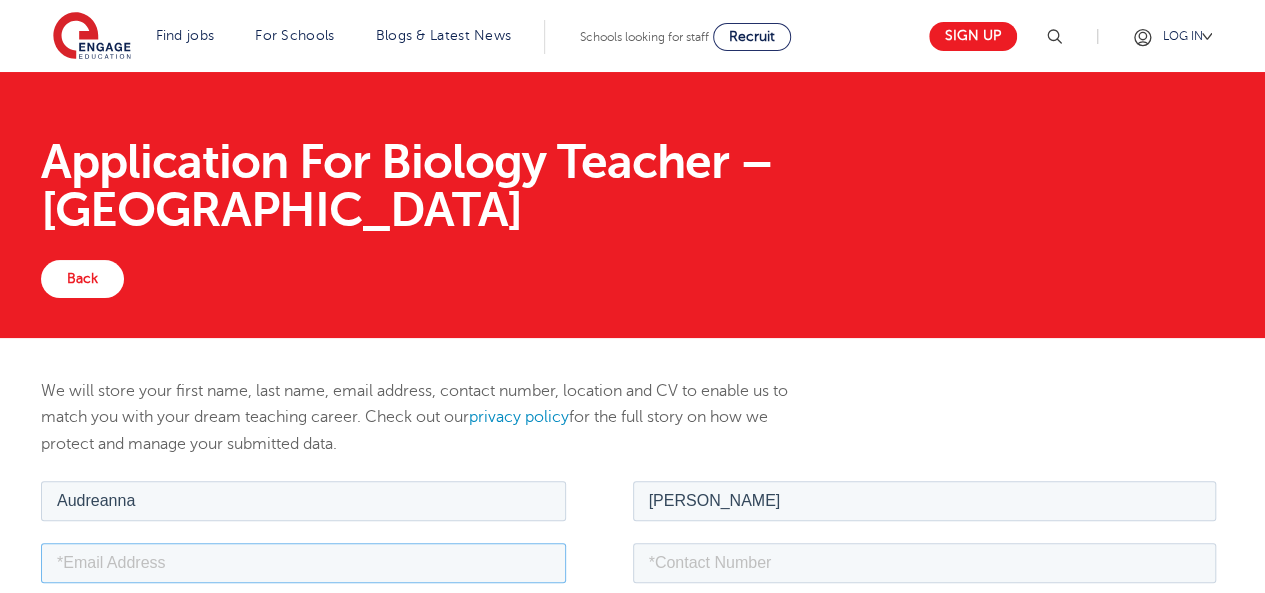 click at bounding box center [303, 562] 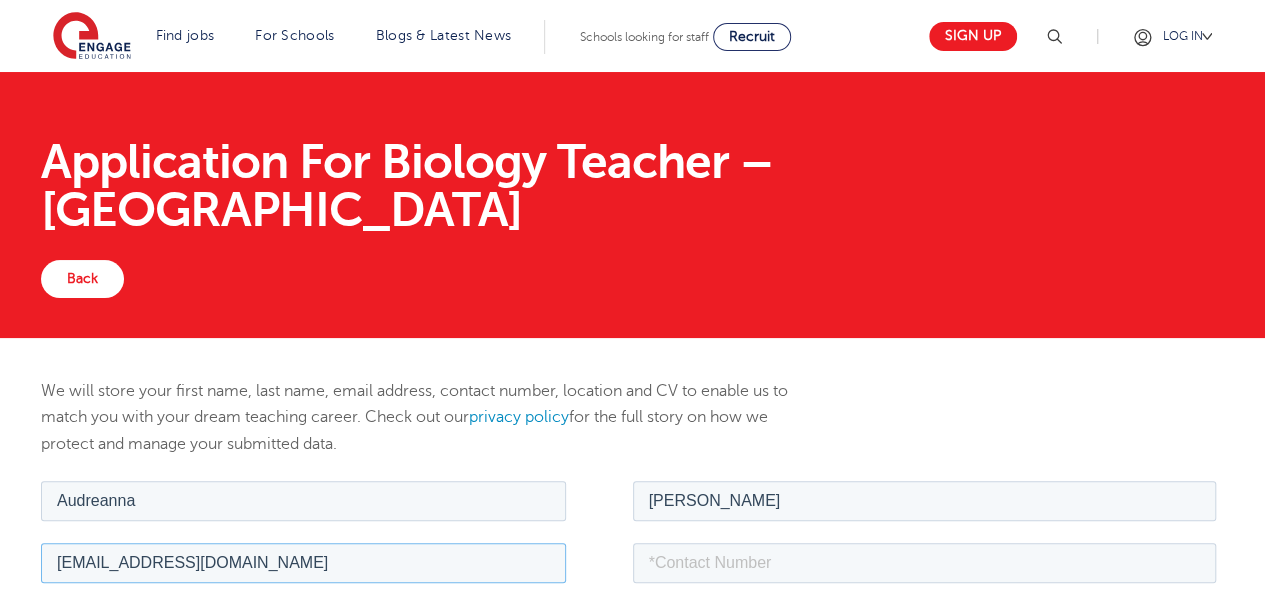 type on "audreannaclarkevincent@gmail.com" 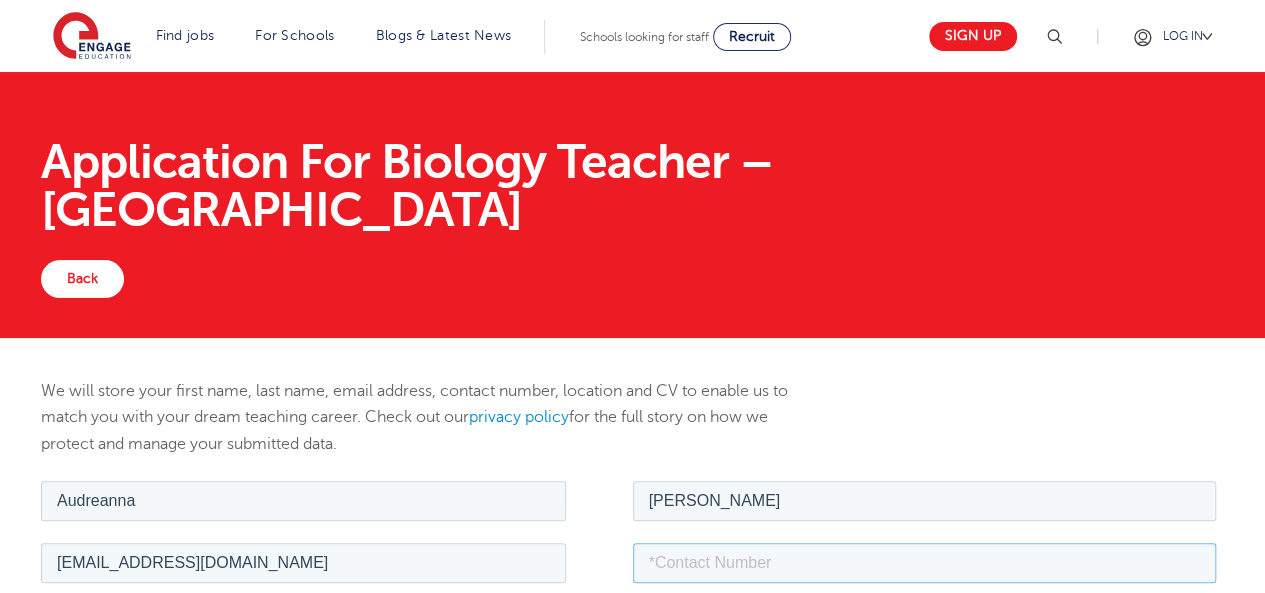 click at bounding box center [925, 562] 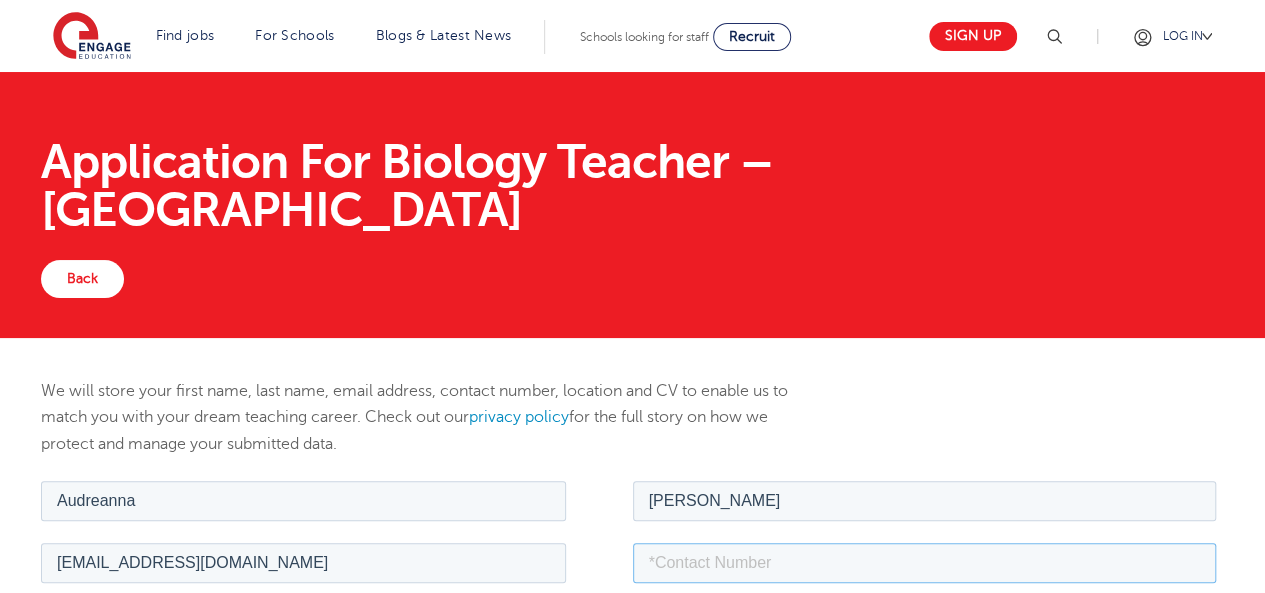 type on "242-814-7846" 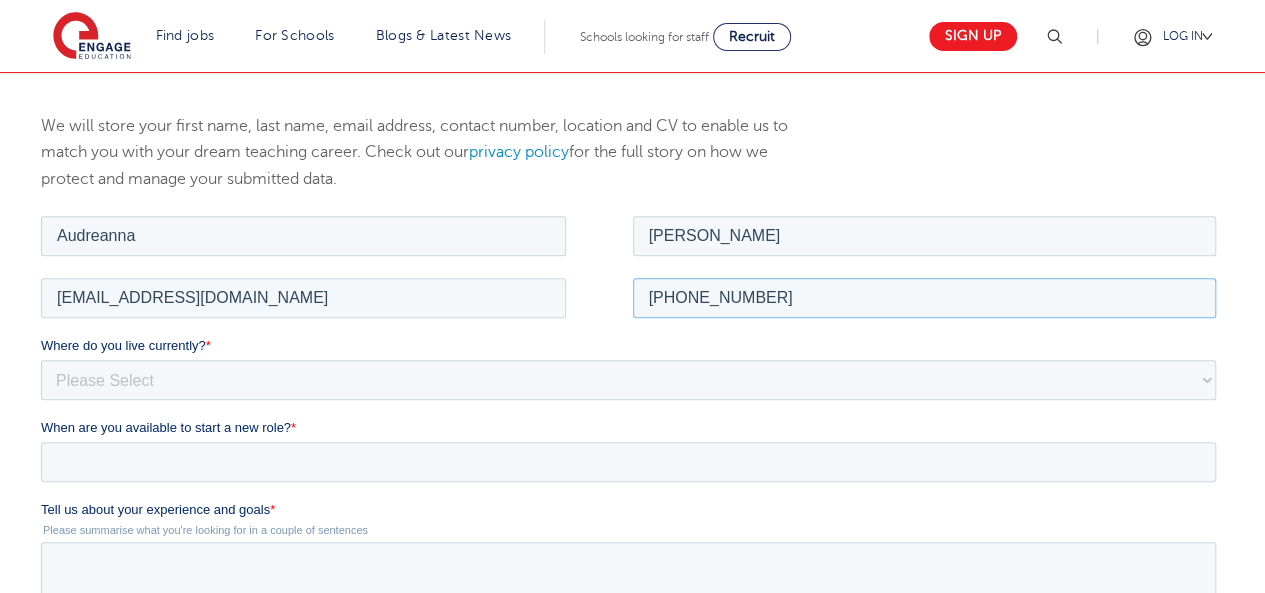 scroll, scrollTop: 259, scrollLeft: 0, axis: vertical 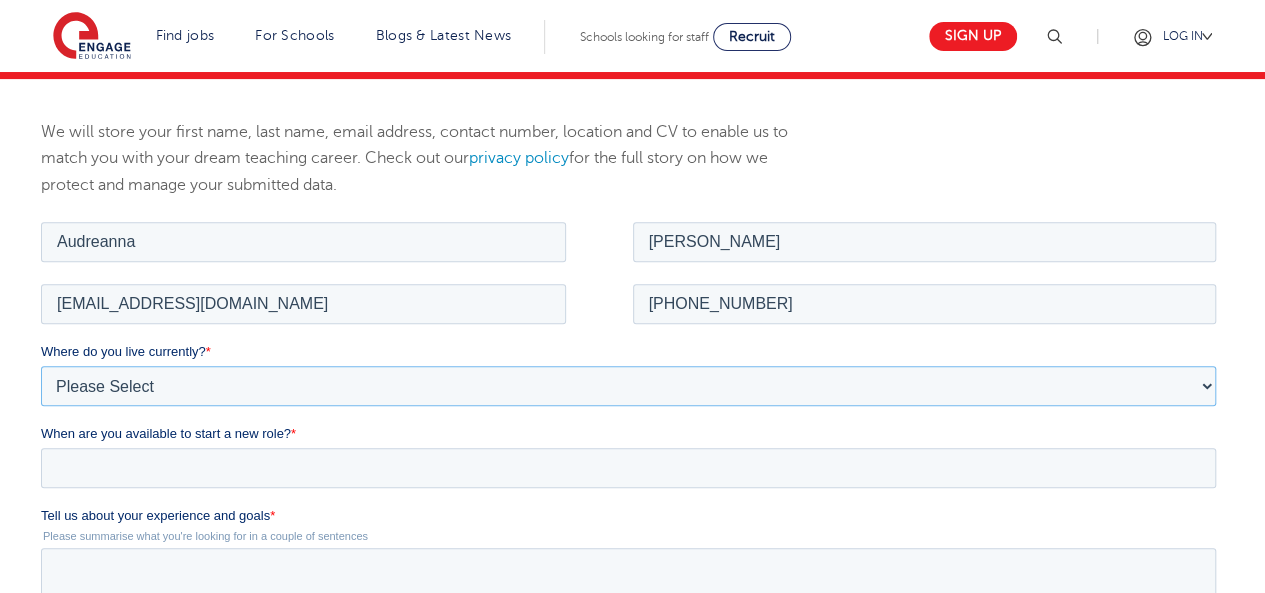 click on "Please Select UK Canada Ireland Australia New Zealand Europe USA South Africa Jamaica Africa Asia Middle East South America Caribbean" at bounding box center (628, 385) 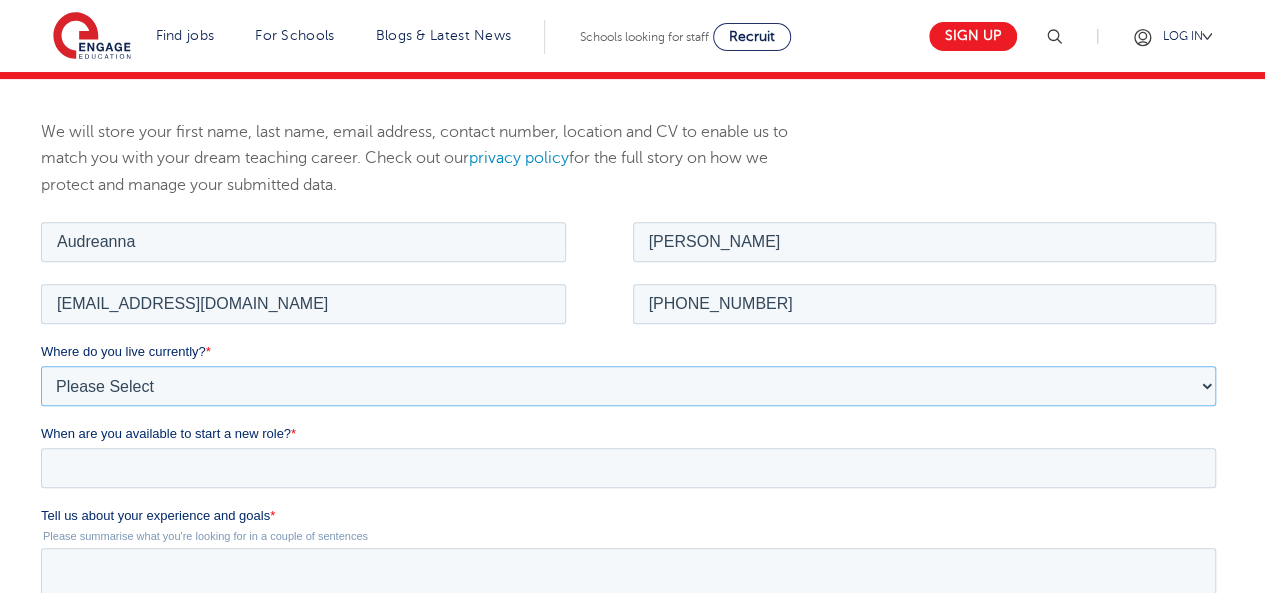 select on "Caribbean" 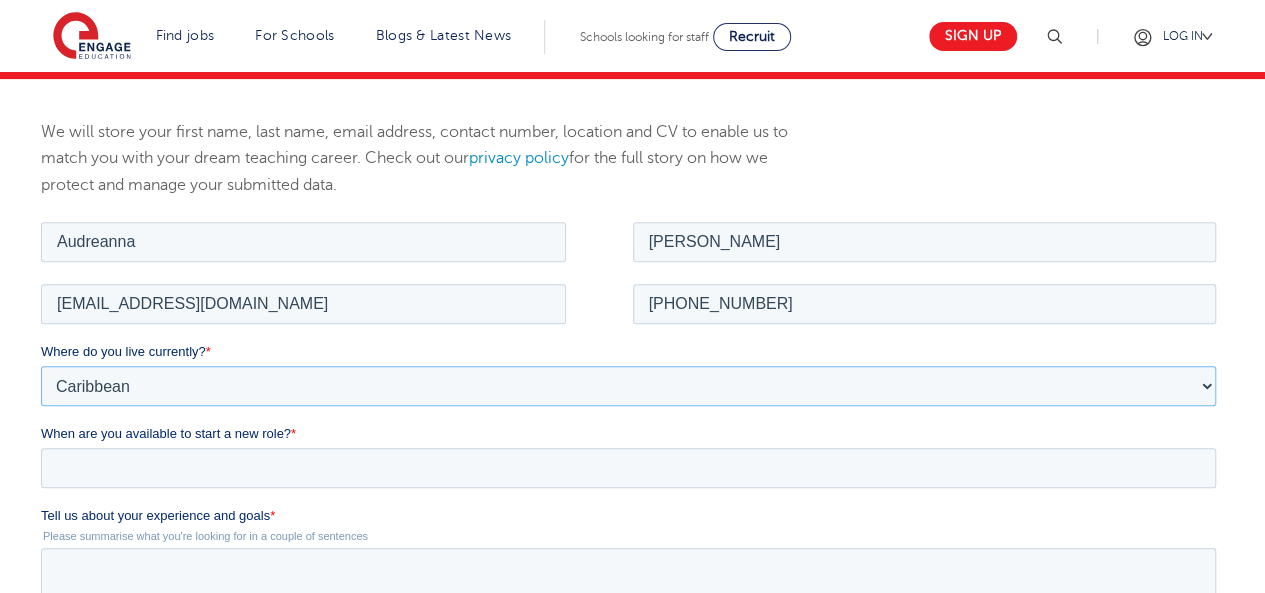 click on "Please Select UK Canada Ireland Australia New Zealand Europe USA South Africa Jamaica Africa Asia Middle East South America Caribbean" at bounding box center (628, 385) 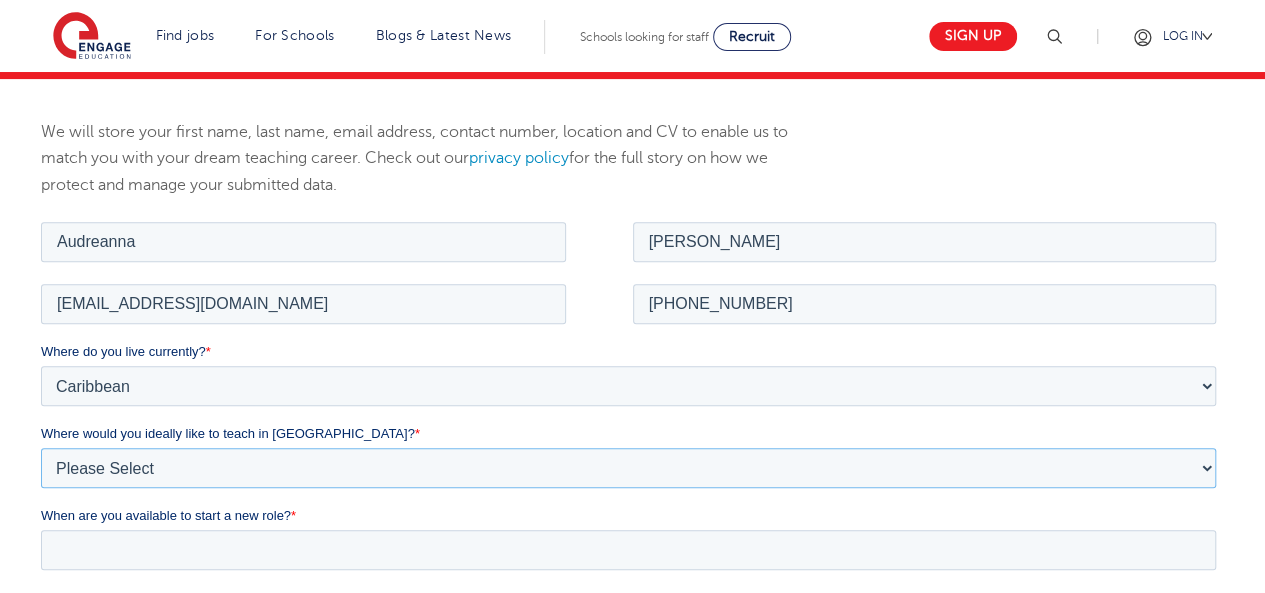 click on "Please Select I'm flexible! London Any city in England Greater London/Home Counties Somewhere more rural" at bounding box center (628, 467) 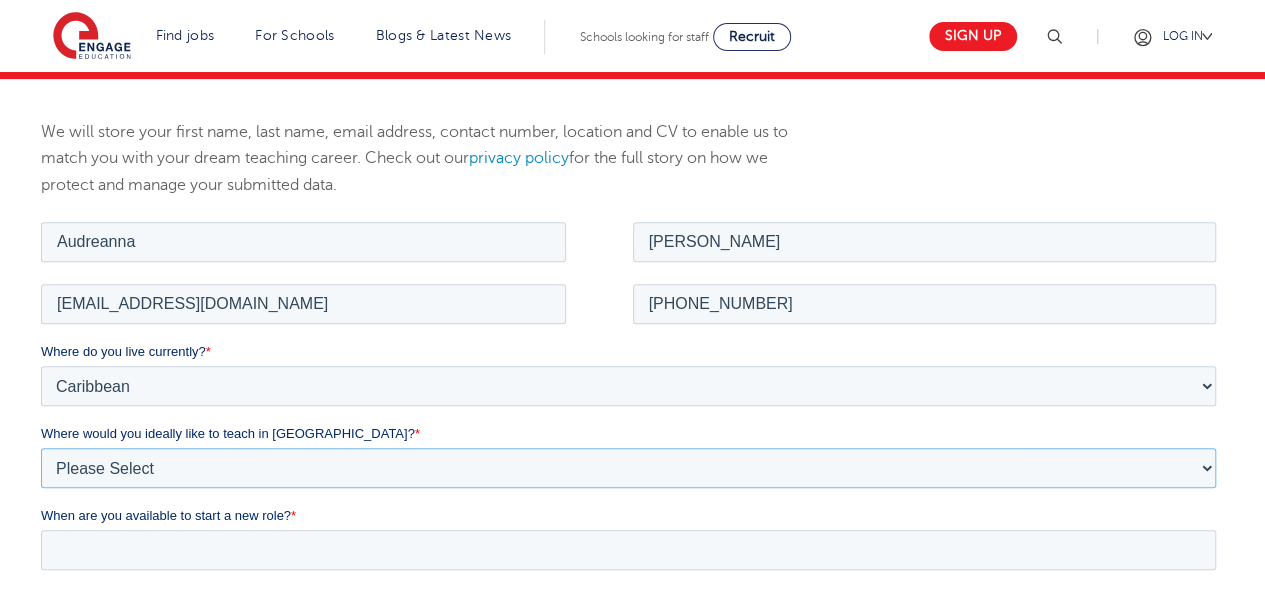 select on "Flexible" 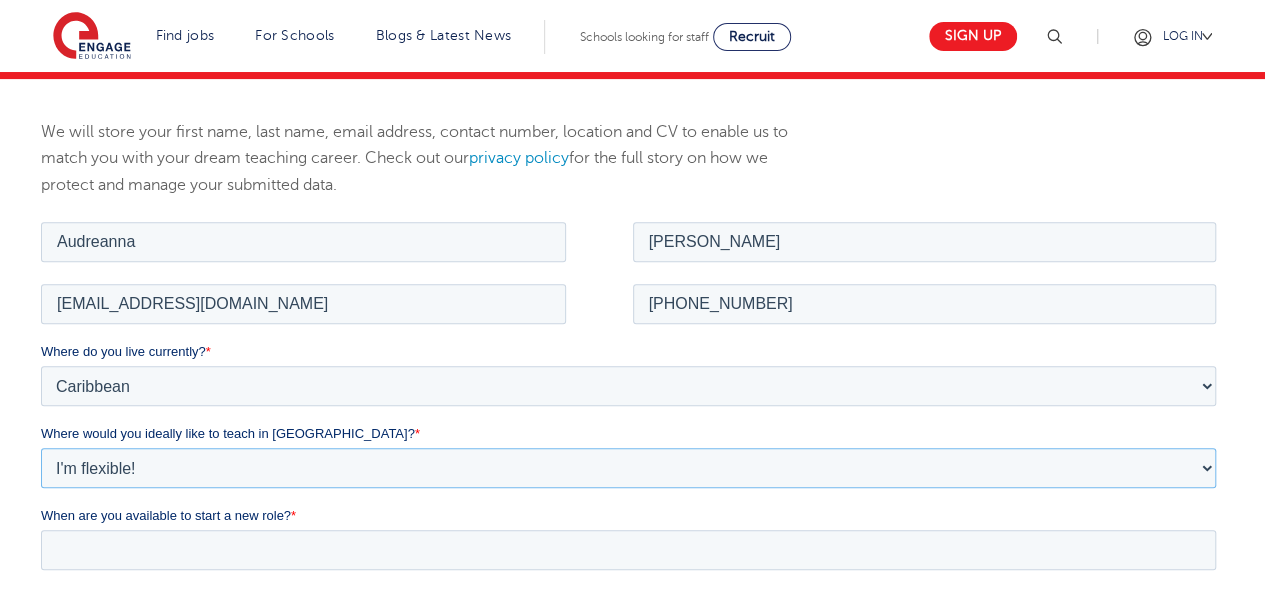 click on "Please Select I'm flexible! London Any city in England Greater London/Home Counties Somewhere more rural" at bounding box center [628, 467] 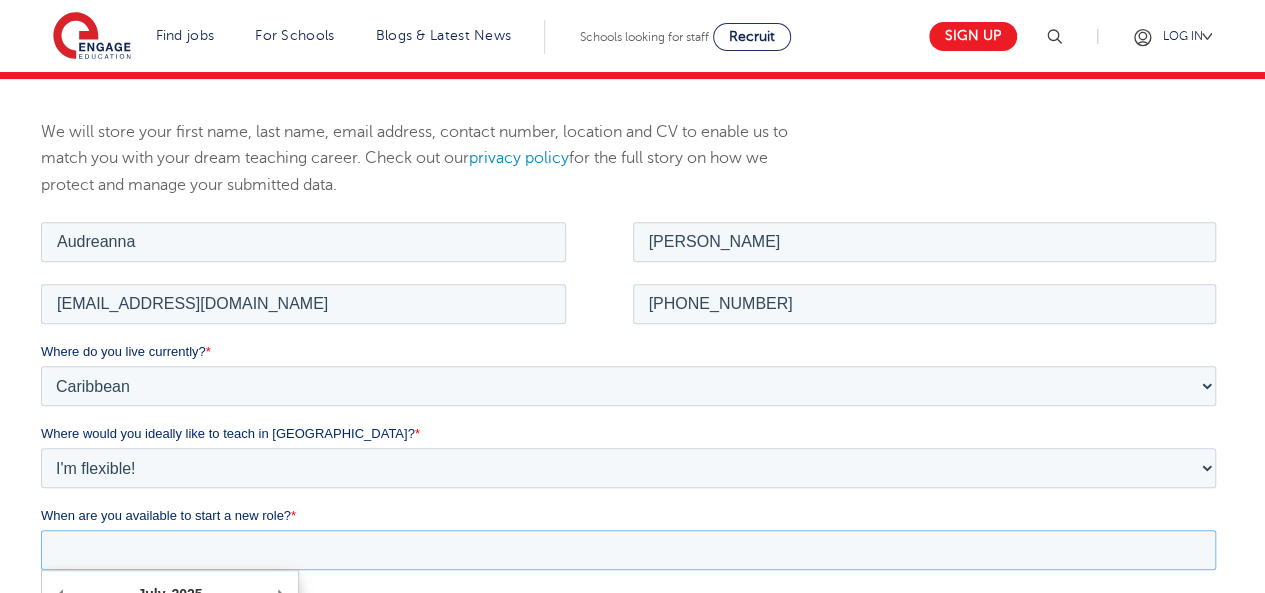 click on "When are you available to start a new role? *" at bounding box center (628, 549) 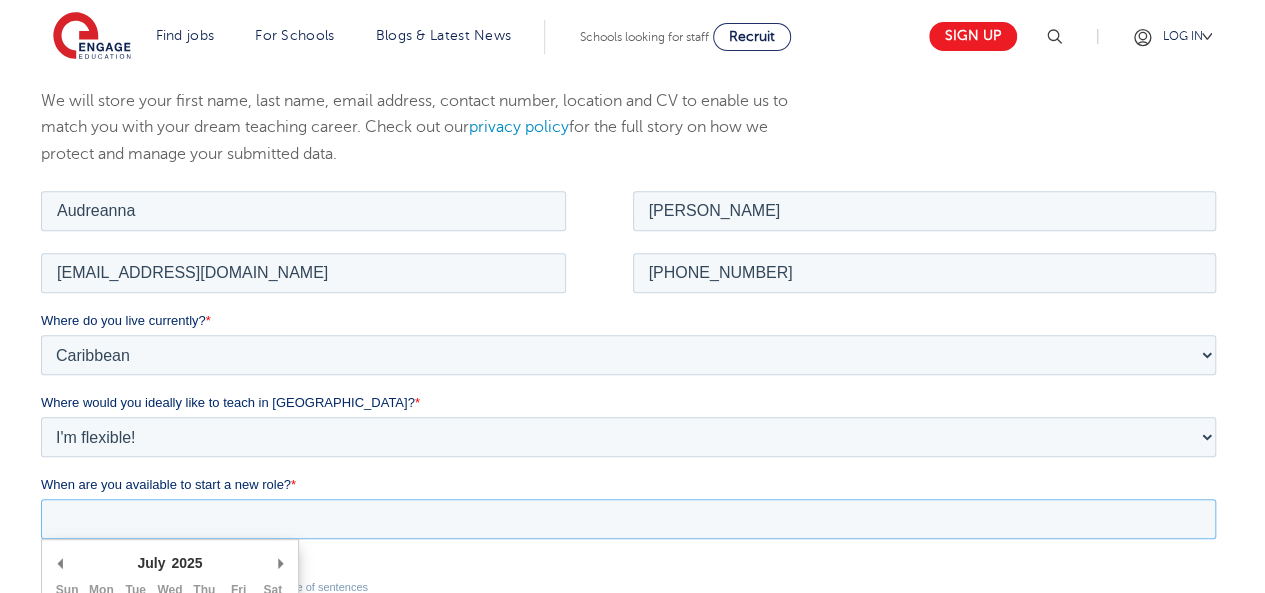 scroll, scrollTop: 291, scrollLeft: 0, axis: vertical 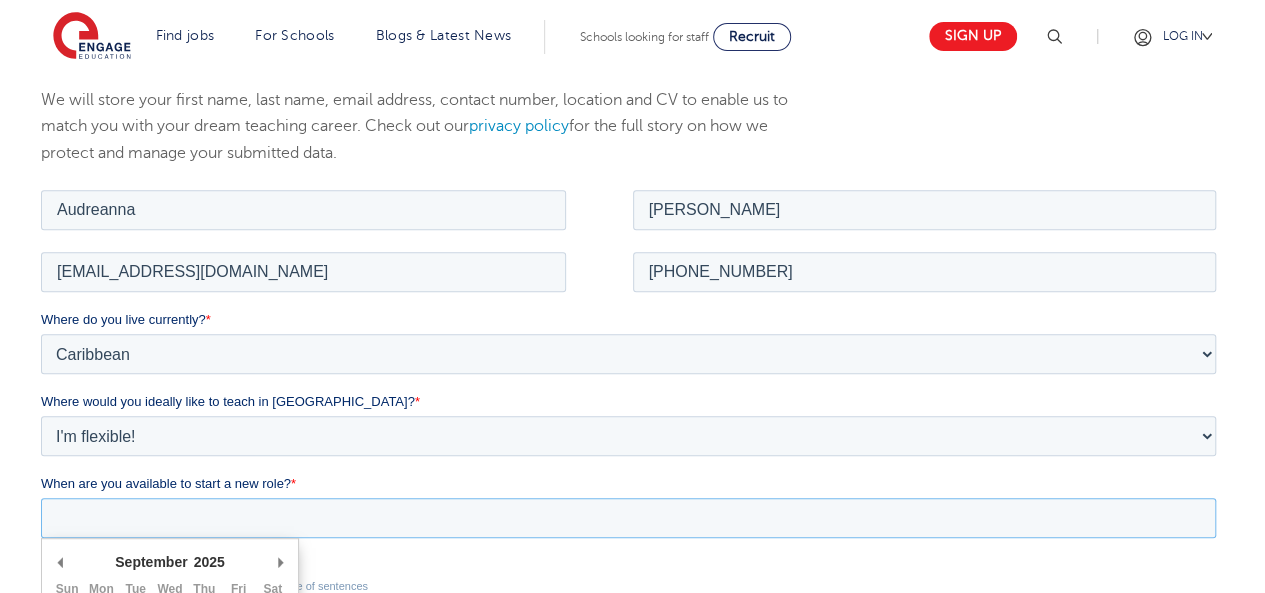 type on "2025-09-01" 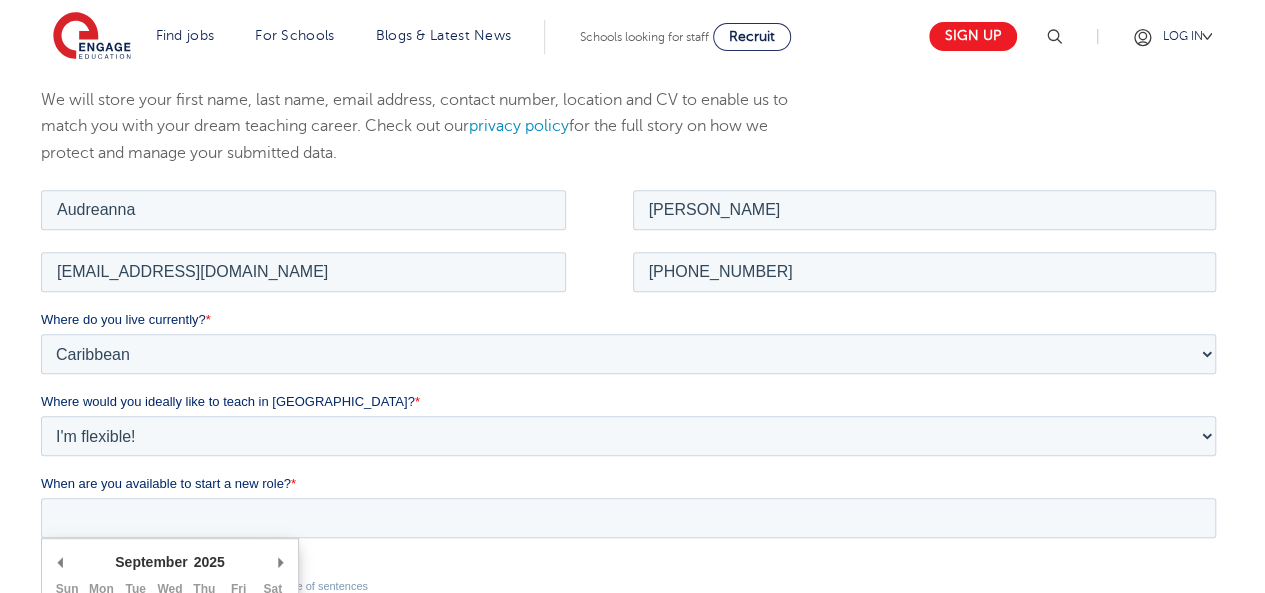 type on "2025/09/01" 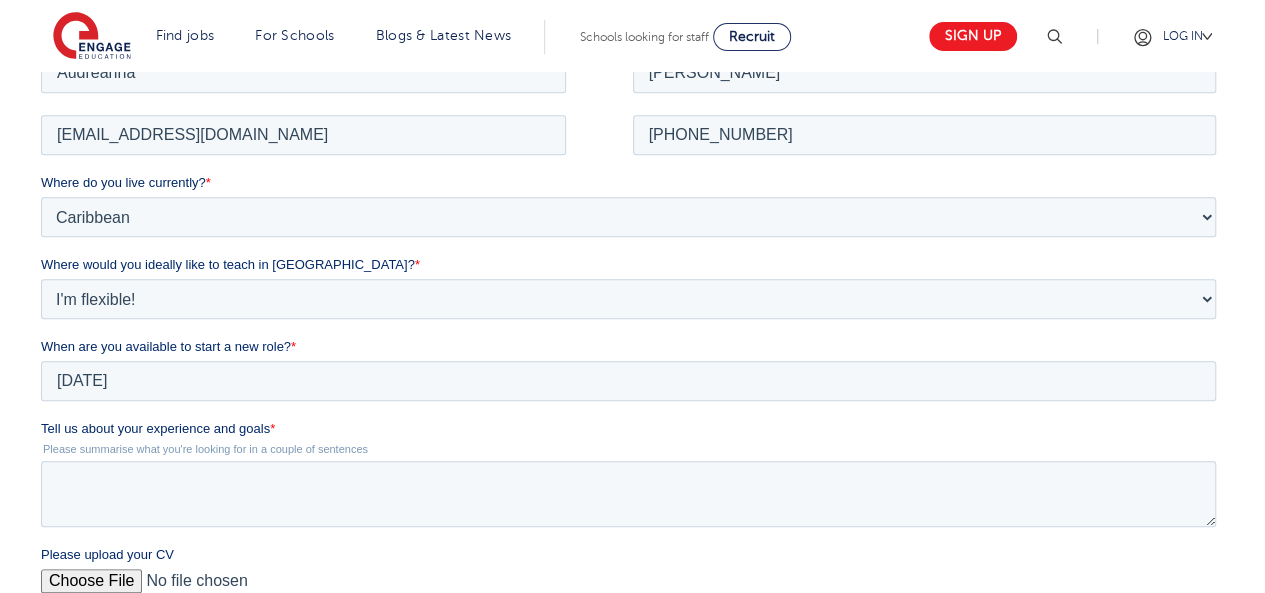 scroll, scrollTop: 435, scrollLeft: 0, axis: vertical 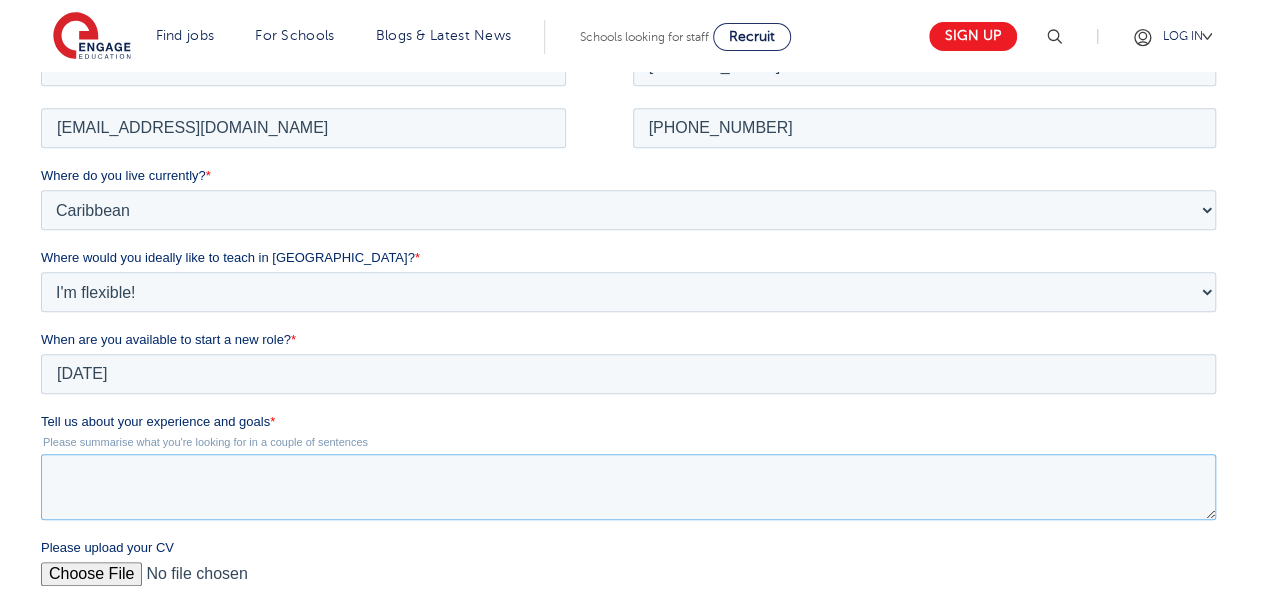 click on "Tell us about your experience and goals *" at bounding box center (628, 486) 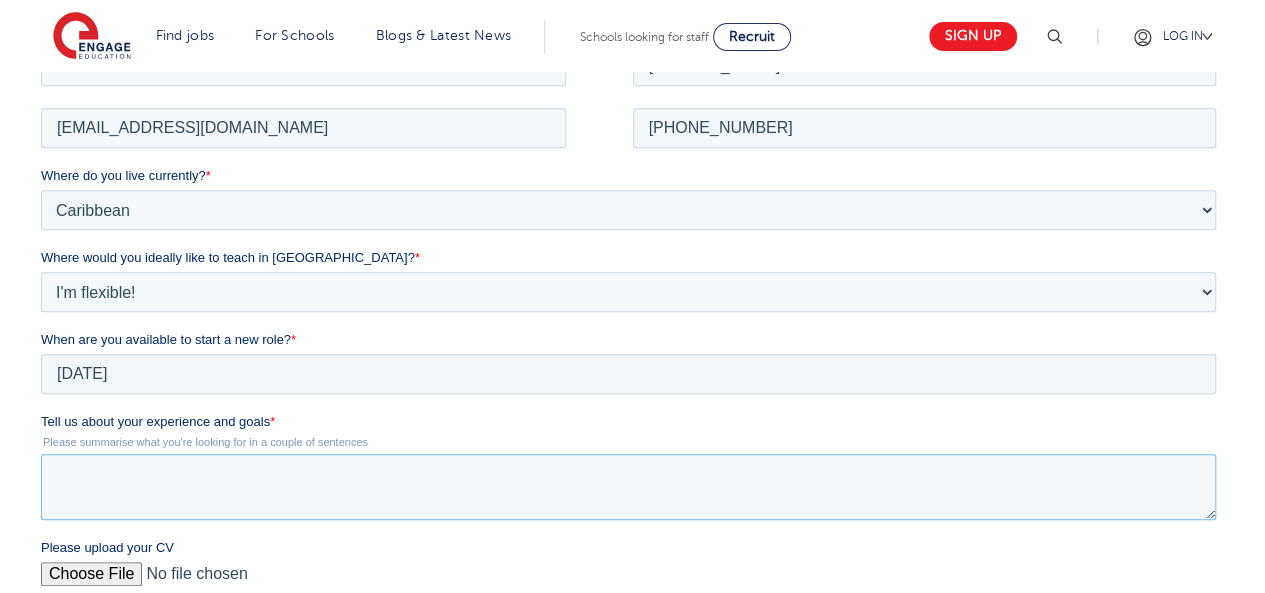 paste on "Qualified and passionate Science Teacher specialising in Biology and Chemistry, with proven experience delivering engaging and differentiated lessons across Key Stages 3 and 4. Skilled in creating inclusive and supportive learning environments to build students’ confidence, curiosity, and scientific understanding. Adept at managing behaviour positively, implementing safeguarding practices, and addressing diverse needs including SEMH considerations. Highly committed to nurturing each learner’s potential through resilience, empathy, and evidence-based teaching strategies." 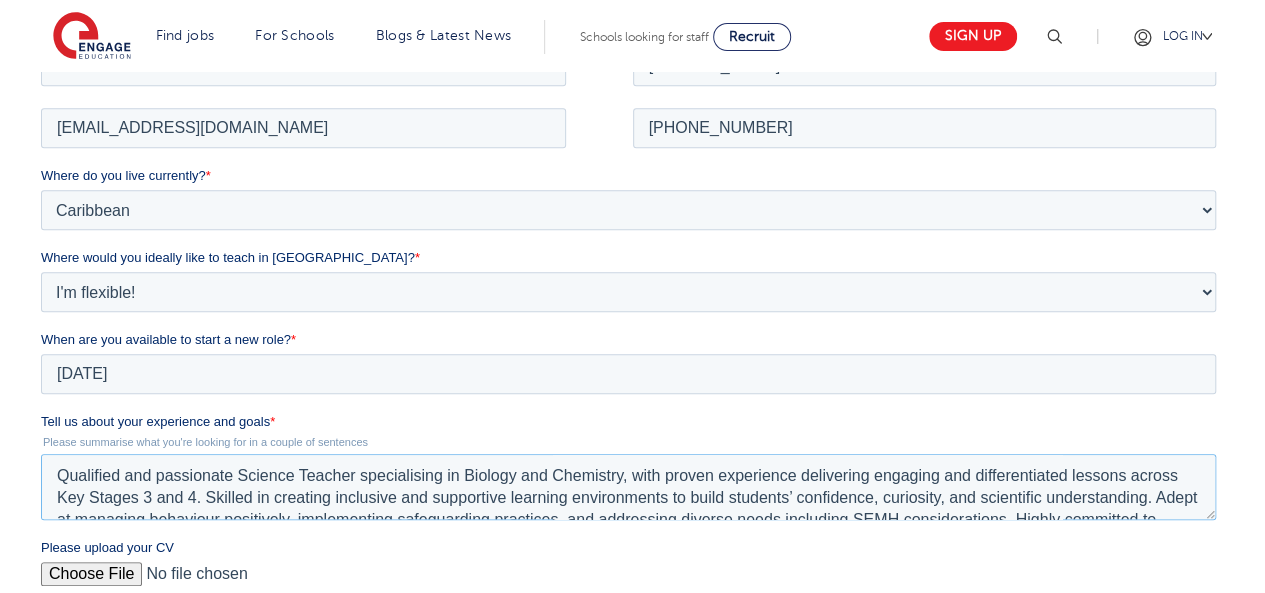 scroll, scrollTop: 54, scrollLeft: 0, axis: vertical 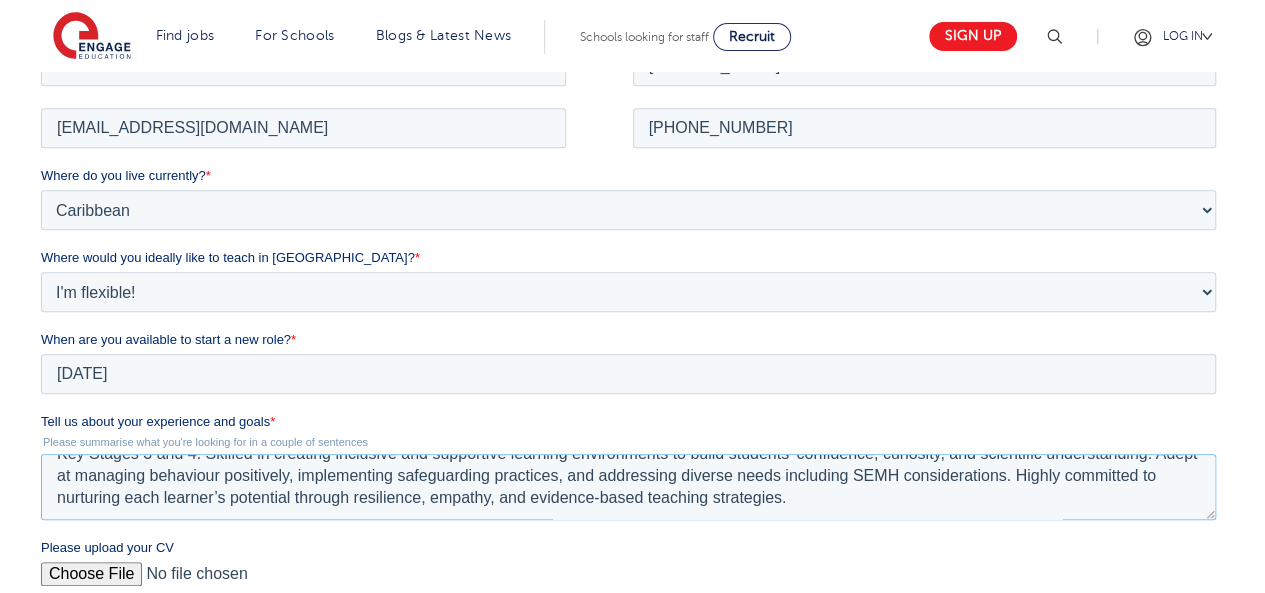 click on "Qualified and passionate Science Teacher specialising in Biology and Chemistry, with proven experience delivering engaging and differentiated lessons across Key Stages 3 and 4. Skilled in creating inclusive and supportive learning environments to build students’ confidence, curiosity, and scientific understanding. Adept at managing behaviour positively, implementing safeguarding practices, and addressing diverse needs including SEMH considerations. Highly committed to nurturing each learner’s potential through resilience, empathy, and evidence-based teaching strategies." at bounding box center (628, 486) 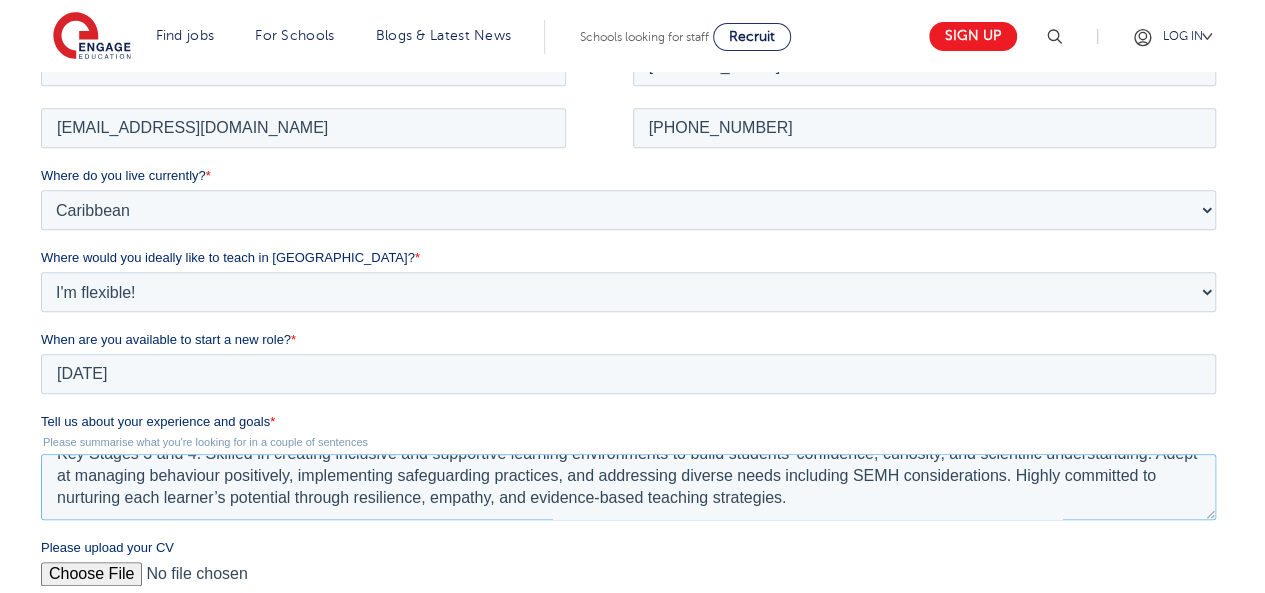 paste on "In my current role at a prominent high school in the Bahamas, I deliver engaging and differentiated lessons in Biology, Chemistry and Combined Science, ensuring all students make progress regardless of their starting points. I implement a range of practical activities and demonstrations to bring theoretical concepts to life while prioritising safety and promoting scientific curiosity." 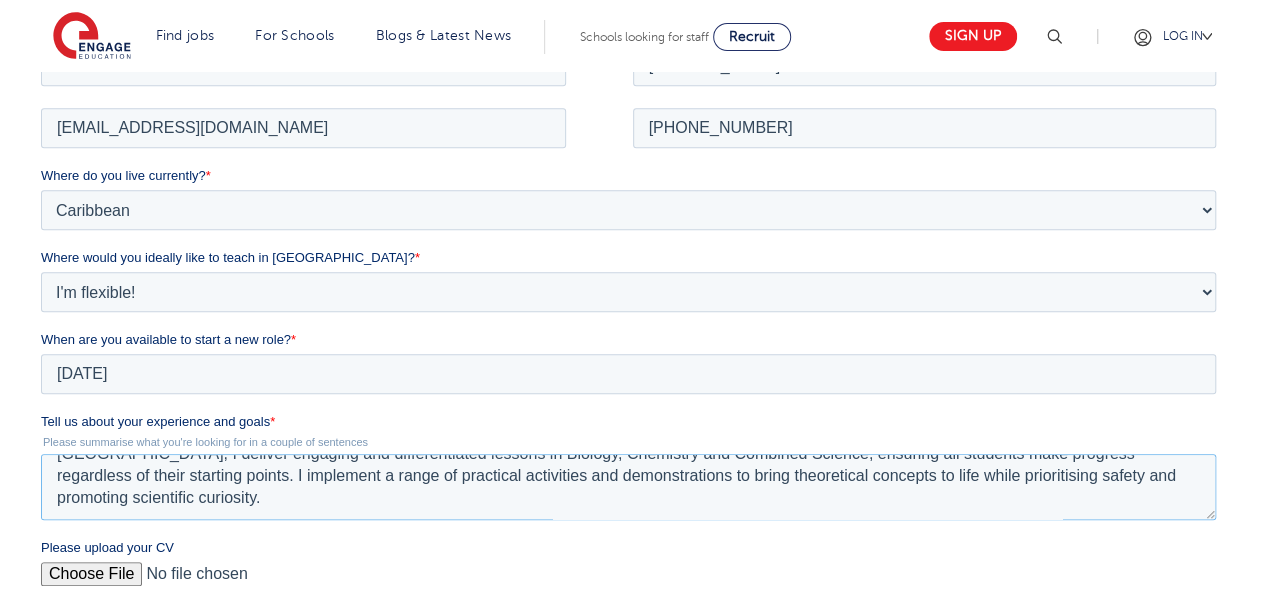 scroll, scrollTop: 134, scrollLeft: 0, axis: vertical 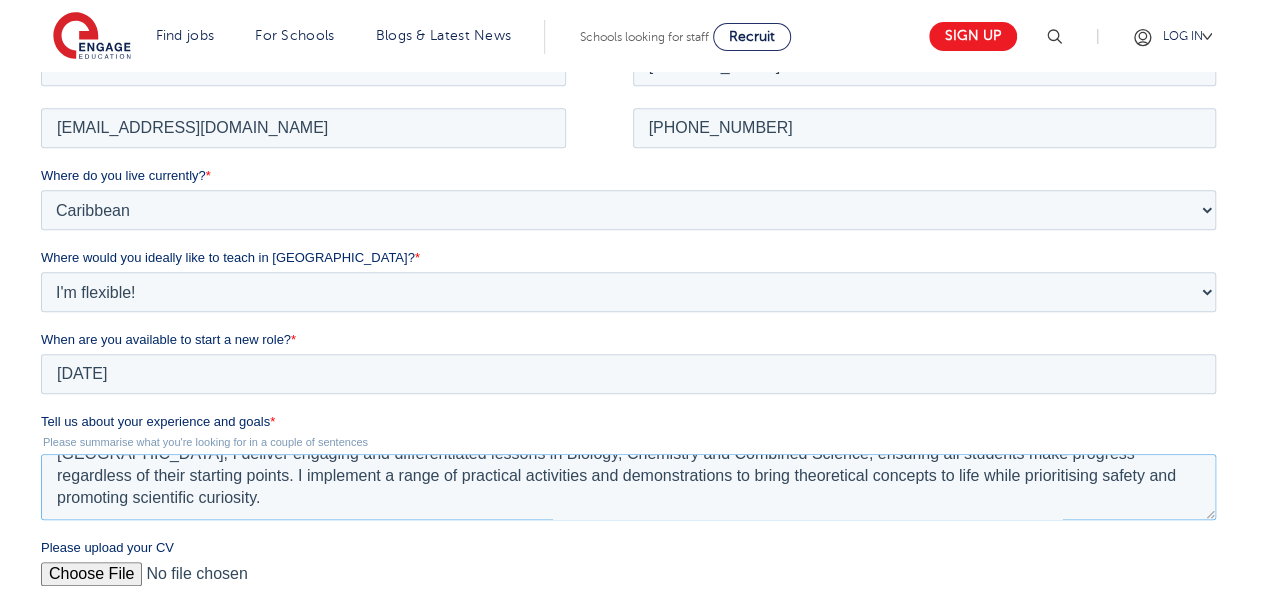 type on "Qualified and passionate Science Teacher specialising in Biology and Chemistry, with proven experience delivering engaging and differentiated lessons across Key Stages 3 and 4. Skilled in creating inclusive and supportive learning environments to build students’ confidence, curiosity, and scientific understanding. Adept at managing behaviour positively, implementing safeguarding practices, and addressing diverse needs including SEMH considerations. Highly committed to nurturing each learner’s potential through resilience, empathy, and evidence-based teaching strategies.In my current role at a prominent high school in the Bahamas, I deliver engaging and differentiated lessons in Biology, Chemistry and Combined Science, ensuring all students make progress regardless of their starting points. I implement a range of practical activities and demonstrations to bring theoretical concepts to life while prioritising safety and promoting scientific curiosity." 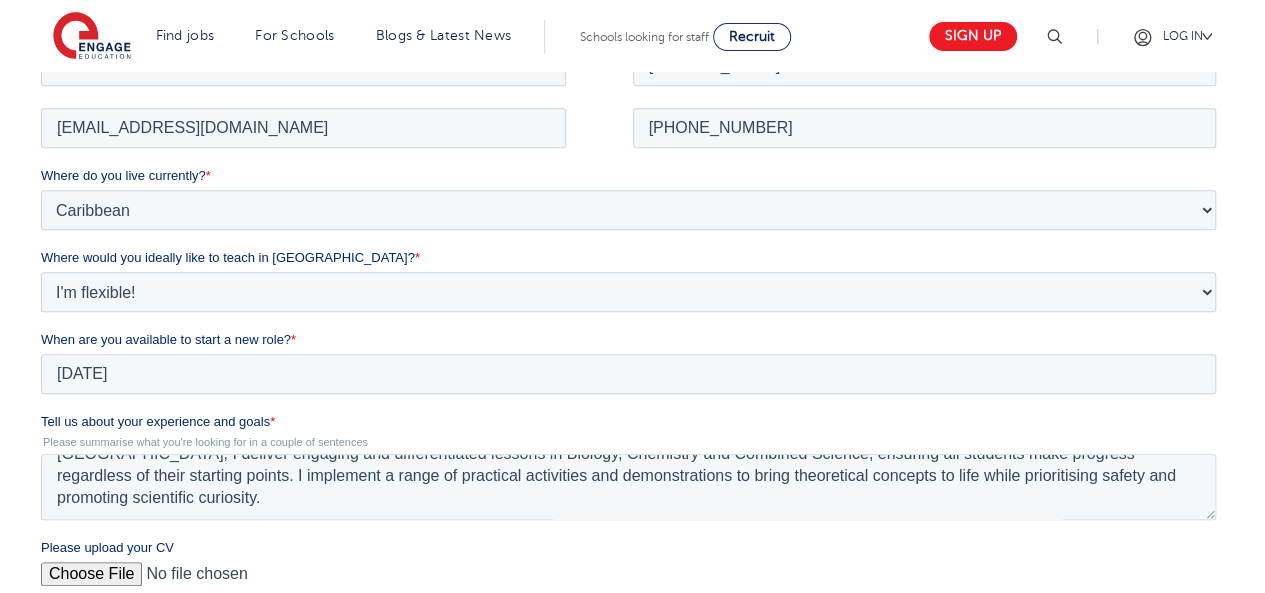 click on "Please upload your CV" at bounding box center (628, 581) 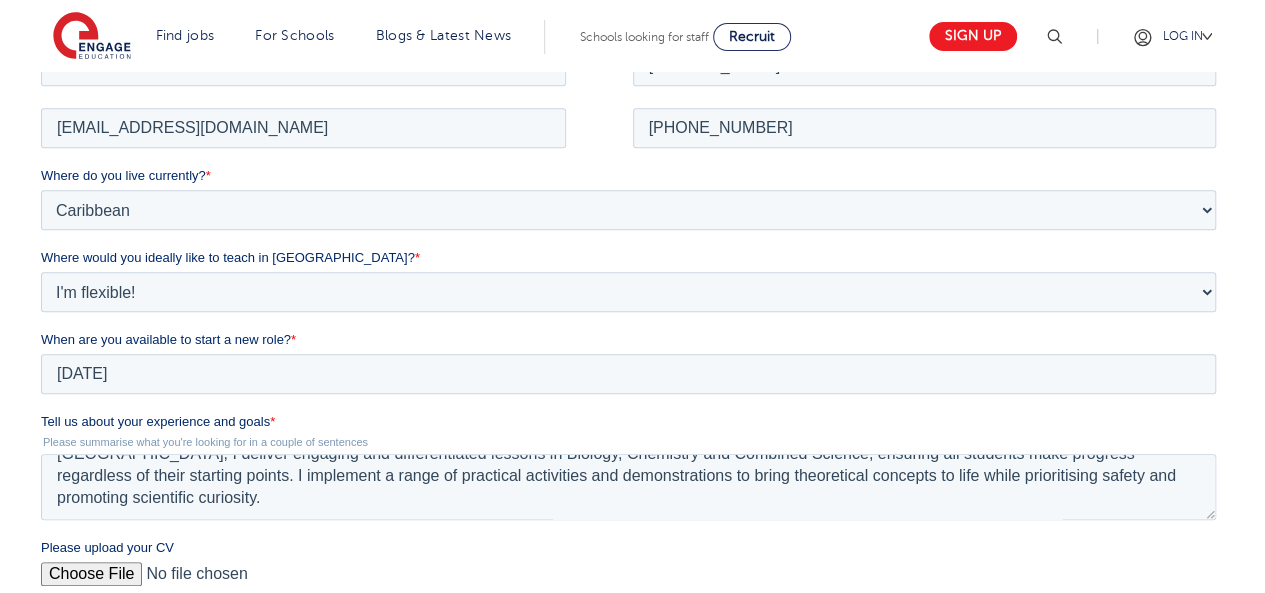 scroll, scrollTop: 154, scrollLeft: 0, axis: vertical 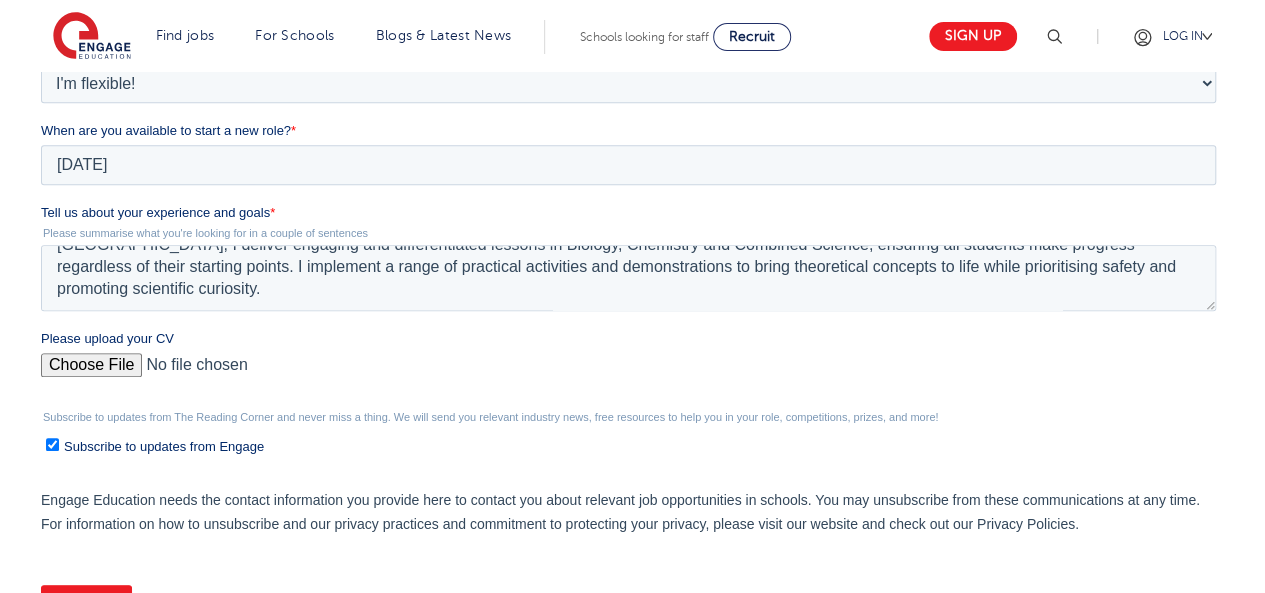 click on "Submit" at bounding box center [86, 604] 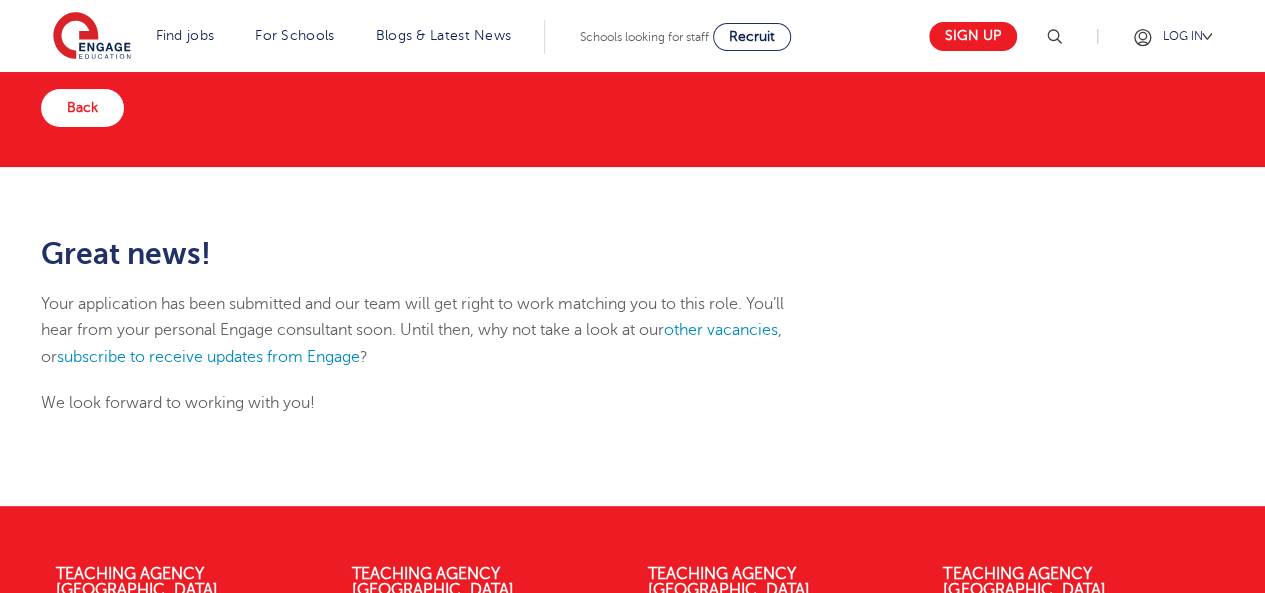 scroll, scrollTop: 118, scrollLeft: 0, axis: vertical 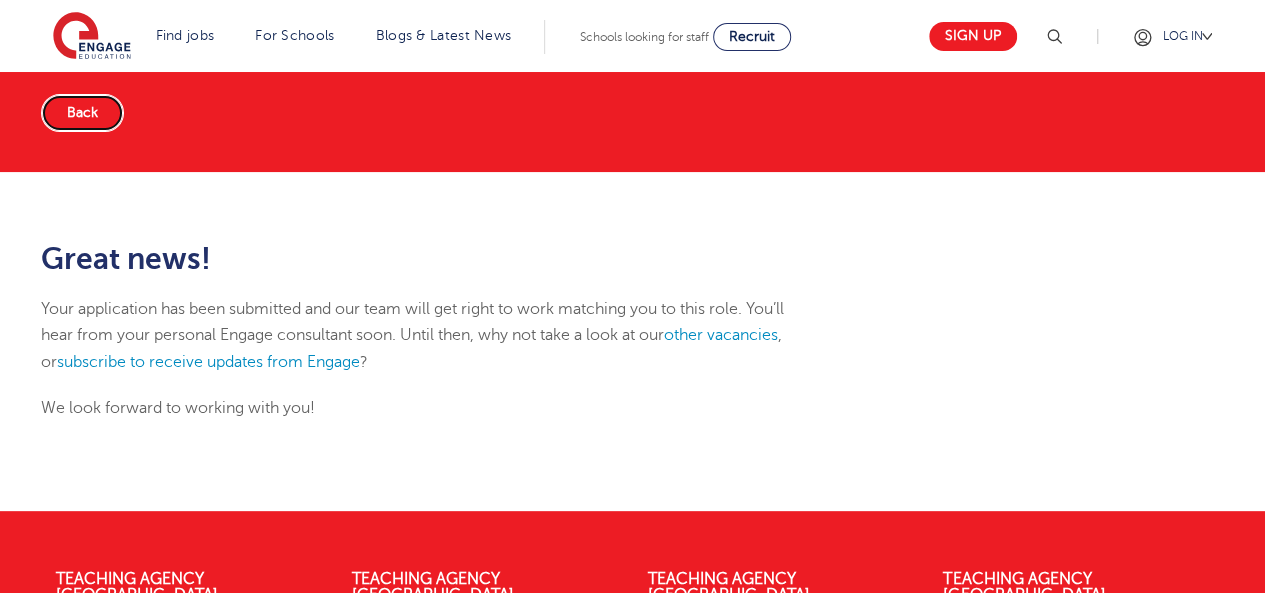 click on "Back" at bounding box center (82, 113) 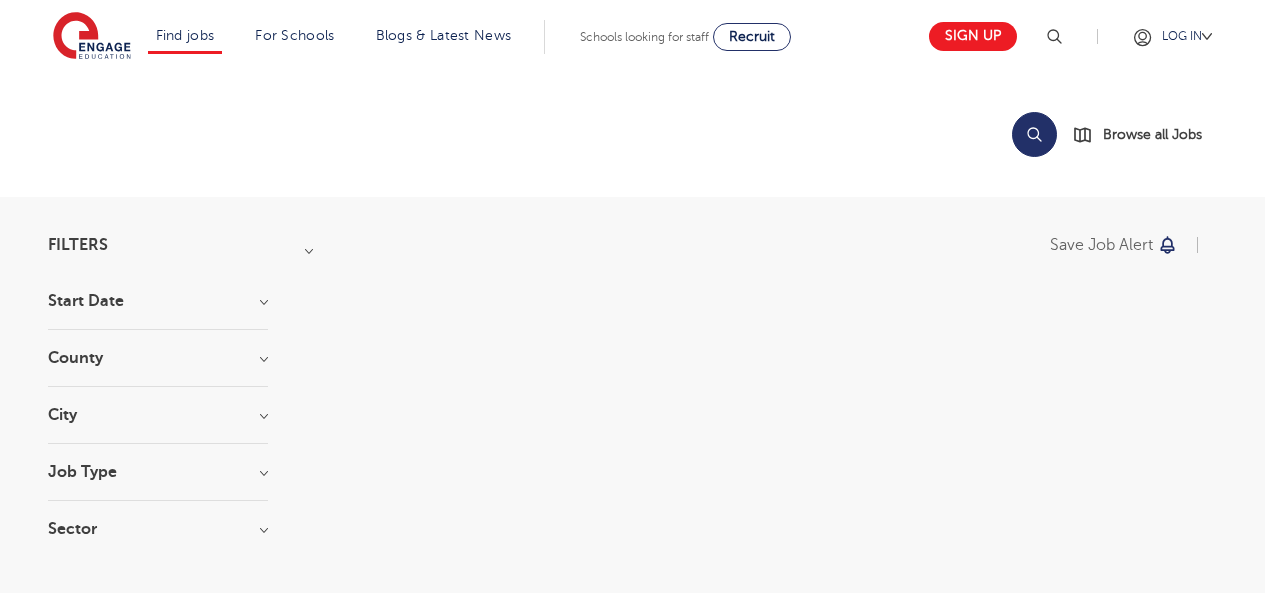 scroll, scrollTop: 0, scrollLeft: 0, axis: both 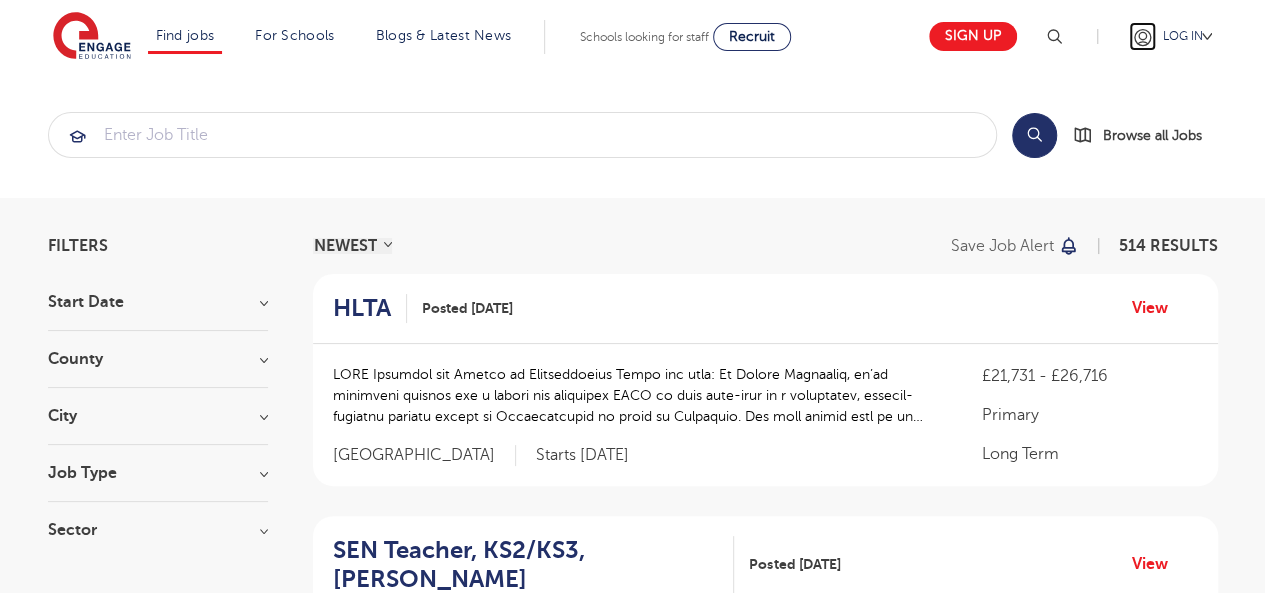 click at bounding box center [1142, 37] 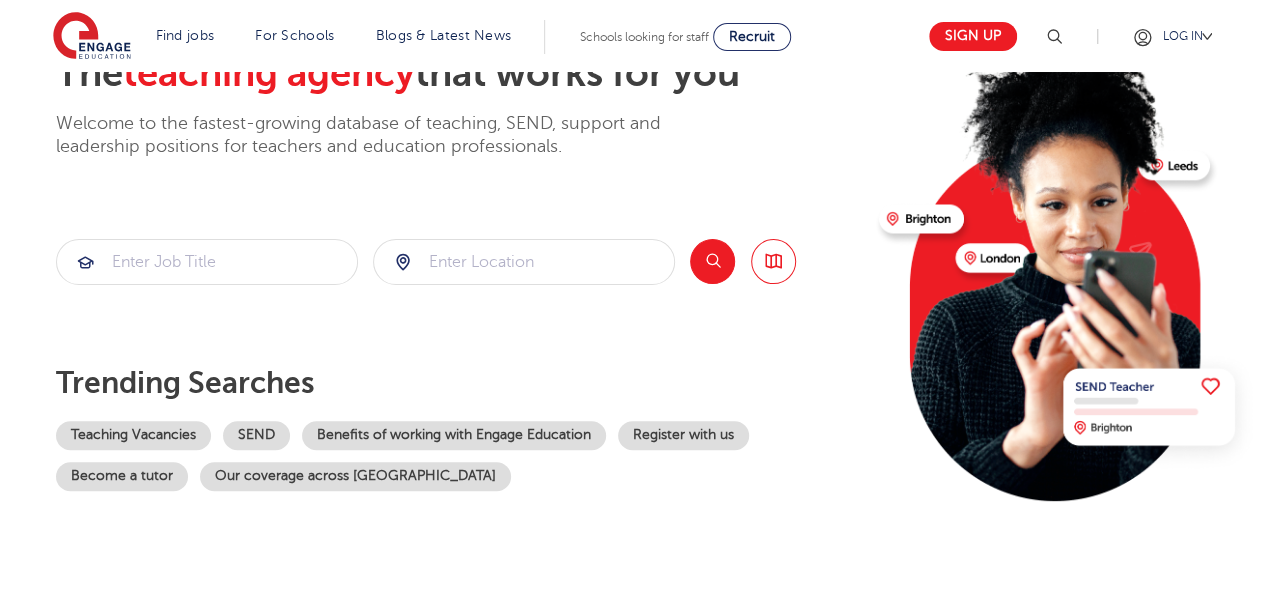 scroll, scrollTop: 0, scrollLeft: 0, axis: both 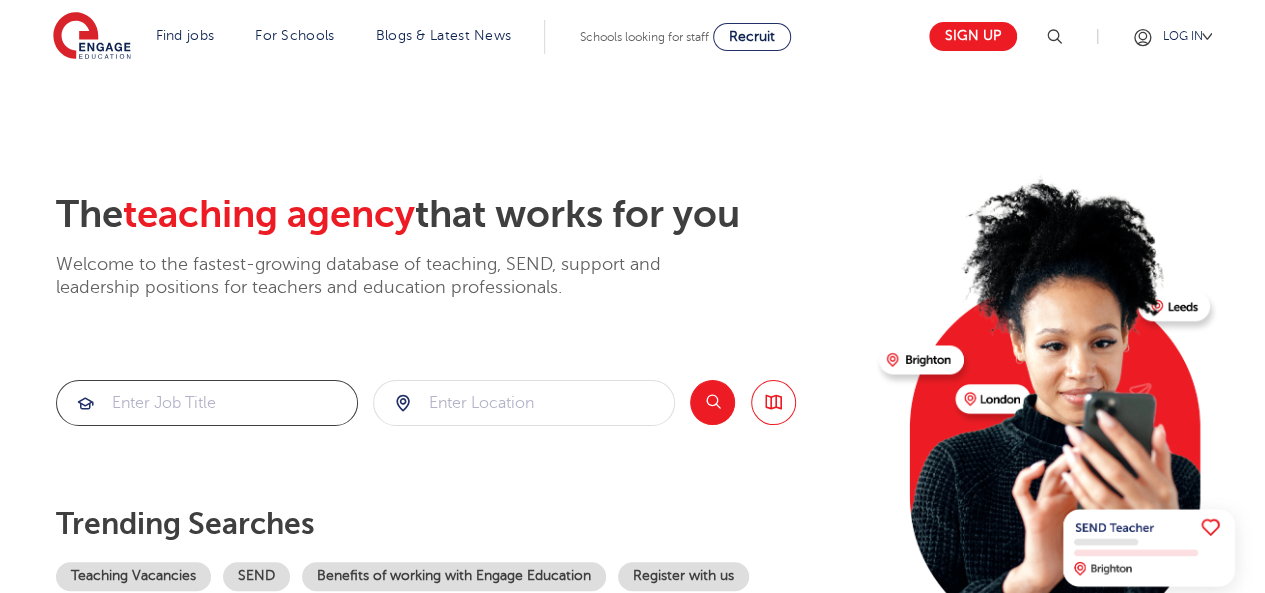 click at bounding box center (207, 403) 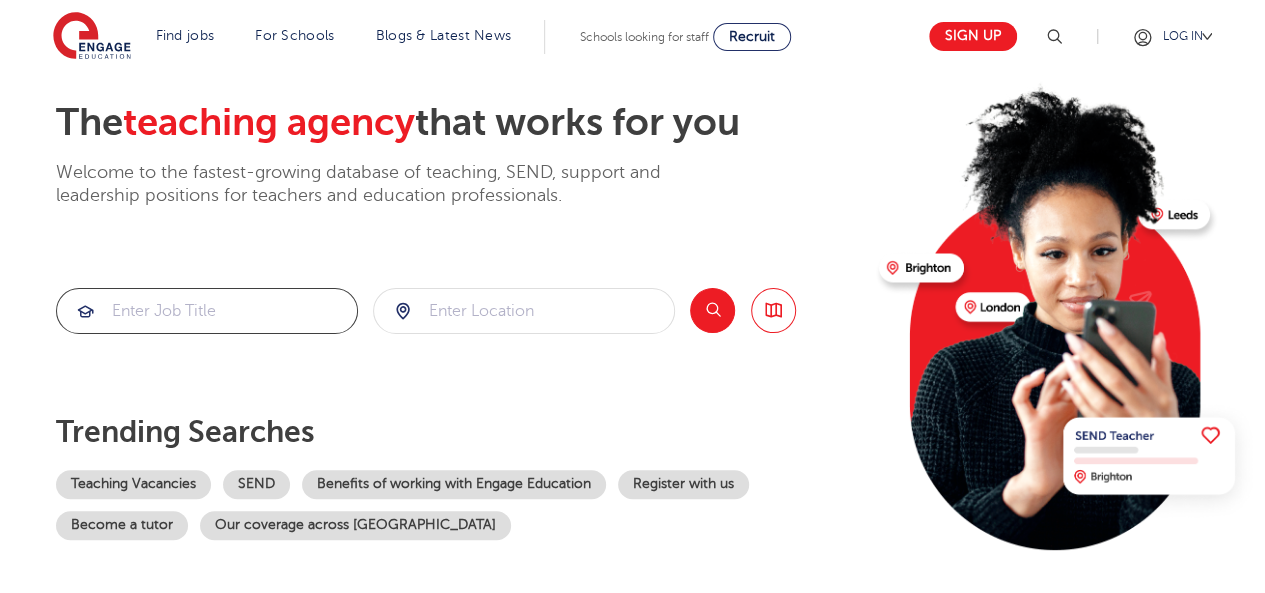 scroll, scrollTop: 102, scrollLeft: 0, axis: vertical 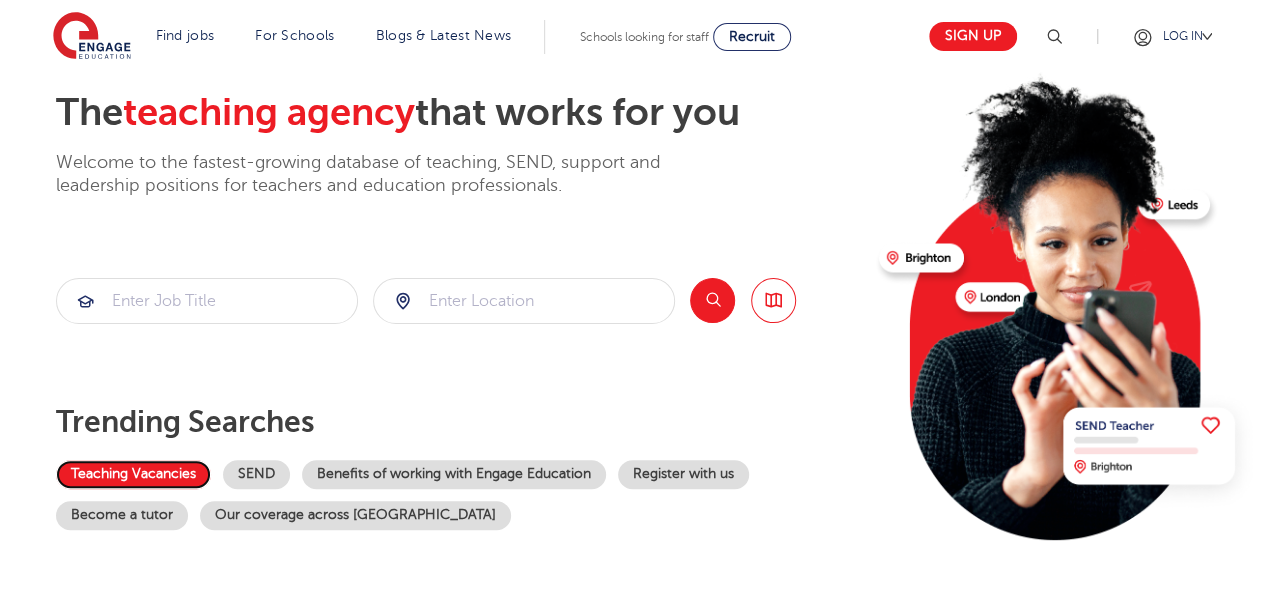 click on "Teaching Vacancies" at bounding box center (133, 474) 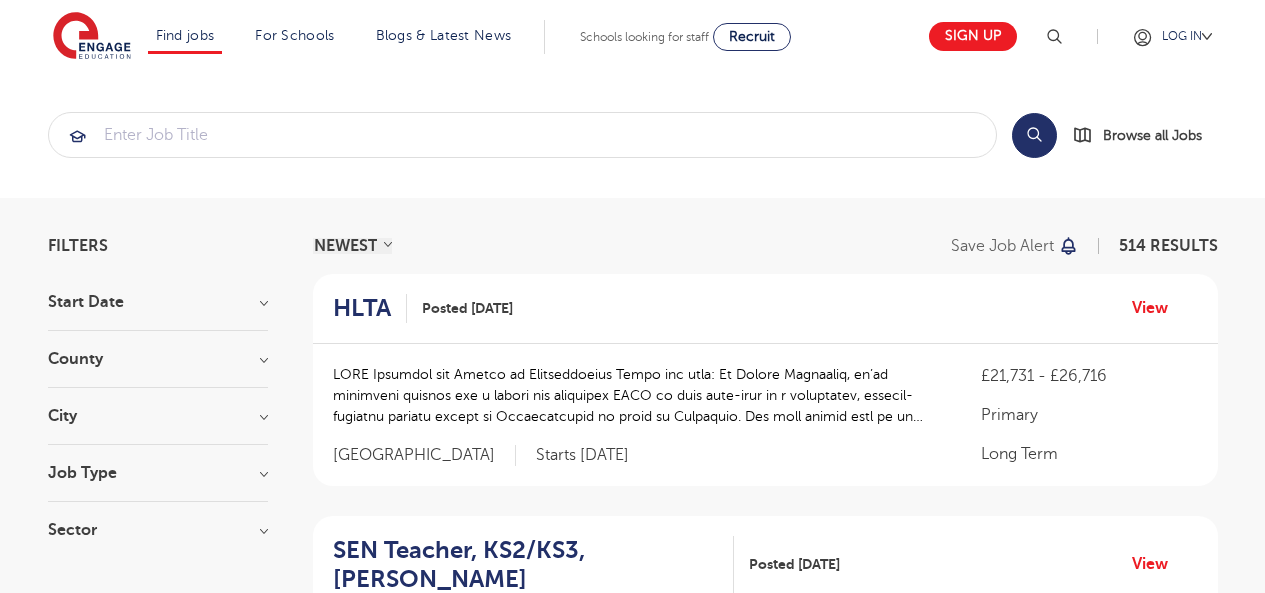 scroll, scrollTop: 0, scrollLeft: 0, axis: both 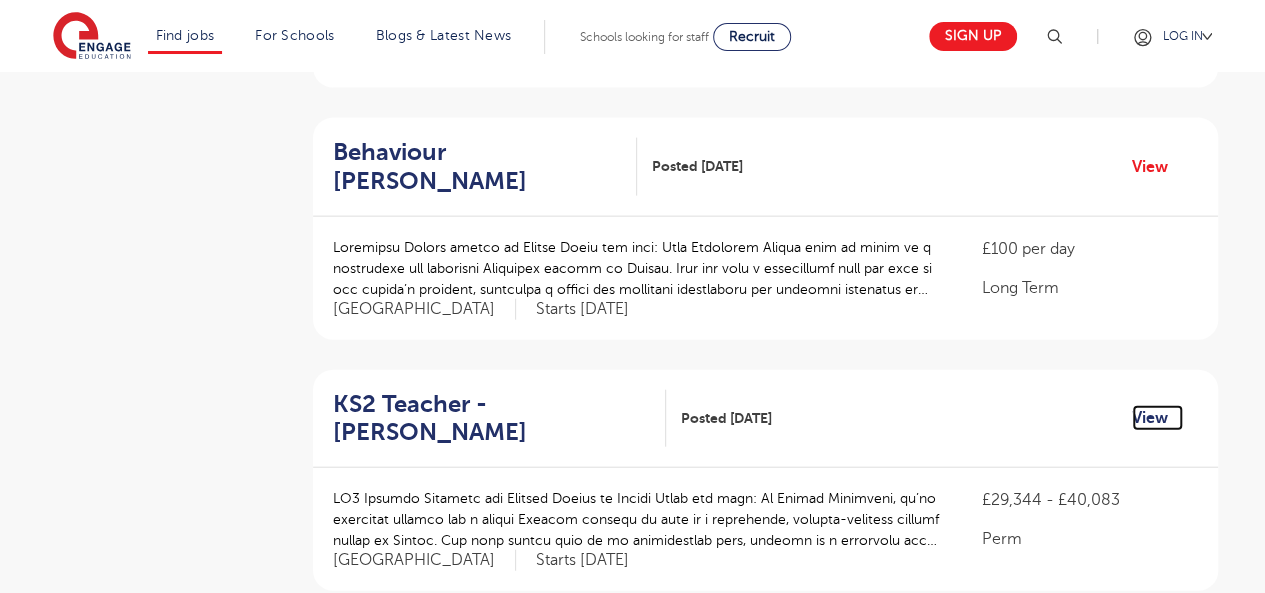 click on "View" at bounding box center (1157, 418) 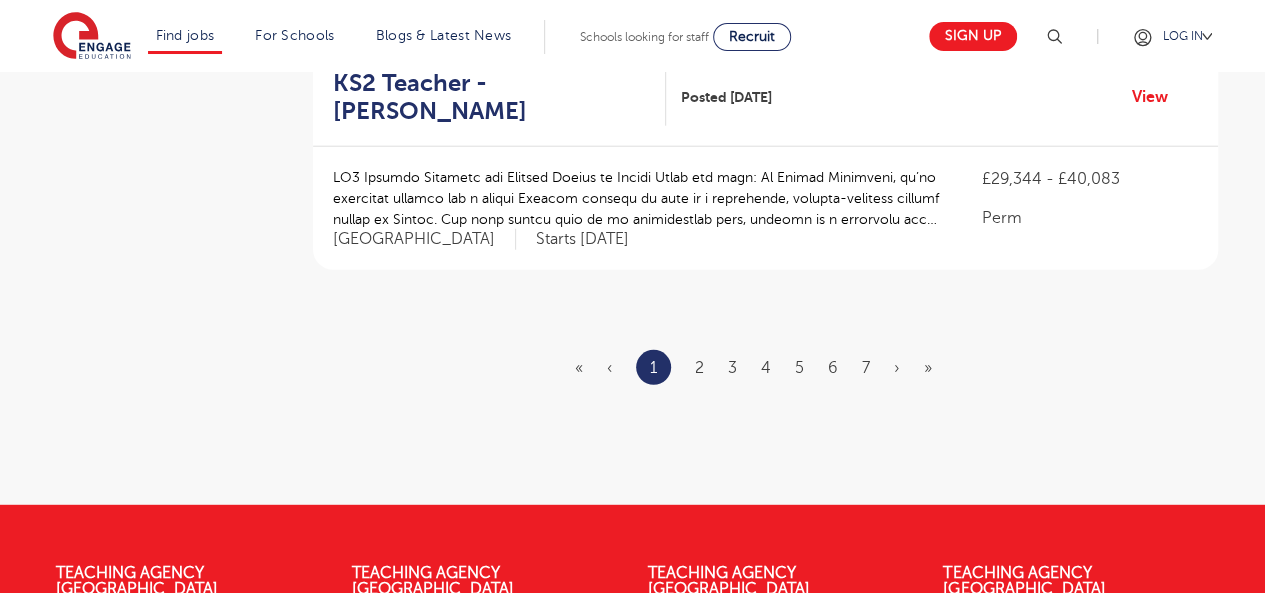 scroll, scrollTop: 2503, scrollLeft: 0, axis: vertical 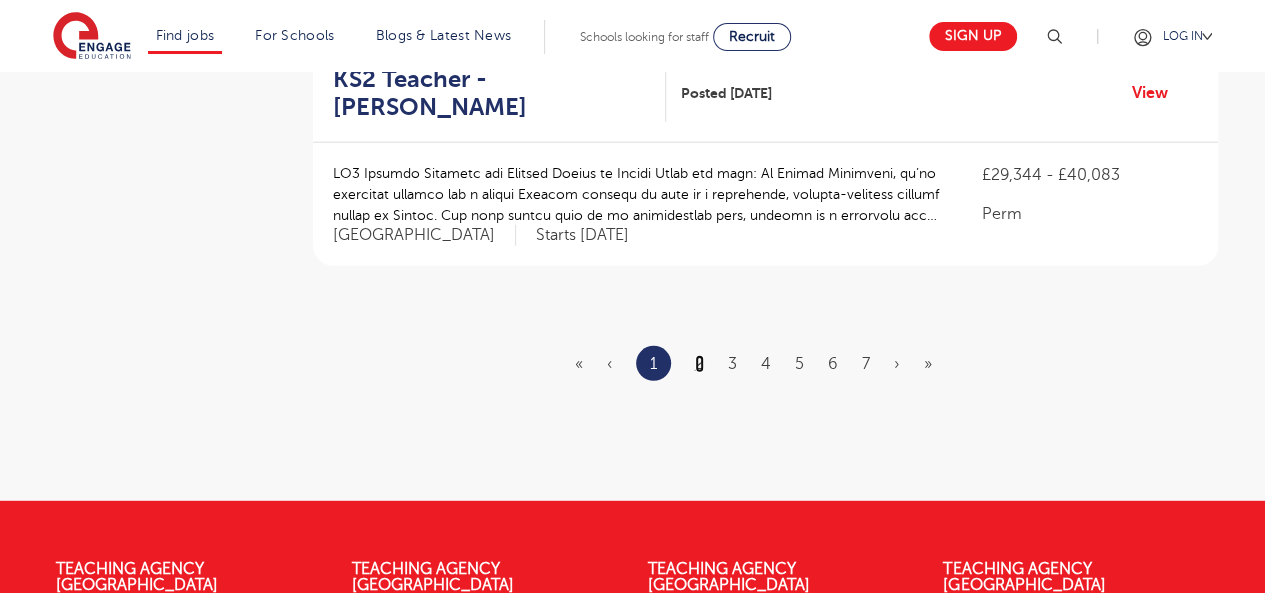 click on "2" at bounding box center [699, 364] 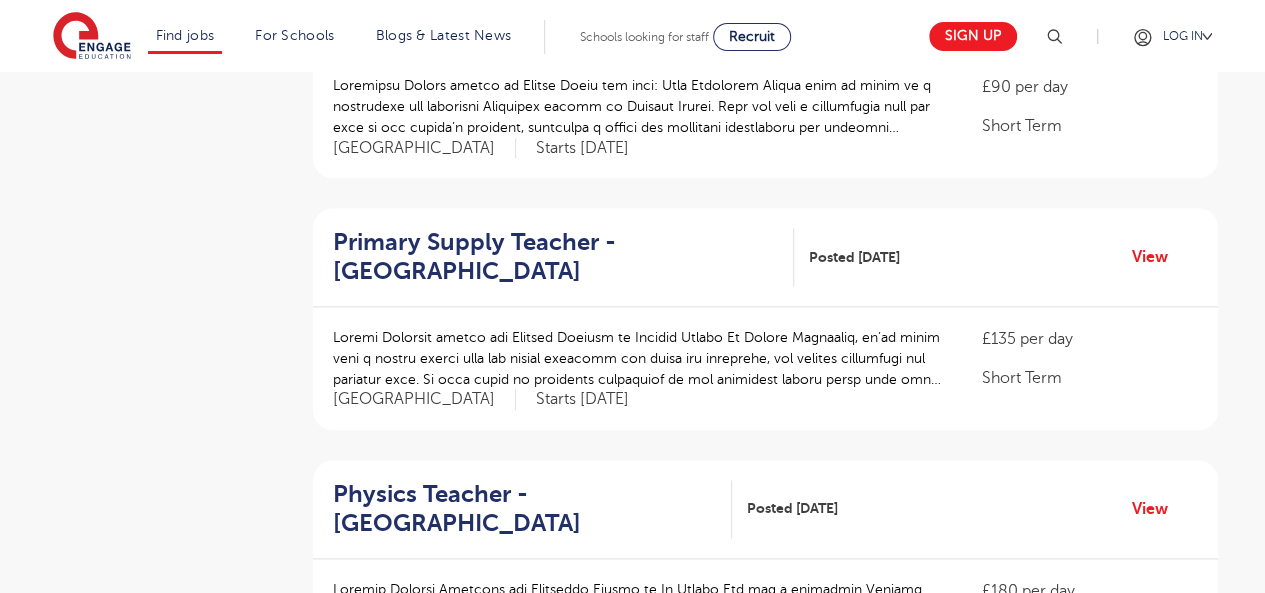 scroll, scrollTop: 1092, scrollLeft: 0, axis: vertical 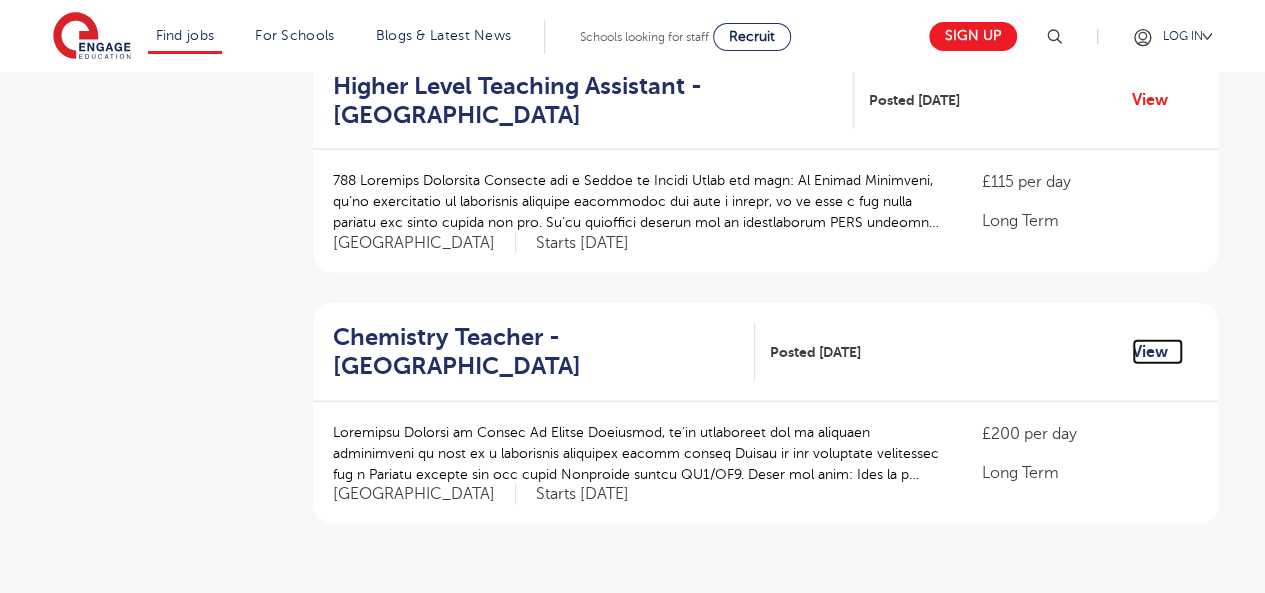 click on "View" at bounding box center (1157, 352) 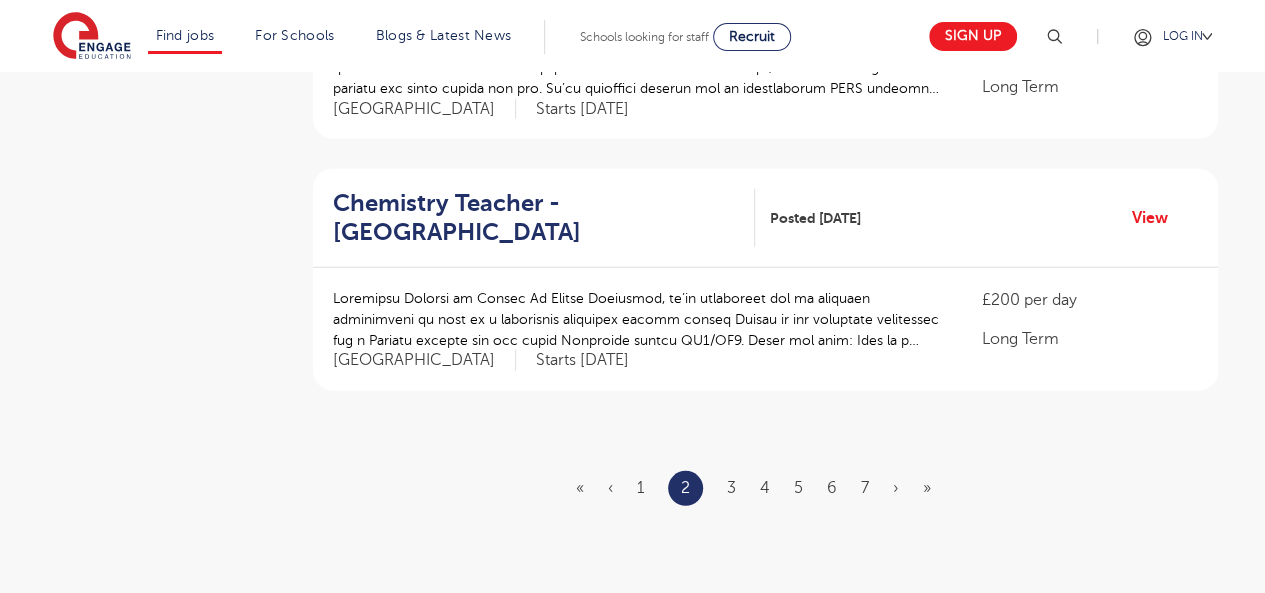 scroll, scrollTop: 2415, scrollLeft: 0, axis: vertical 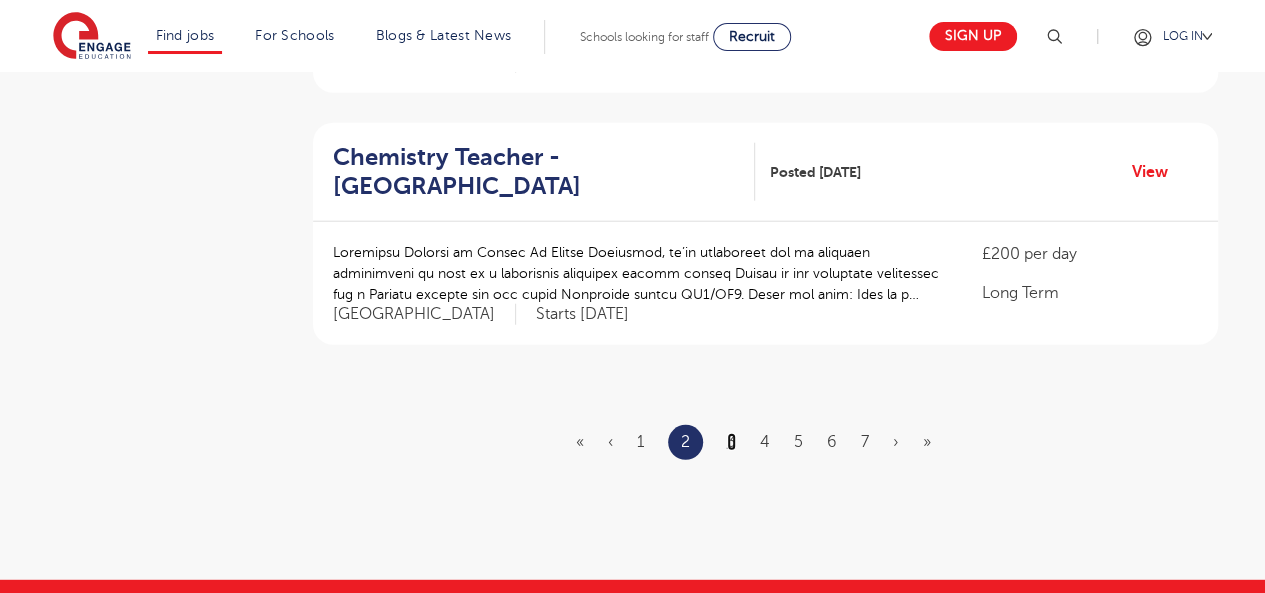 click on "3" at bounding box center (731, 442) 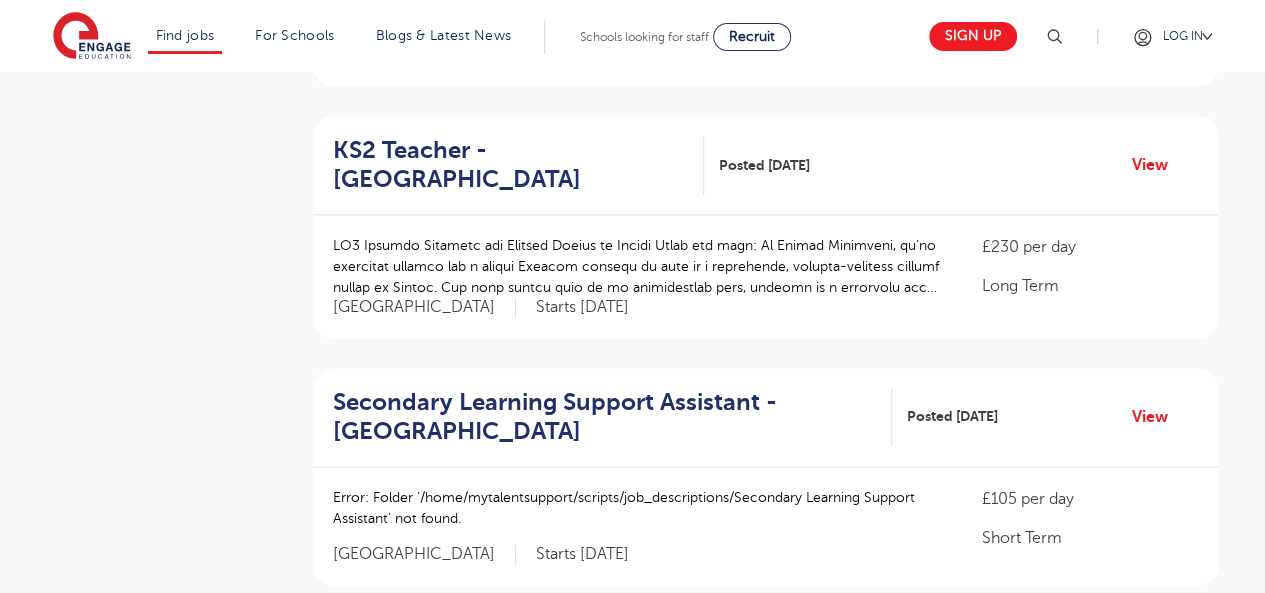 scroll, scrollTop: 1176, scrollLeft: 0, axis: vertical 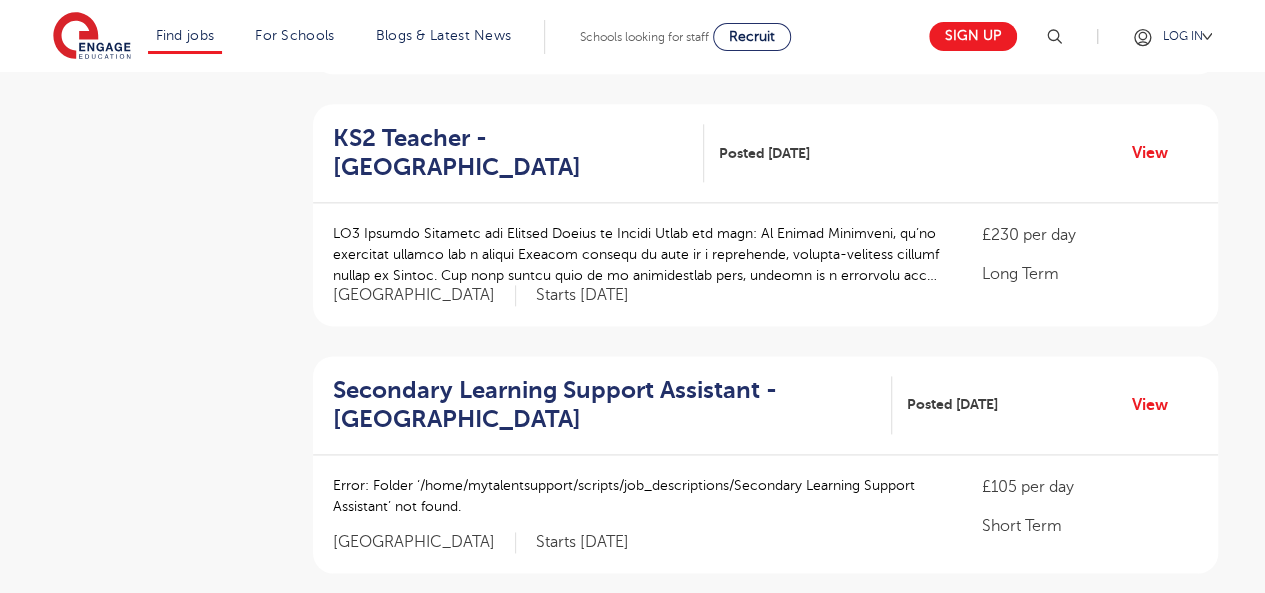 click on "Filters Start Date     September   215       July   3       January   2   Show more County     London   235       Hertfordshire   66       Leeds   43       West Sussex   35       East Sussex   19   Show more City     Leeds   43       Hackney   24       Hillingdon   23       Waltham Forest   23       Watford   23   Show more Job Type     Long Term   143       Daily Supply   41       Permanent   13       SEND   13       Support Services   10   Sector     Short Term   207       Primary   108       Secondary   84       Long Term   72       All Through   28   Show more
Cancel
View Results
NEWEST OLDEST
Save job alert
514 RESULTS
Higher Level Teaching Assistant - Brent
Posted 16/07/25
View" at bounding box center (632, 432) 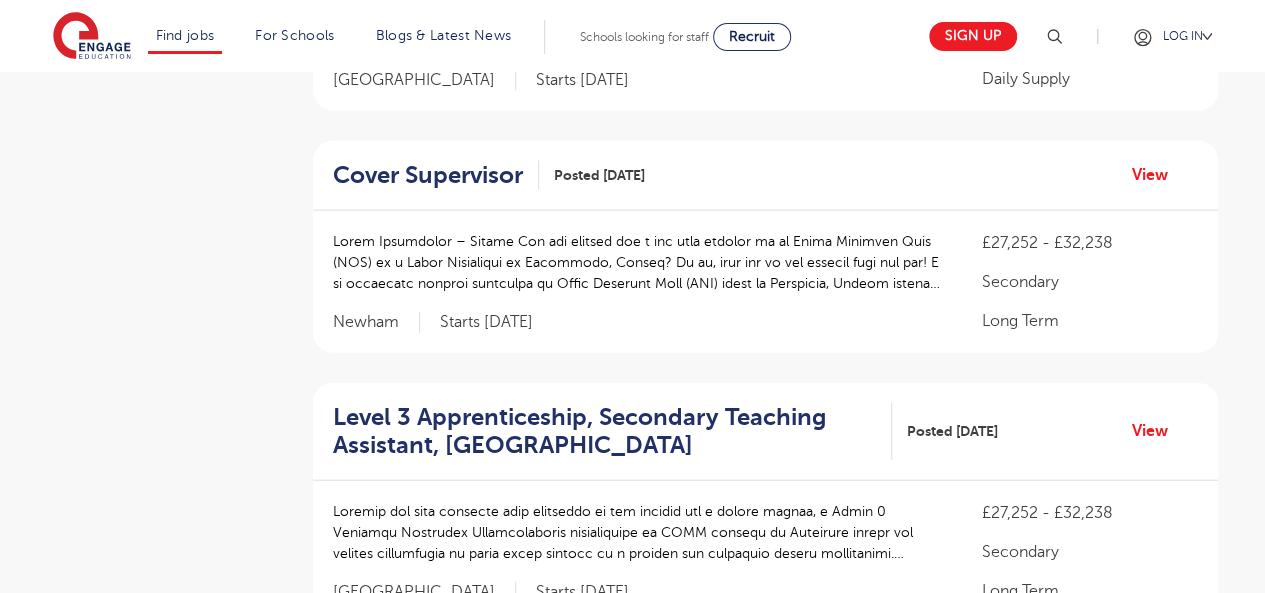 scroll, scrollTop: 2164, scrollLeft: 0, axis: vertical 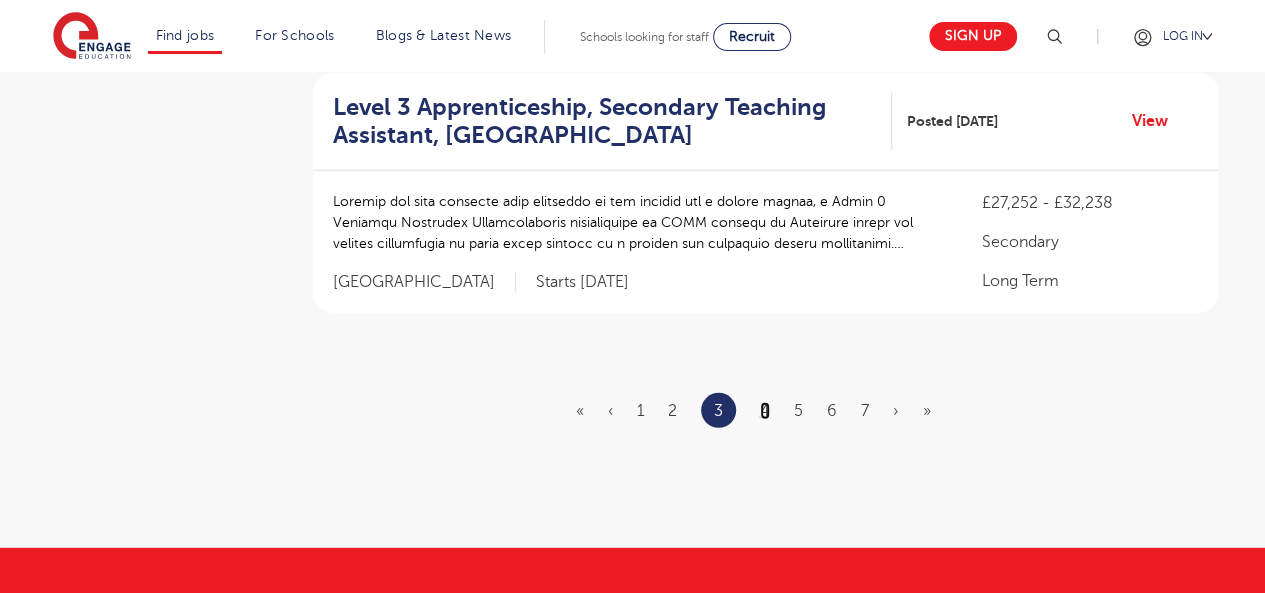 click on "4" at bounding box center [765, 411] 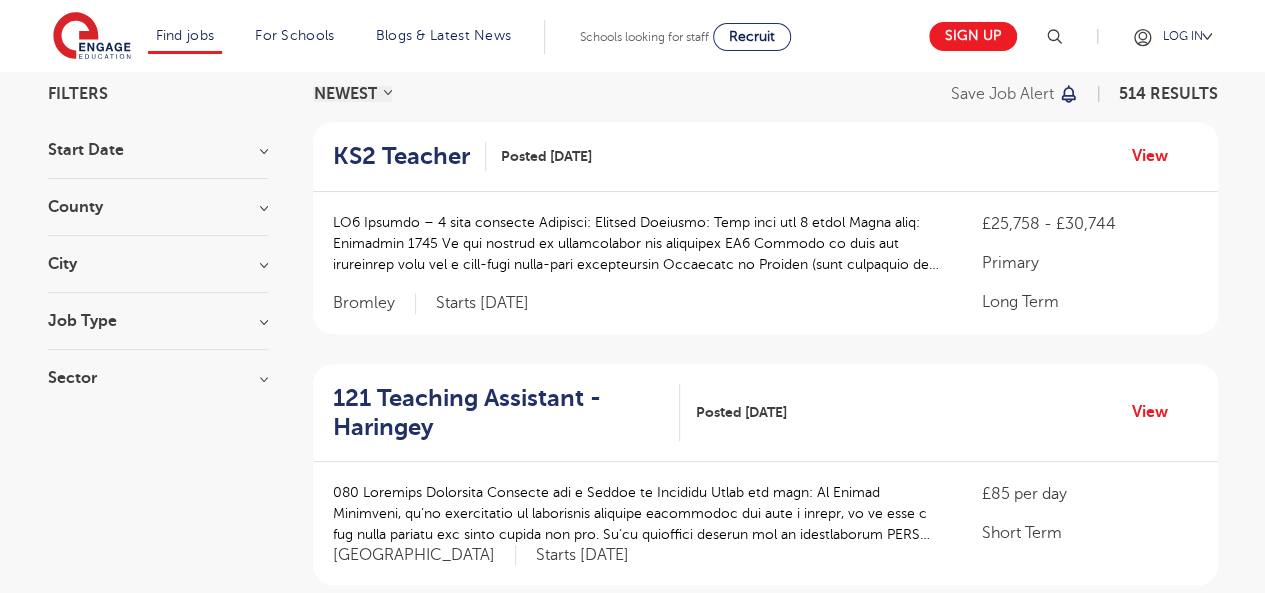 scroll, scrollTop: 135, scrollLeft: 0, axis: vertical 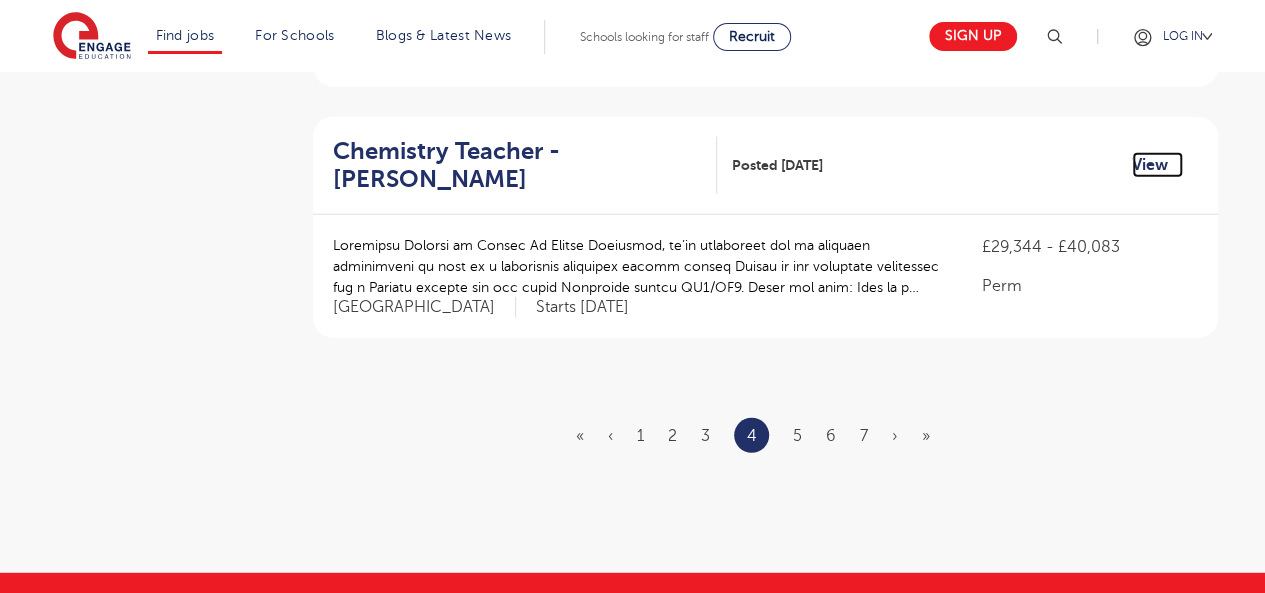 click on "View" at bounding box center (1157, 165) 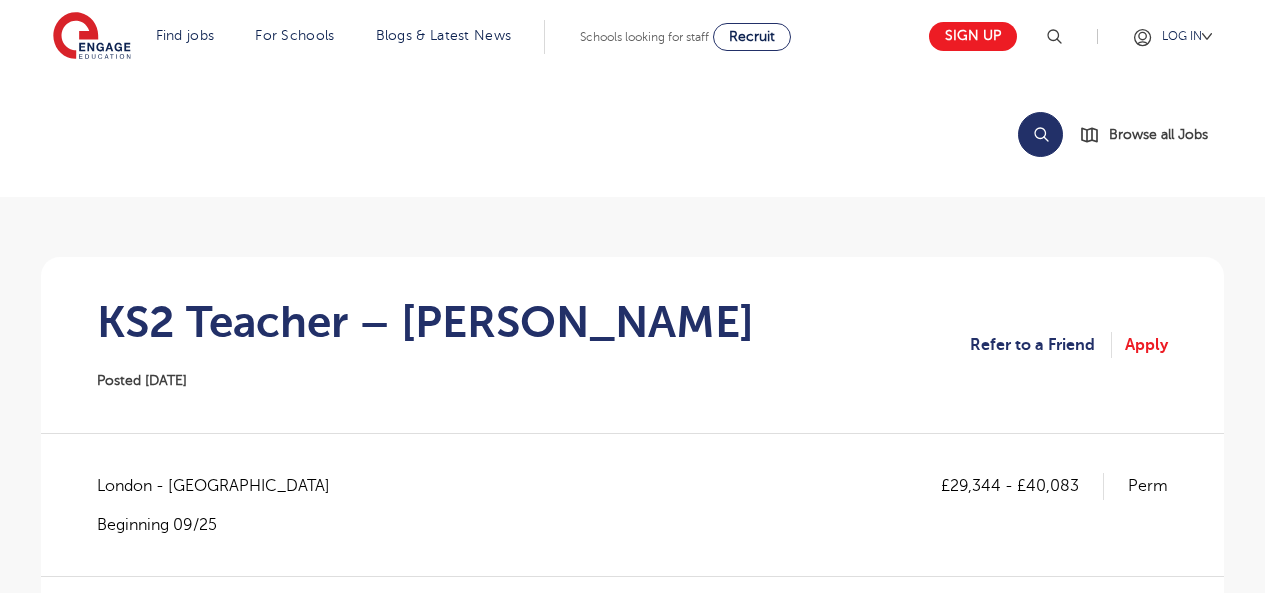 scroll, scrollTop: 0, scrollLeft: 0, axis: both 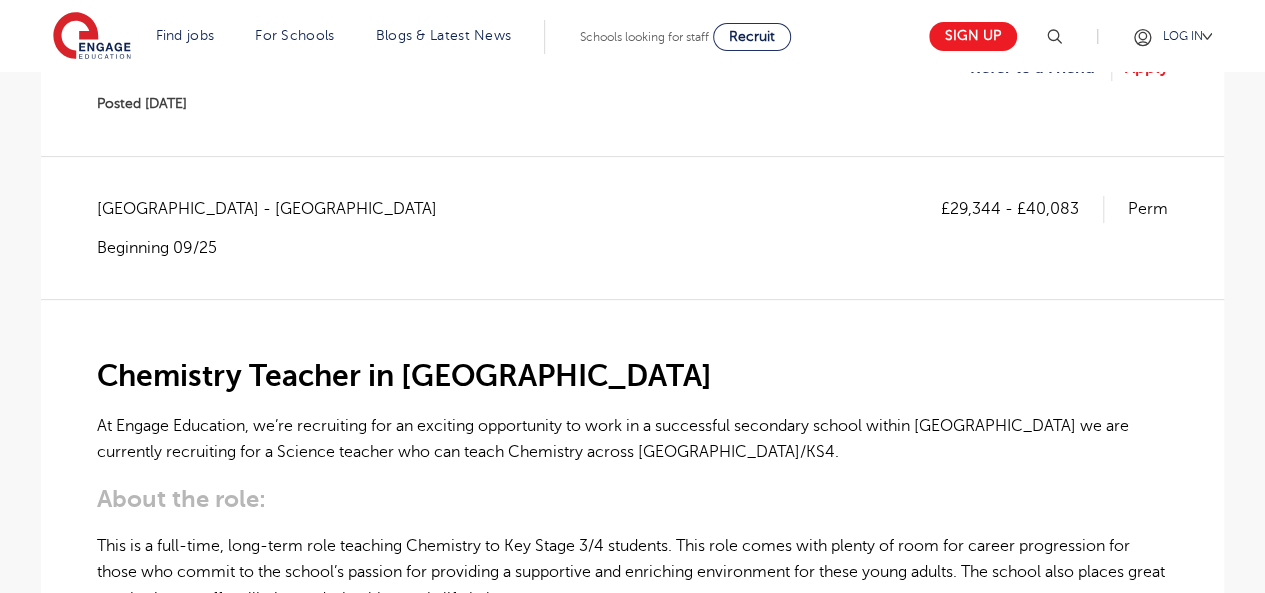 click on "Find jobs All vacancies We have one of the UK's largest database. and with hundreds of jobs added everyday. you'll be sure to find your dream role.
All jobs
Jobs by subject
Primary school roles
Secondary school roles
Support staff roles
Jobs in SEND
Non-classroom jobs
Teaching Assistant Apprenticeship
Looking to teach in the [GEOGRAPHIC_DATA]? We've supported teachers from all over the world to relocate to the [GEOGRAPHIC_DATA] to teach - no matter where you're based, we'd be delighted to help you on your journey too.
Where are you relocating from?
iday for teachers
Search by location Our reach is extensive providing you with the top roles across all of the UK
Teaching jobs in [GEOGRAPHIC_DATA]
Teaching jobs in [GEOGRAPHIC_DATA] and [GEOGRAPHIC_DATA]
Teaching jobs in [GEOGRAPHIC_DATA]
Teaching jobs in [GEOGRAPHIC_DATA]
Teaching jobs in [GEOGRAPHIC_DATA]
Teaching jobs in [GEOGRAPHIC_DATA]
Teaching jobs in [GEOGRAPHIC_DATA]
Teaching jobs in [GEOGRAPHIC_DATA]
Teaching Jobs in [GEOGRAPHIC_DATA]" at bounding box center (633, 36) 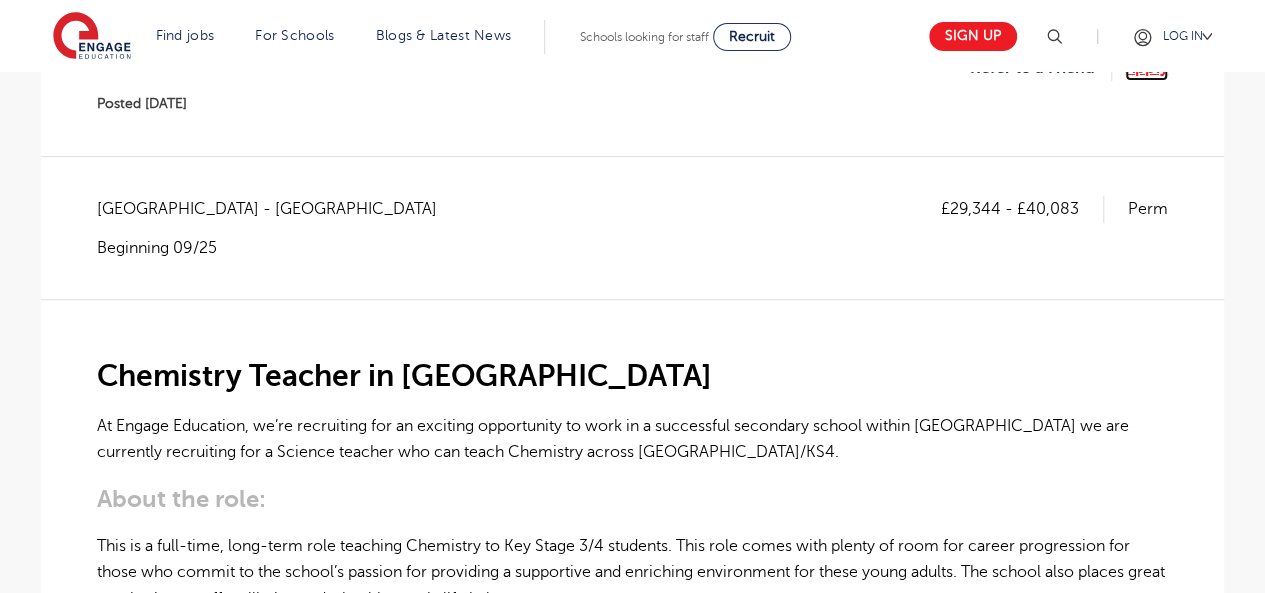 click on "Apply" at bounding box center (1146, 68) 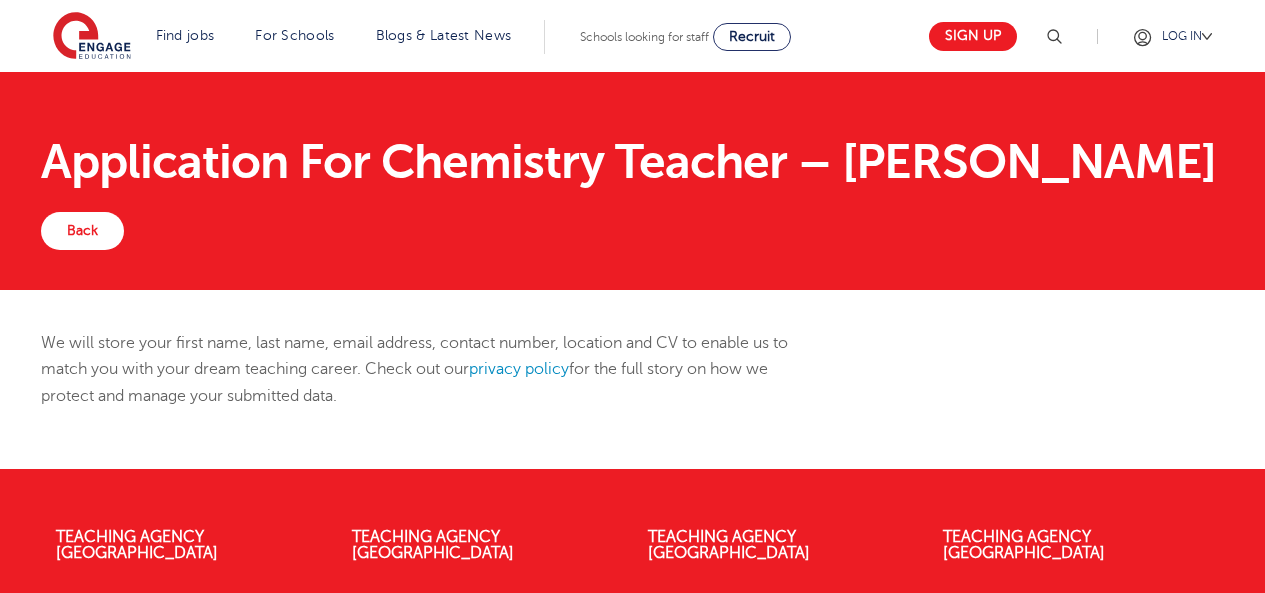 scroll, scrollTop: 0, scrollLeft: 0, axis: both 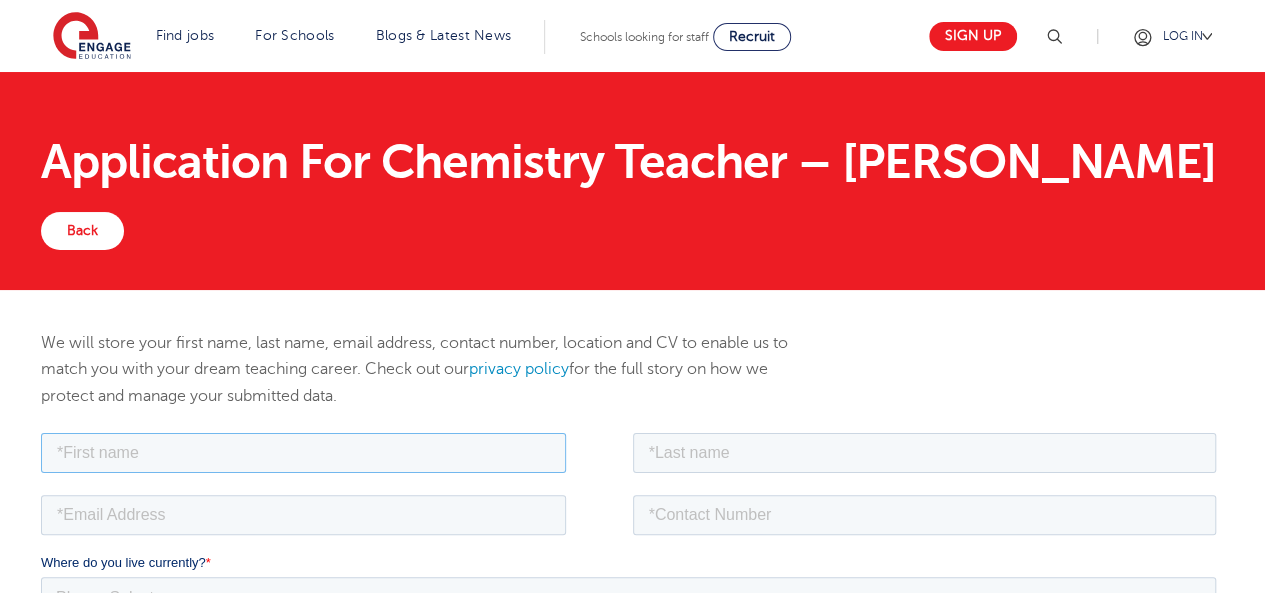 click at bounding box center (303, 452) 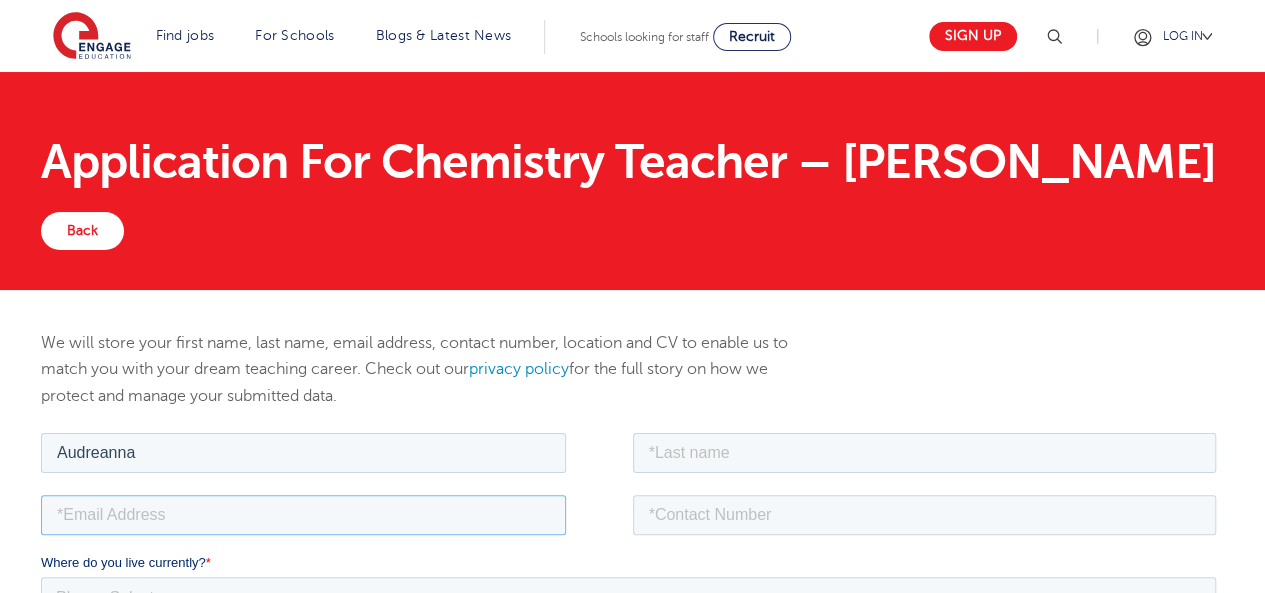 click at bounding box center [303, 514] 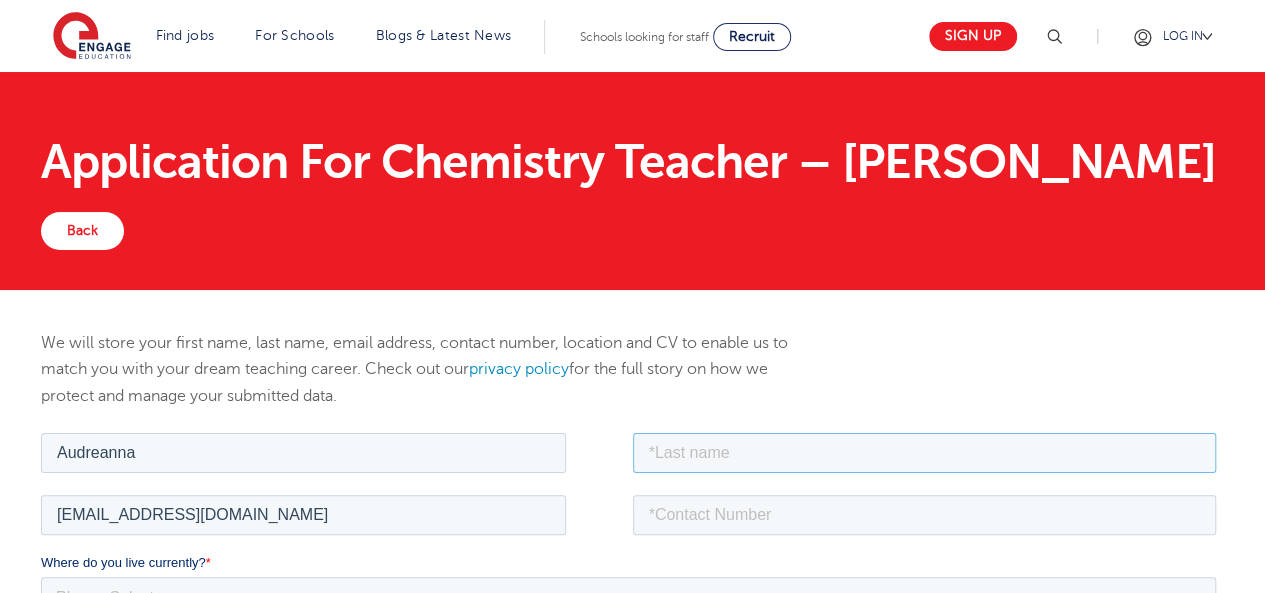 click at bounding box center (925, 452) 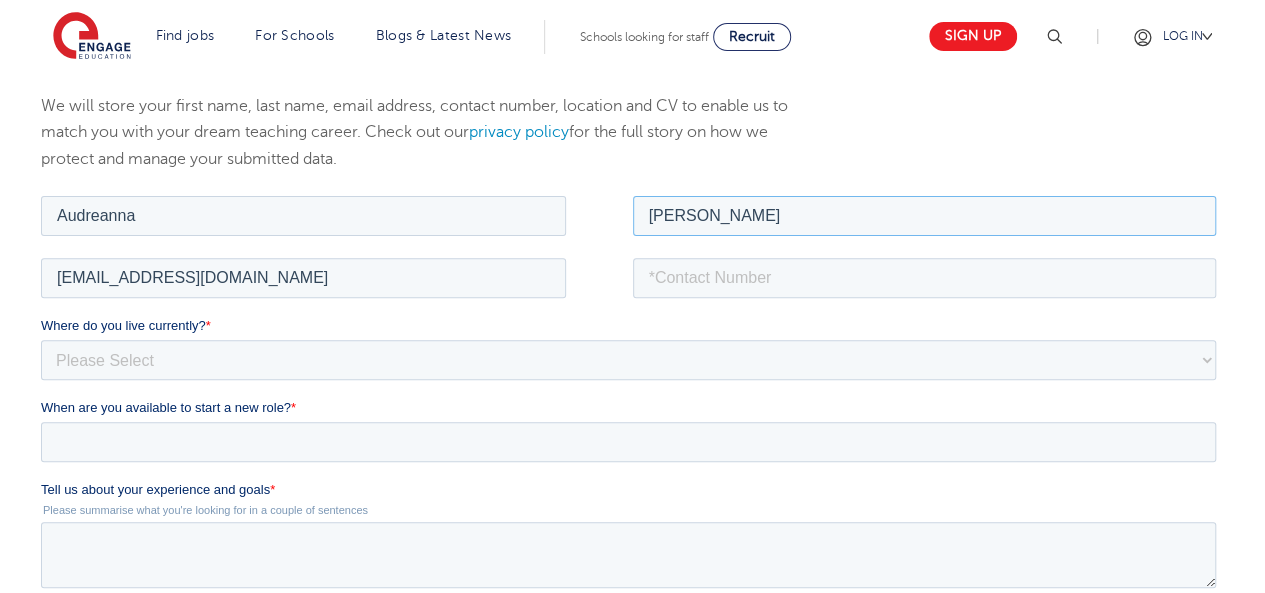 scroll, scrollTop: 263, scrollLeft: 0, axis: vertical 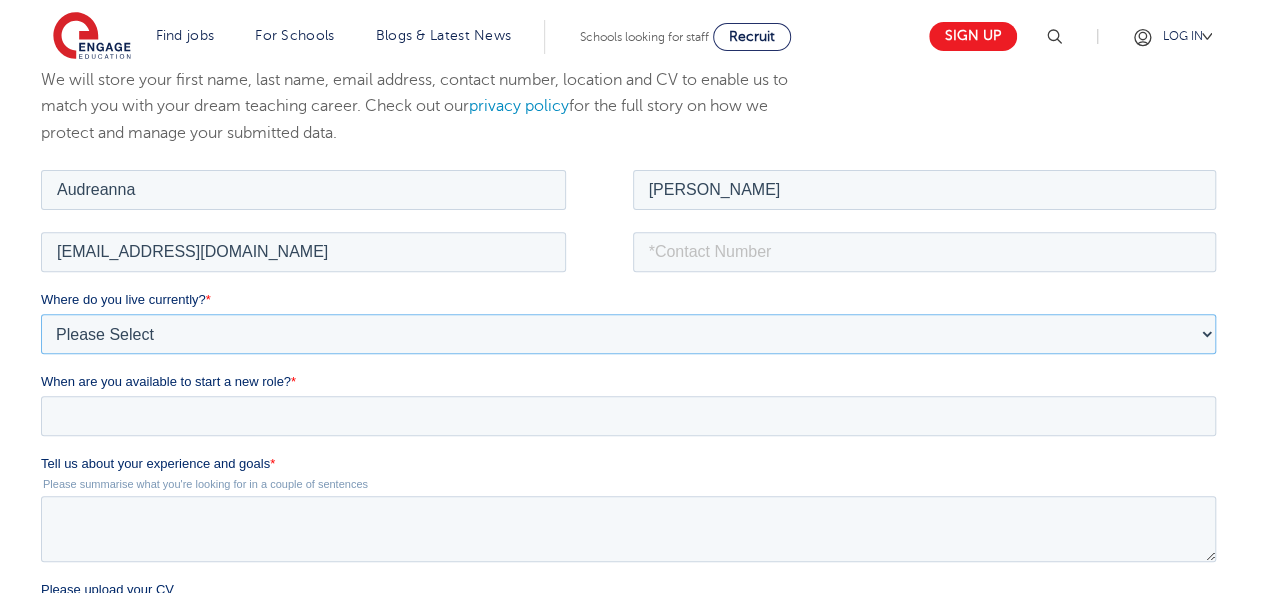click on "Please Select UK Canada Ireland Australia New Zealand Europe USA South Africa Jamaica Africa Asia Middle East South America Caribbean" at bounding box center [628, 333] 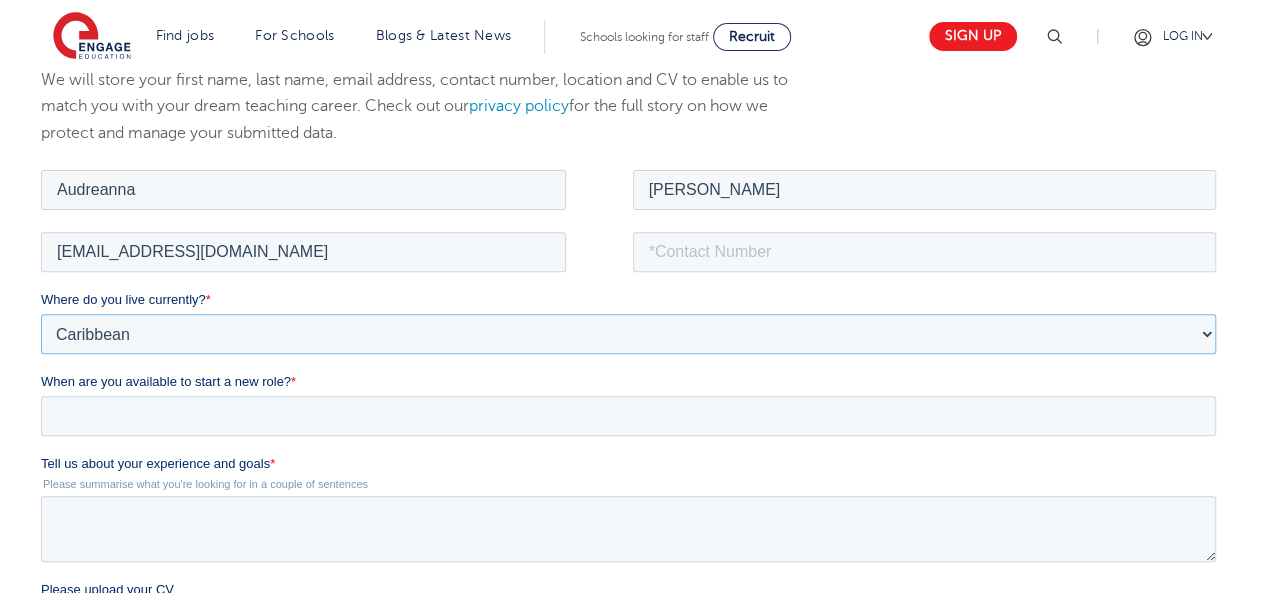 click on "Please Select UK Canada Ireland Australia New Zealand Europe USA South Africa Jamaica Africa Asia Middle East South America Caribbean" at bounding box center (628, 333) 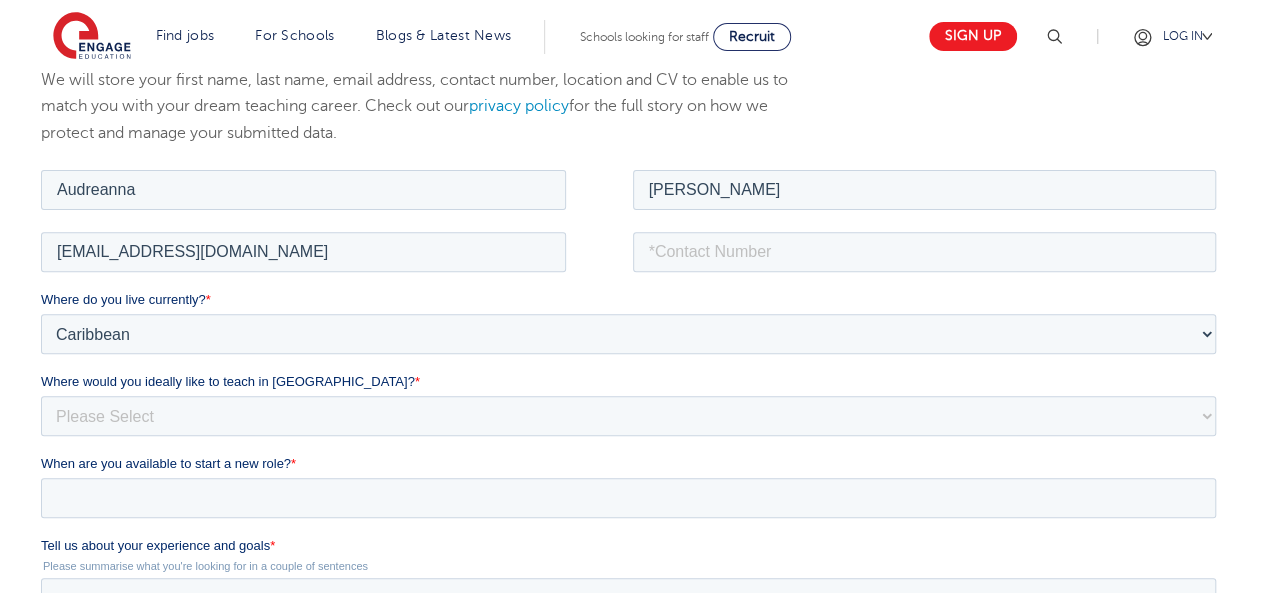 click on "Where would you ideally like to teach in England? *" at bounding box center [632, 381] 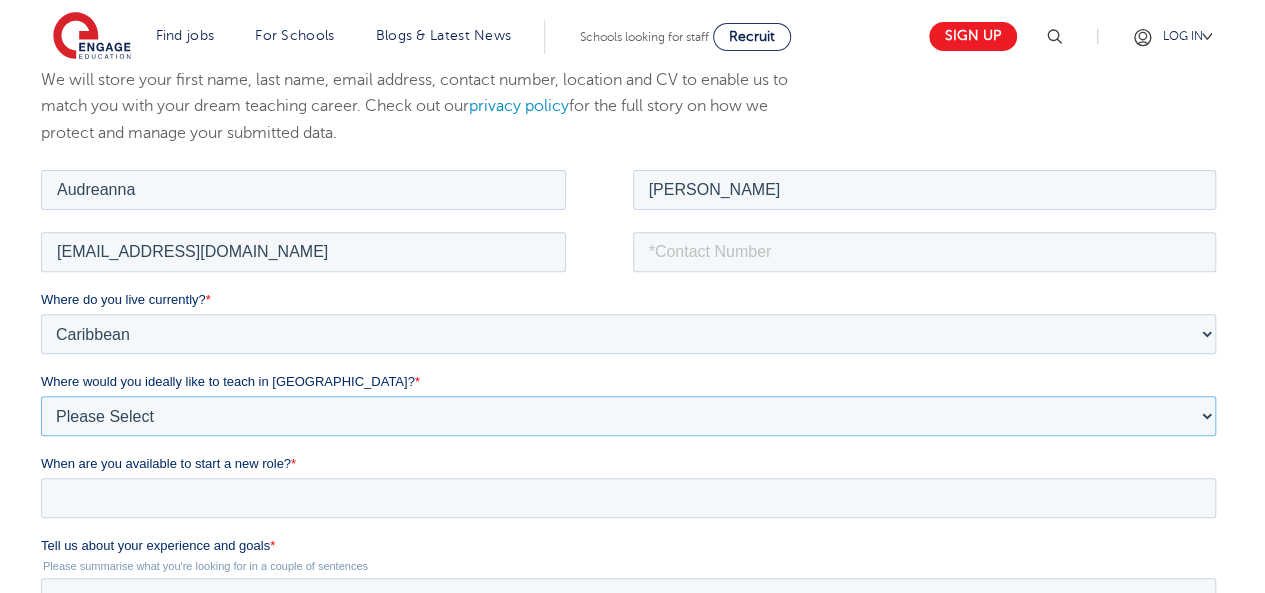 click on "Please Select I'm flexible! London Any city in England Greater London/Home Counties Somewhere more rural" at bounding box center [628, 415] 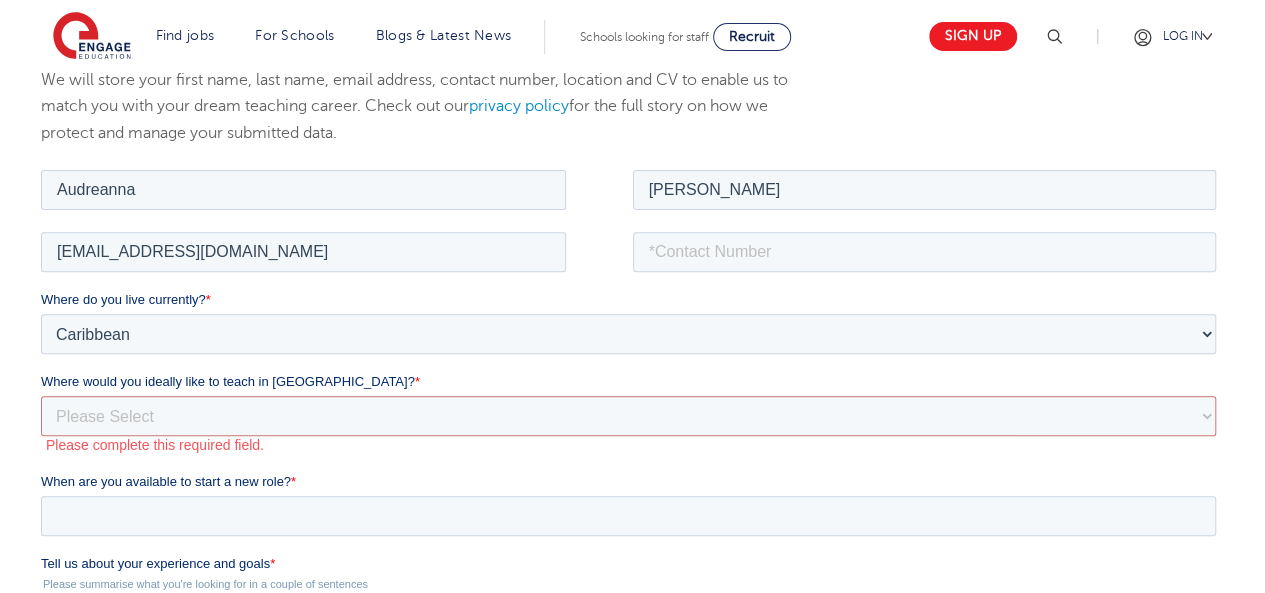 click on "Where would you ideally like to teach in England? *" at bounding box center [632, 381] 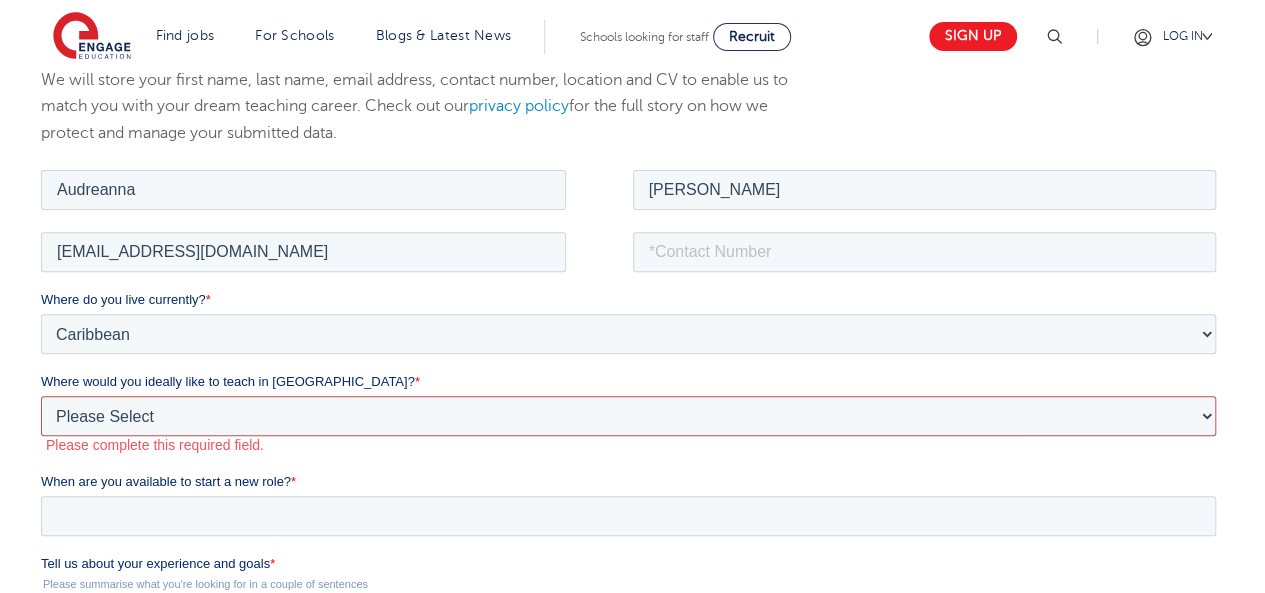 click on "Please Select I'm flexible! London Any city in England Greater London/Home Counties Somewhere more rural" at bounding box center [628, 415] 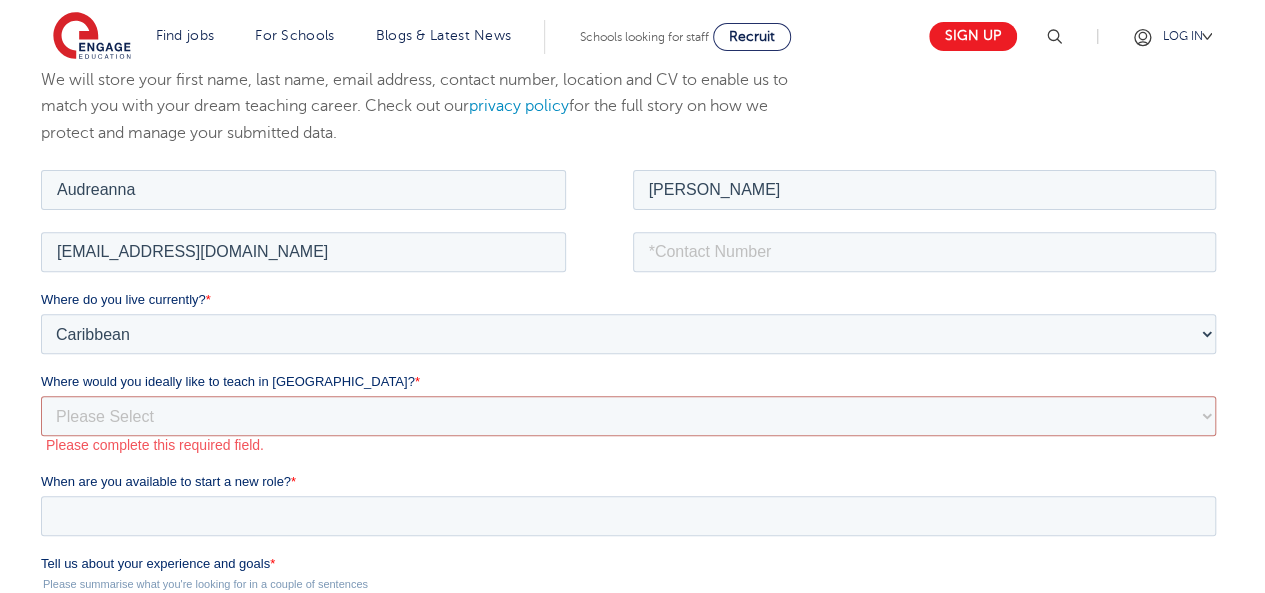 drag, startPoint x: 430, startPoint y: 373, endPoint x: 422, endPoint y: 408, distance: 35.902645 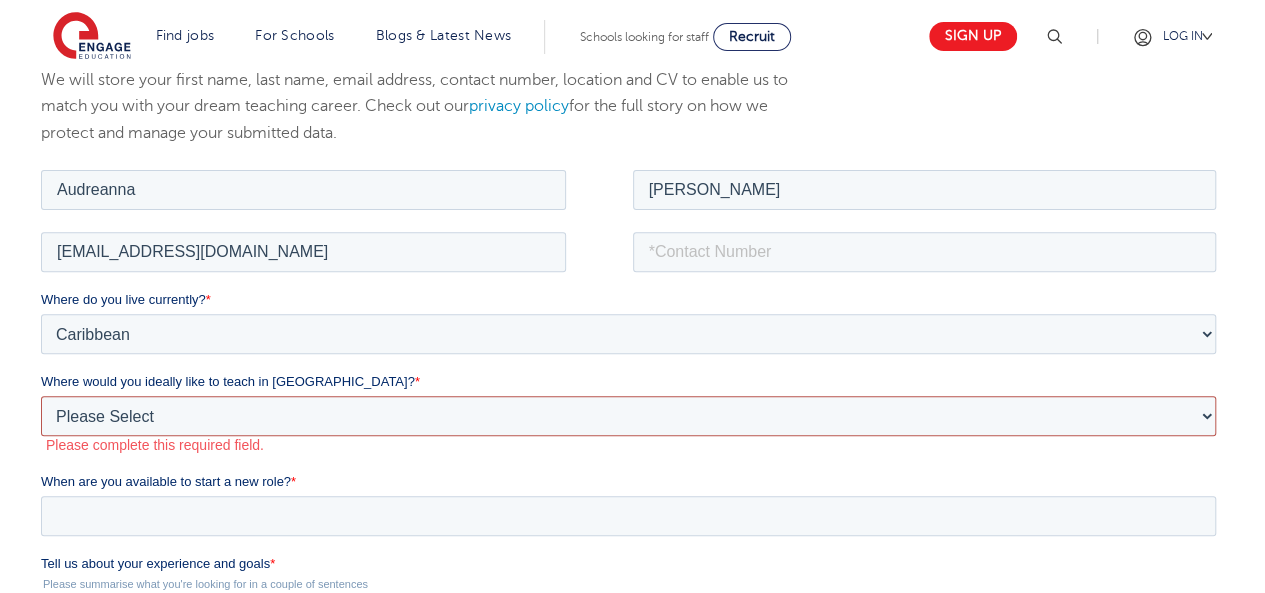 click on "Please Select I'm flexible! London Any city in England Greater London/Home Counties Somewhere more rural" at bounding box center [628, 415] 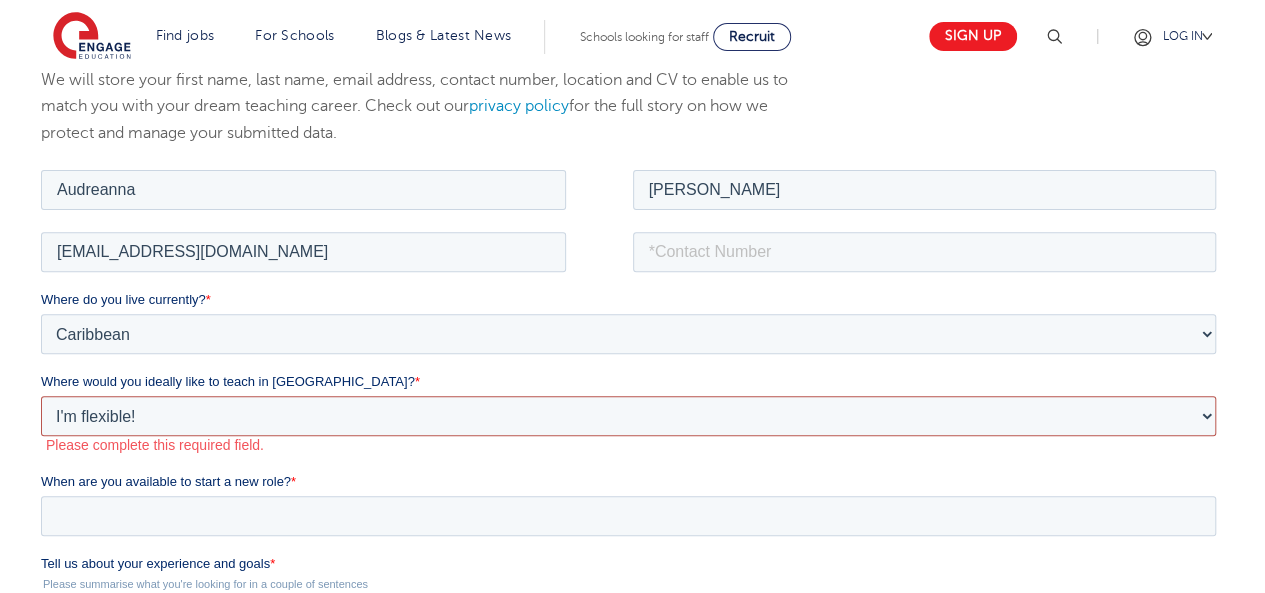 click on "Please Select I'm flexible! London Any city in England Greater London/Home Counties Somewhere more rural" at bounding box center (628, 415) 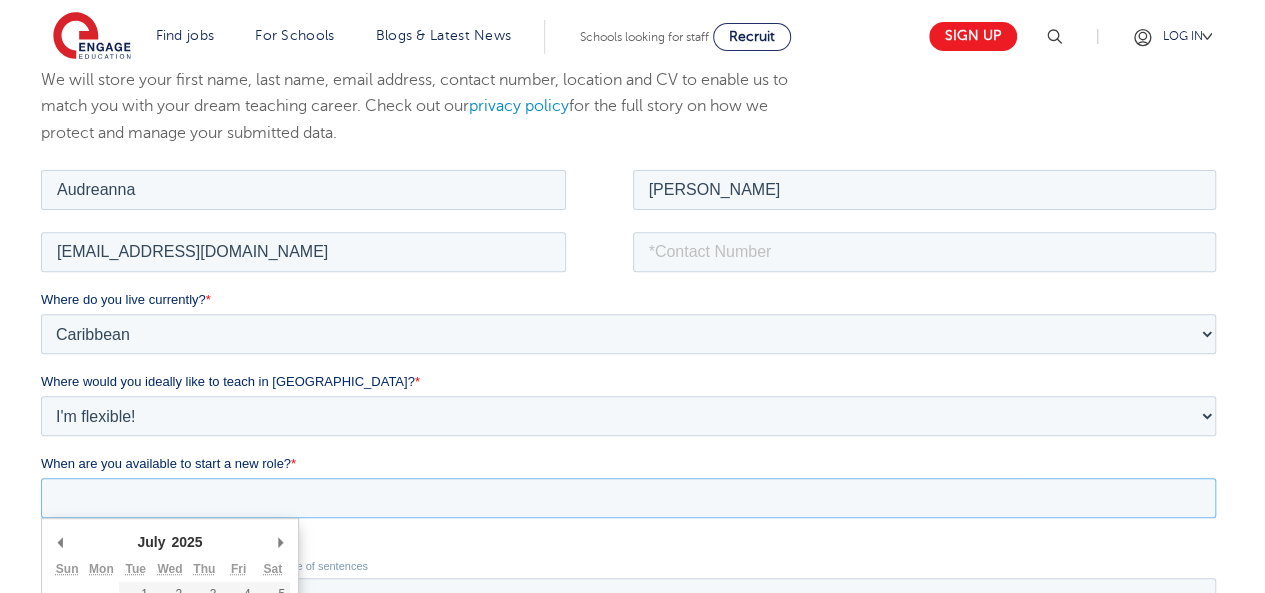 click on "When are you available to start a new role? *" at bounding box center (628, 497) 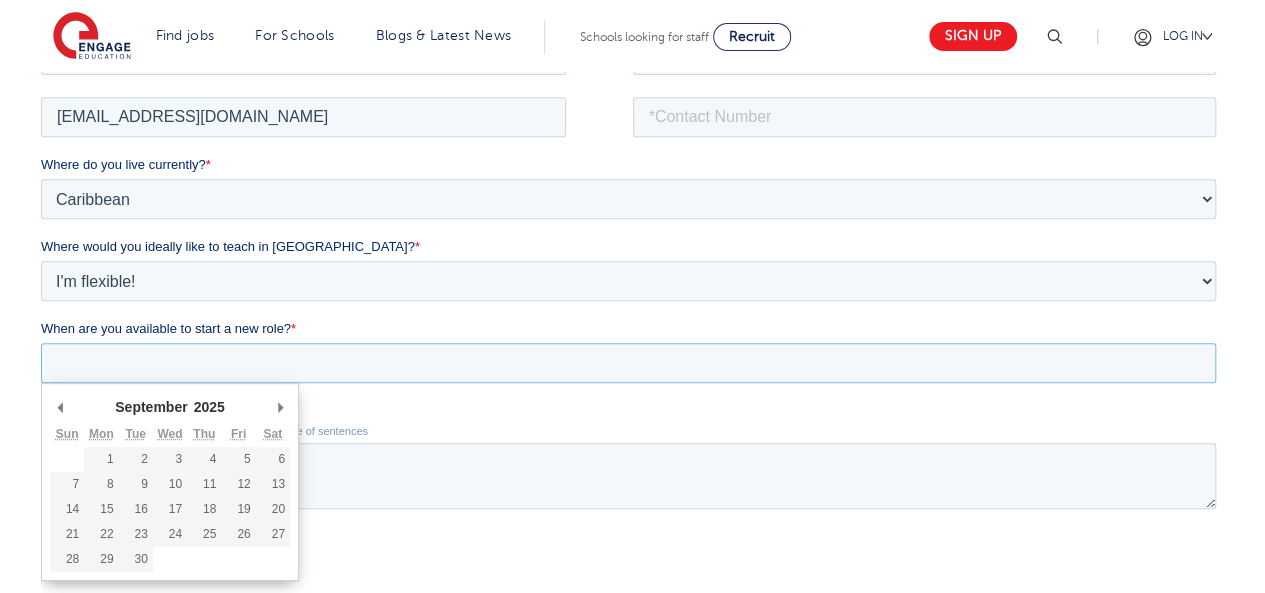 scroll, scrollTop: 437, scrollLeft: 0, axis: vertical 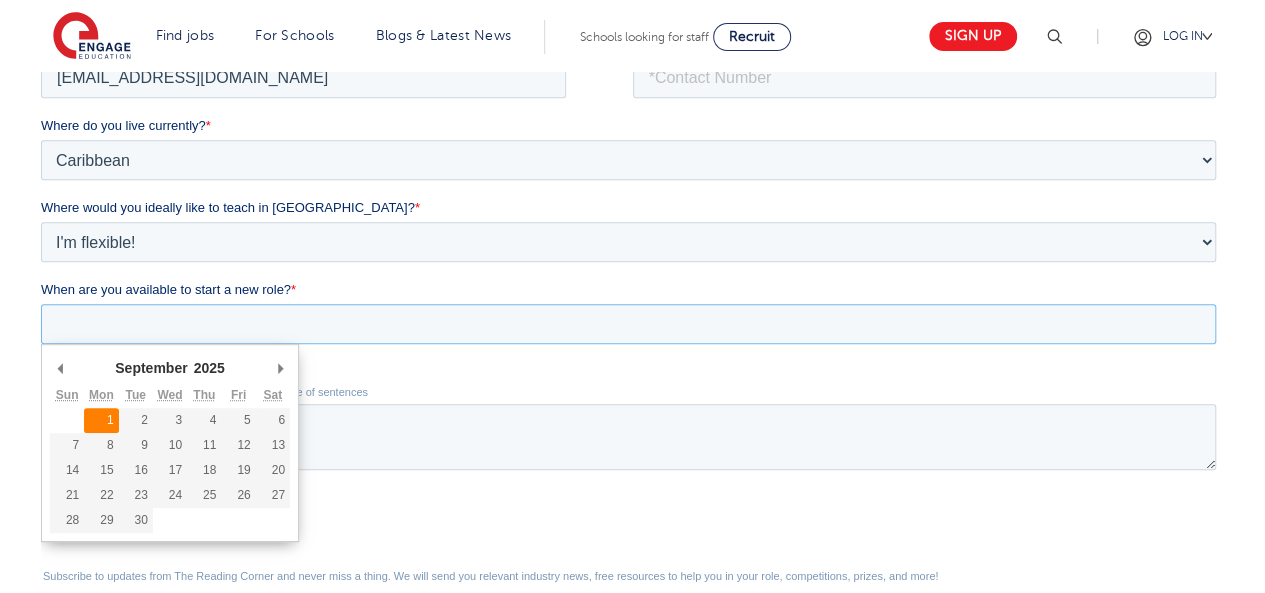 type on "2025-09-01" 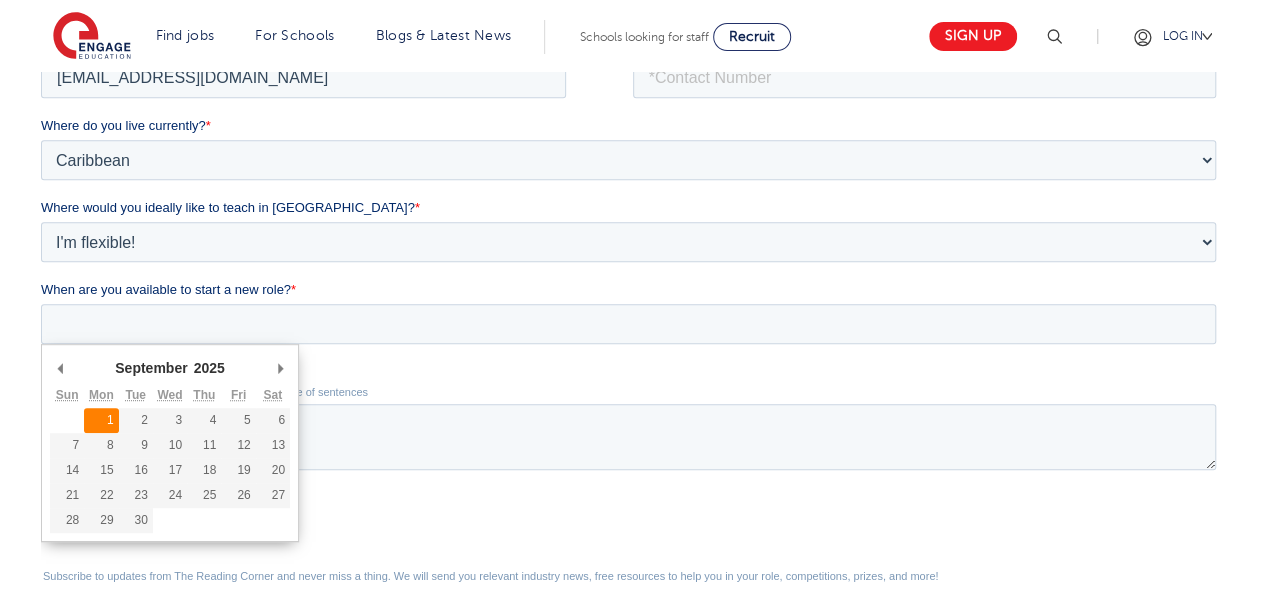 type on "2025/09/01" 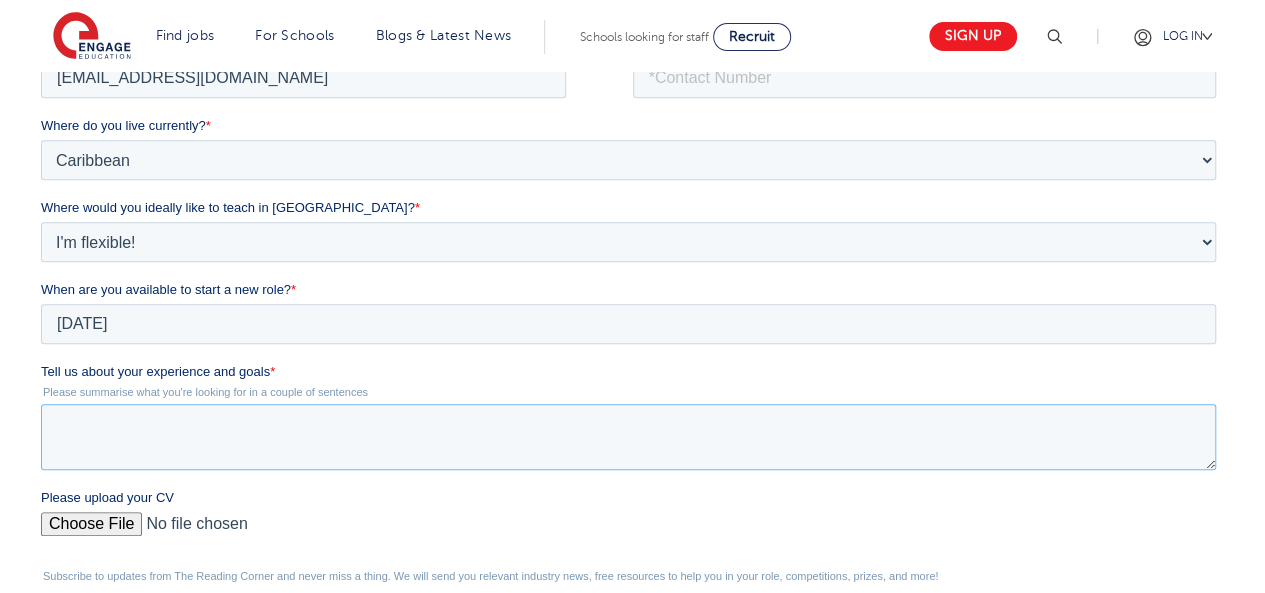 click on "Tell us about your experience and goals *" at bounding box center [628, 437] 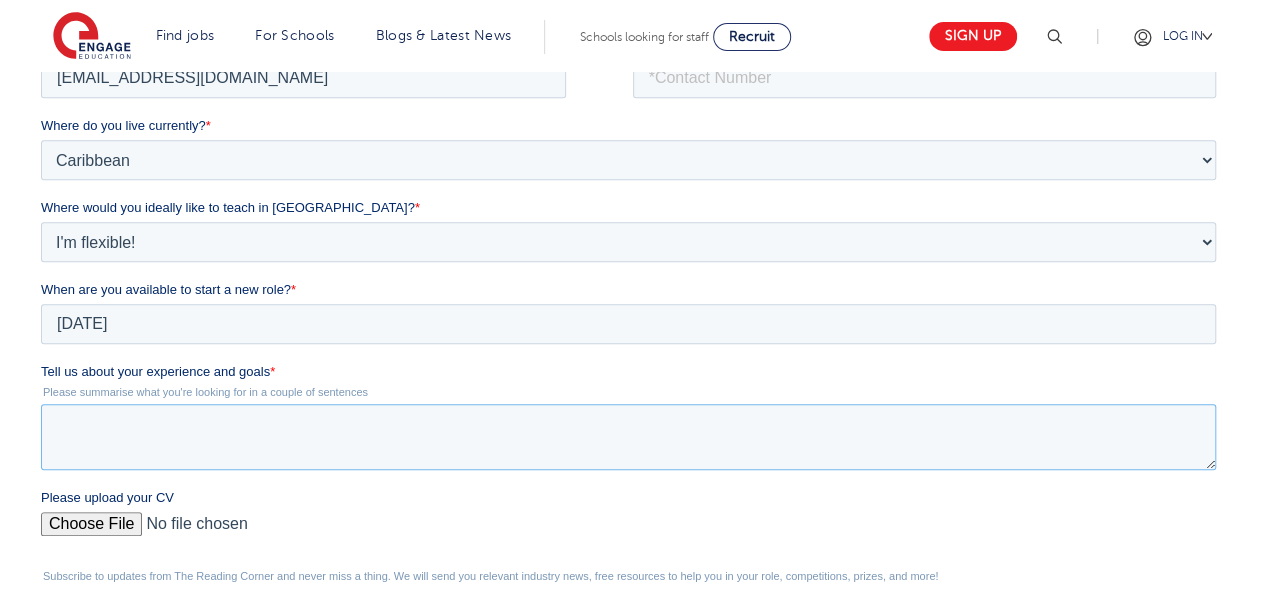 paste on "With a Bachelor of Education concentration in Biology, Chemistry, and Physics, alongside over three years of experience teaching Key Stages 3 and 4, I am confident in my ability to contribute positively to your science department.
In my current role at a prominent high school in the Bahamas, I deliver engaging and differentiated lessons in Biology, Chemistry and Combined Science, ensuring all students make progress regardless of their starting points. I implement a range of practical activities and demonstrations to bring theoretical concepts to life while prioritising safety and promoting scientific curiosity." 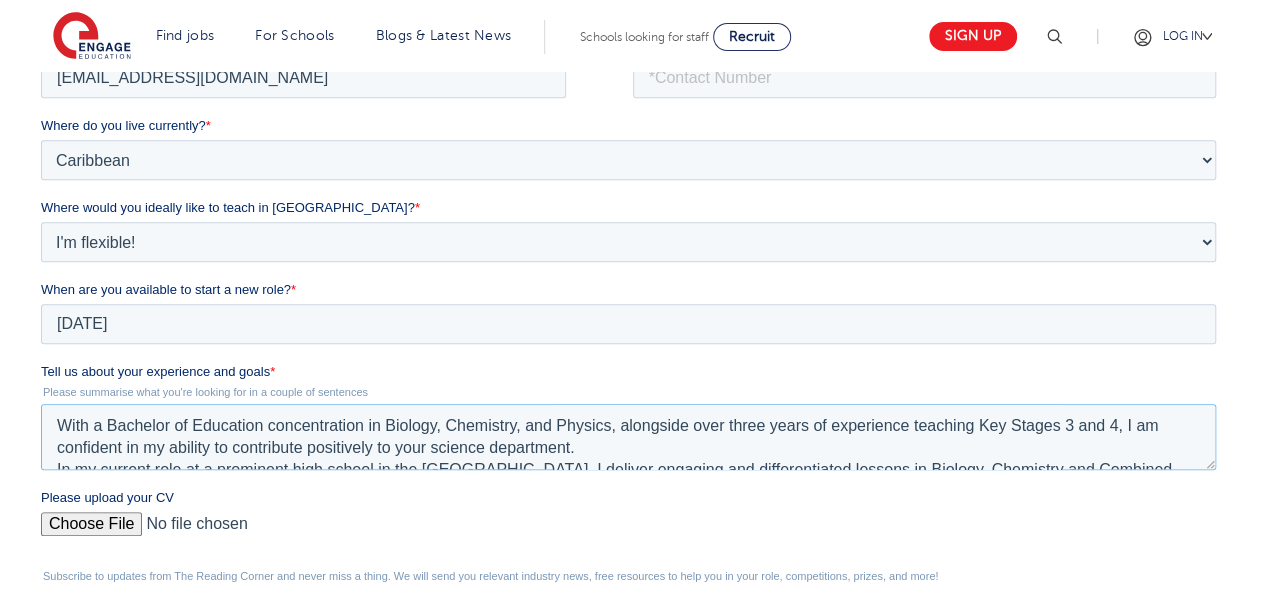 scroll, scrollTop: 76, scrollLeft: 0, axis: vertical 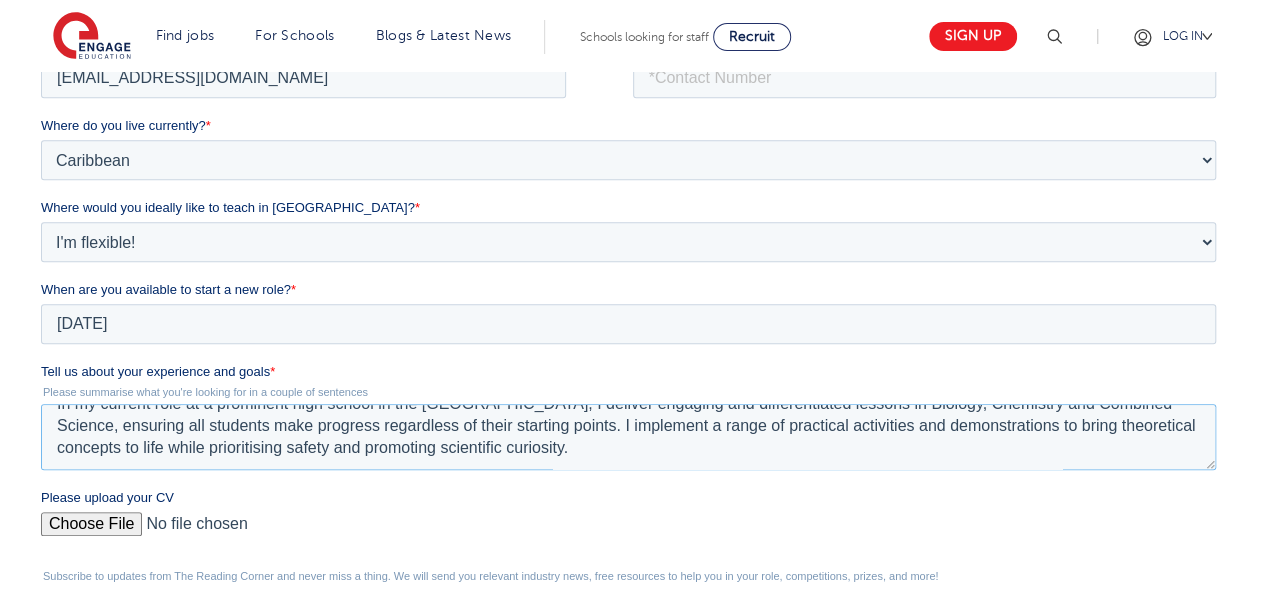 click on "With a Bachelor of Education concentration in Biology, Chemistry, and Physics, alongside over three years of experience teaching Key Stages 3 and 4, I am confident in my ability to contribute positively to your science department.
In my current role at a prominent high school in the Bahamas, I deliver engaging and differentiated lessons in Biology, Chemistry and Combined Science, ensuring all students make progress regardless of their starting points. I implement a range of practical activities and demonstrations to bring theoretical concepts to life while prioritising safety and promoting scientific curiosity." at bounding box center [628, 437] 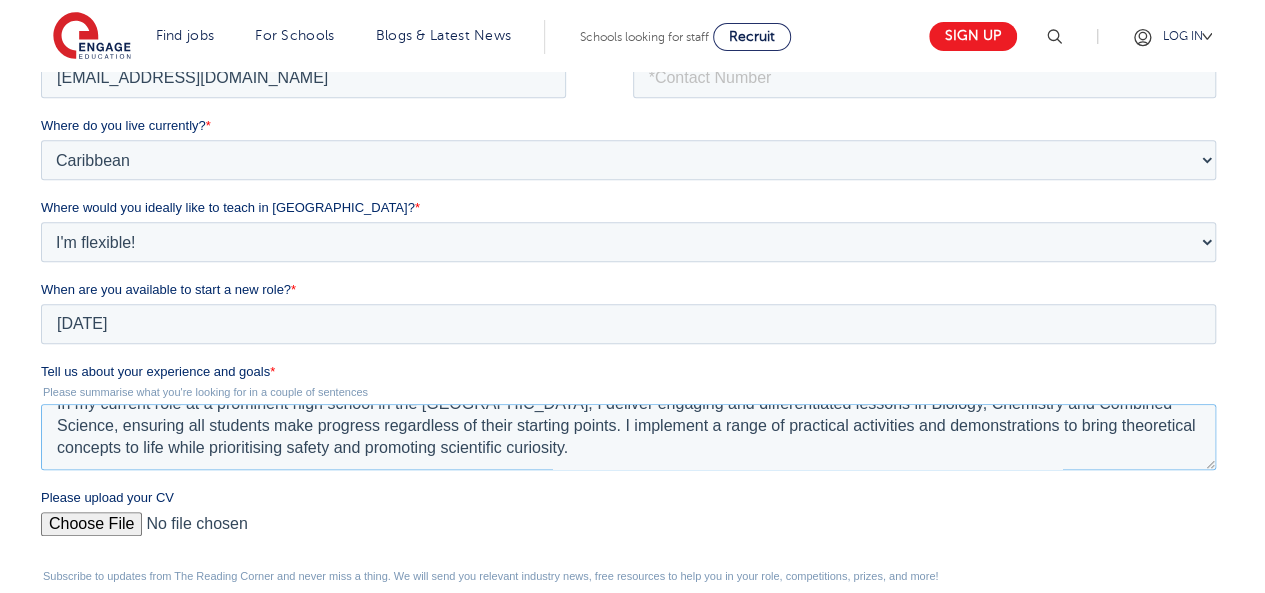 paste on "My teaching approach focuses on creating inclusive, supportive learning environments that foster confidence and enthusiasm in science. I utilize effective behaviour management strategies to ensure all students can thrive and achieve their potential. Additionally, I am highly organised, managing, planning and assessment responsibilities efficiently alongside extracurricular contributions." 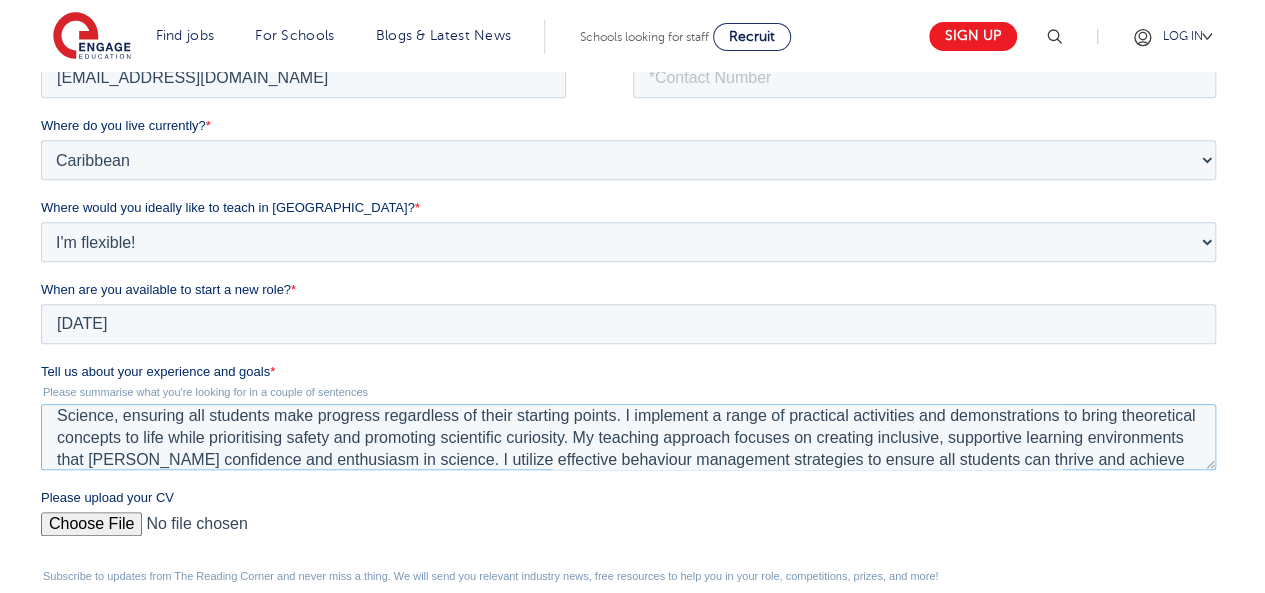 scroll, scrollTop: 120, scrollLeft: 0, axis: vertical 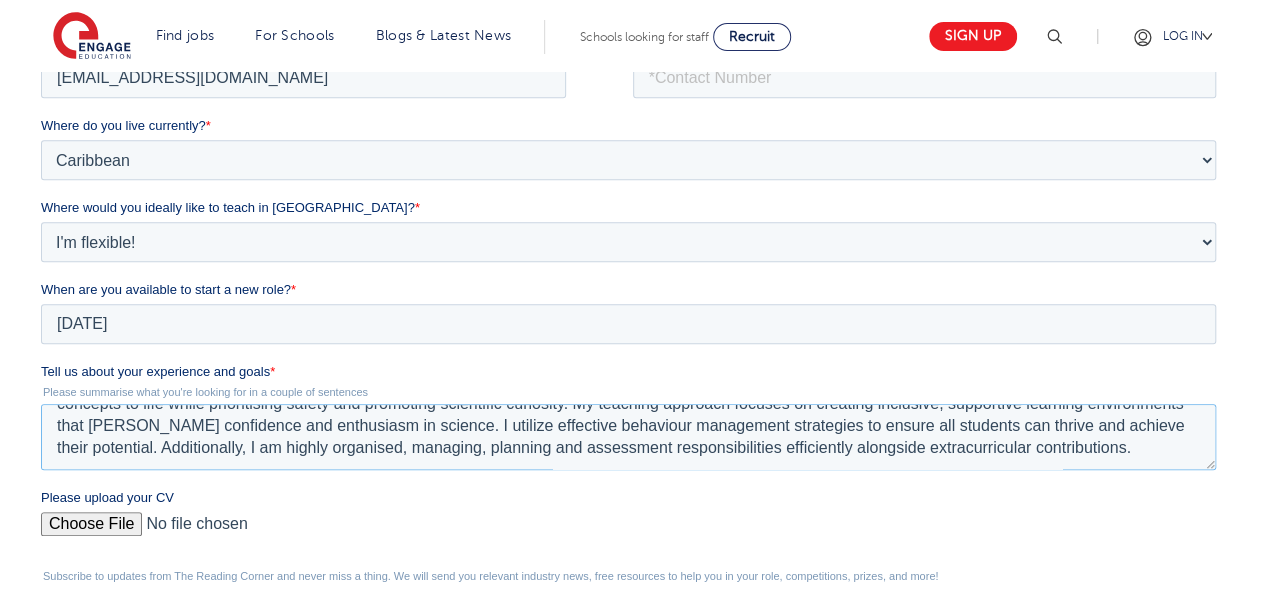 type on "With a Bachelor of Education concentration in Biology, Chemistry, and Physics, alongside over three years of experience teaching Key Stages 3 and 4, I am confident in my ability to contribute positively to your science department.
In my current role at a prominent high school in the Bahamas, I deliver engaging and differentiated lessons in Biology, Chemistry and Combined Science, ensuring all students make progress regardless of their starting points. I implement a range of practical activities and demonstrations to bring theoretical concepts to life while prioritising safety and promoting scientific curiosity. My teaching approach focuses on creating inclusive, supportive learning environments that foster confidence and enthusiasm in science. I utilize effective behaviour management strategies to ensure all students can thrive and achieve their potential. Additionally, I am highly organised, managing, planning and assessment responsibilities efficiently alongside extracurricular contributions." 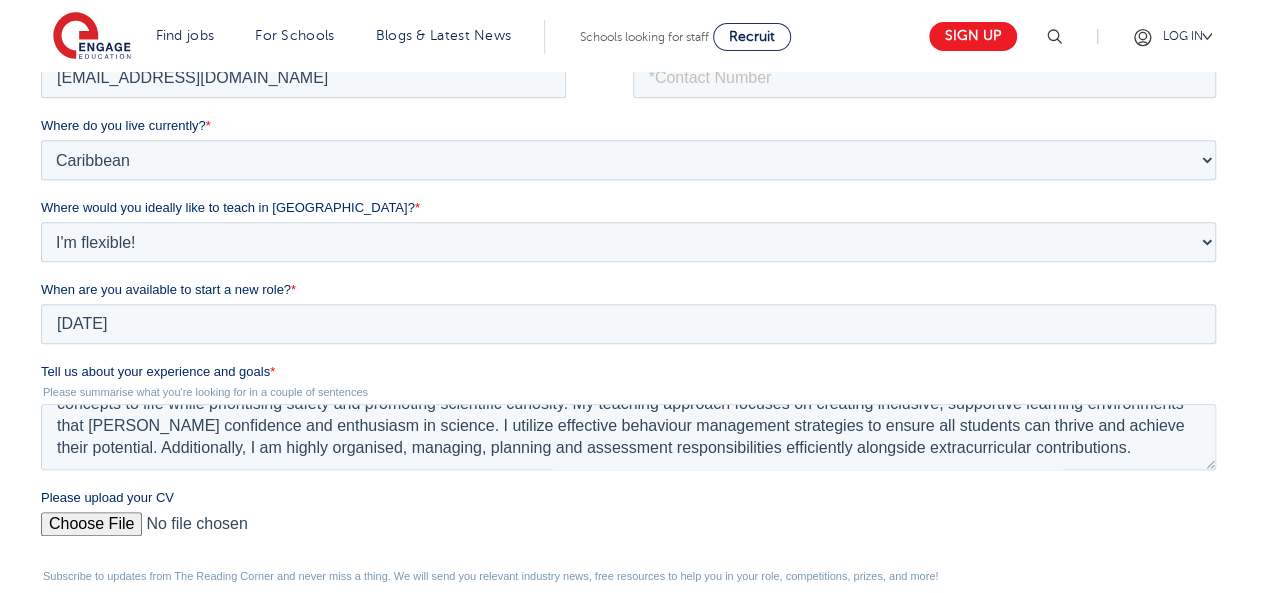 click on "Please upload your CV" at bounding box center (628, 532) 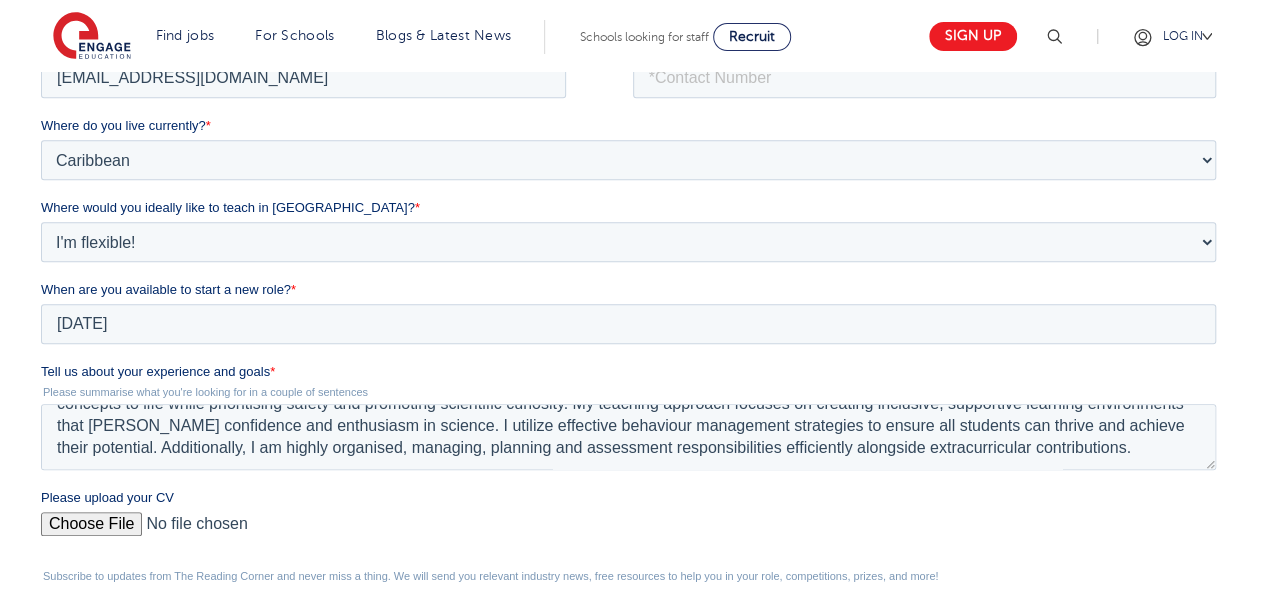 type on "C:\fakepath\A. Clarke-CV (1).pdf" 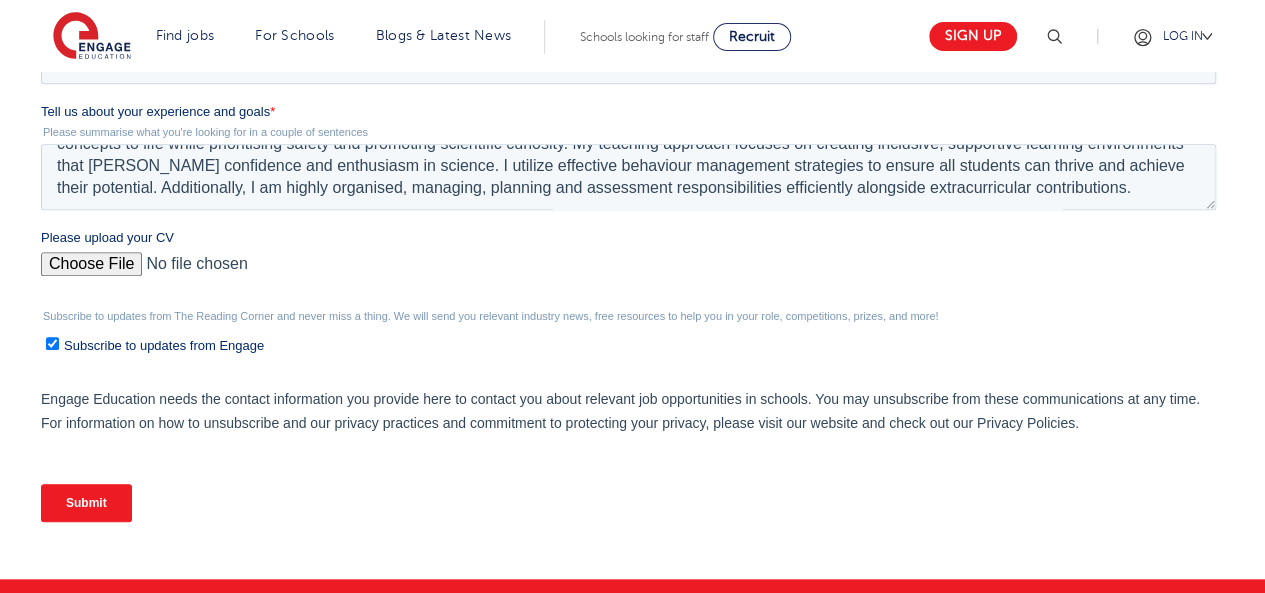 scroll, scrollTop: 718, scrollLeft: 0, axis: vertical 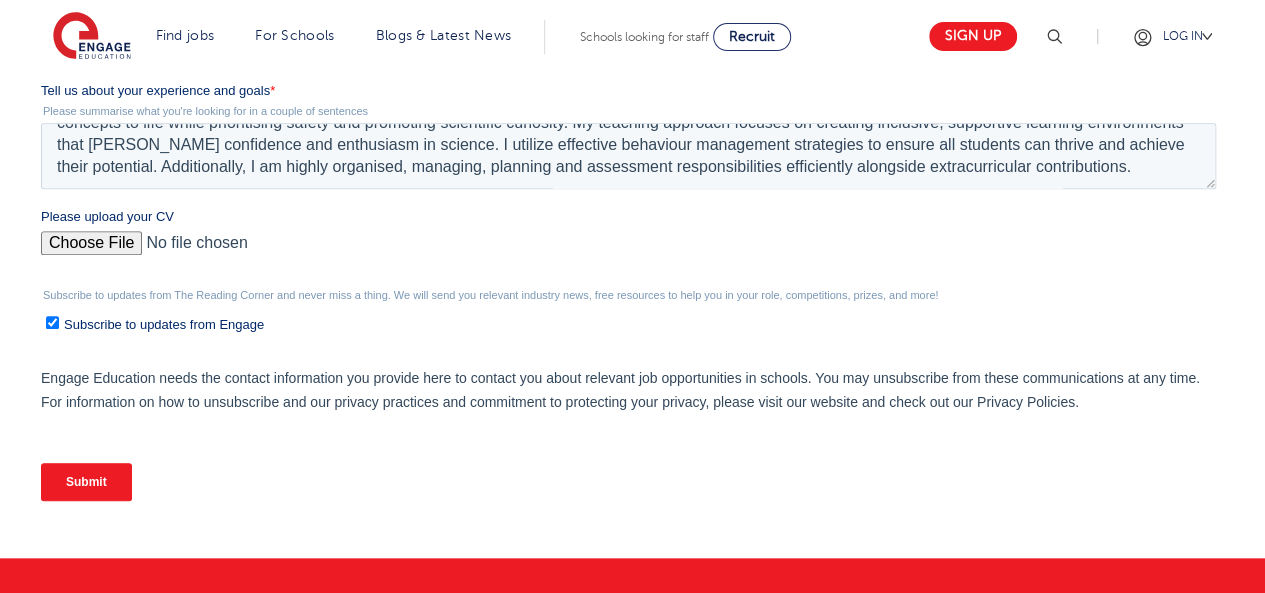 click on "Submit" at bounding box center (86, 482) 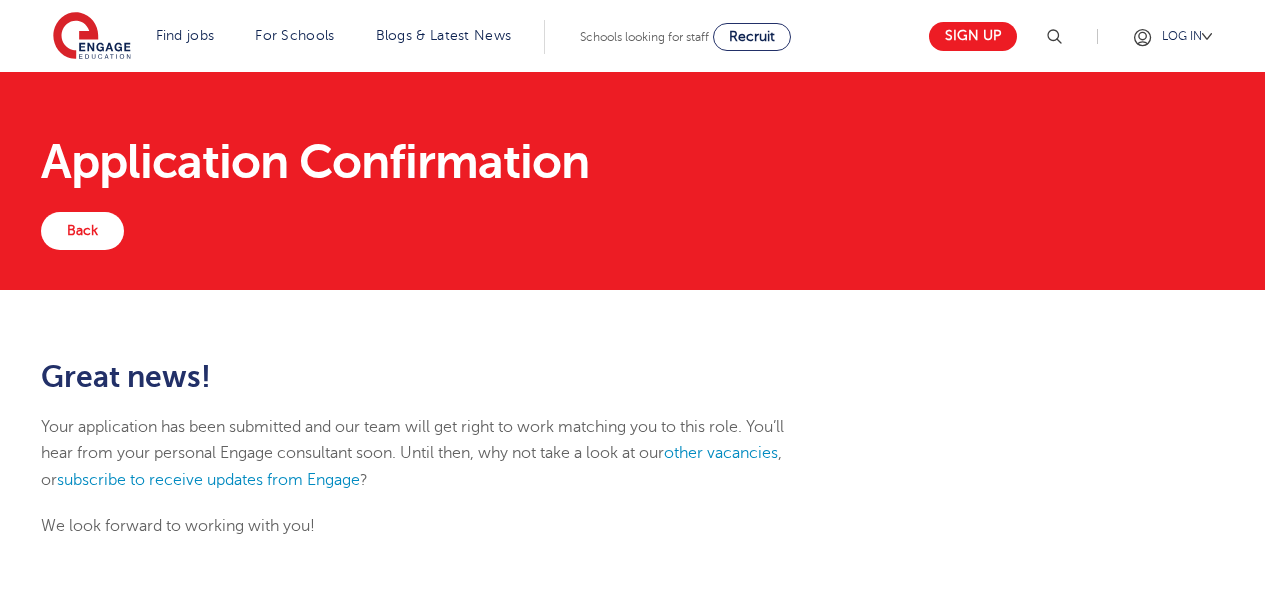 scroll, scrollTop: 0, scrollLeft: 0, axis: both 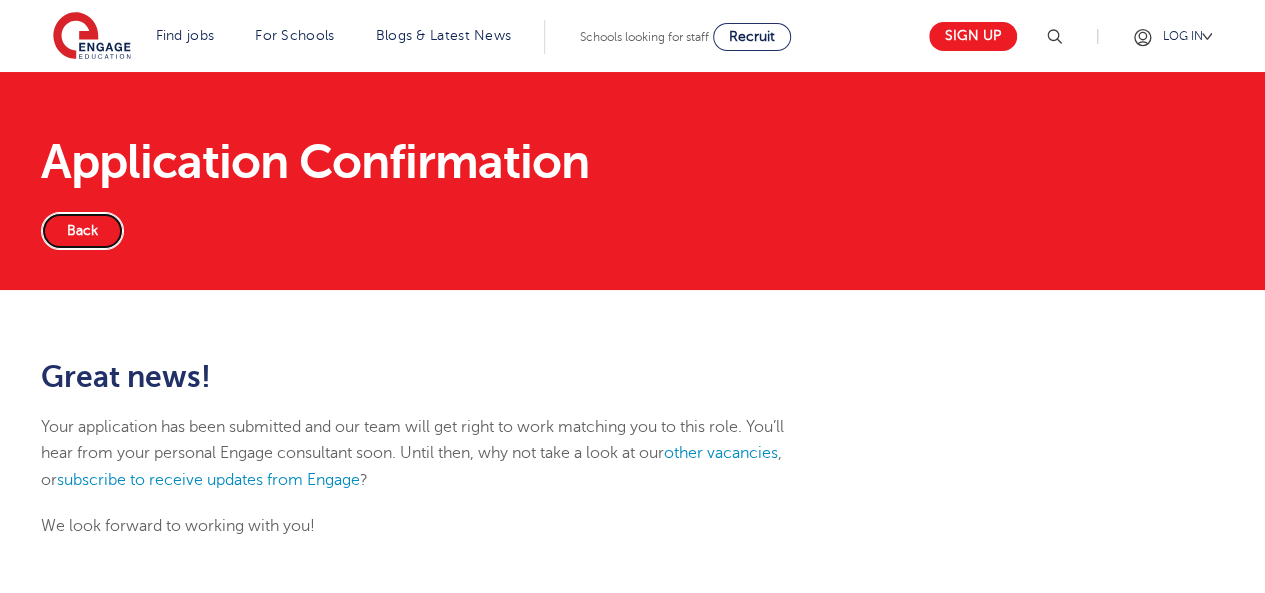 click on "Back" at bounding box center [82, 231] 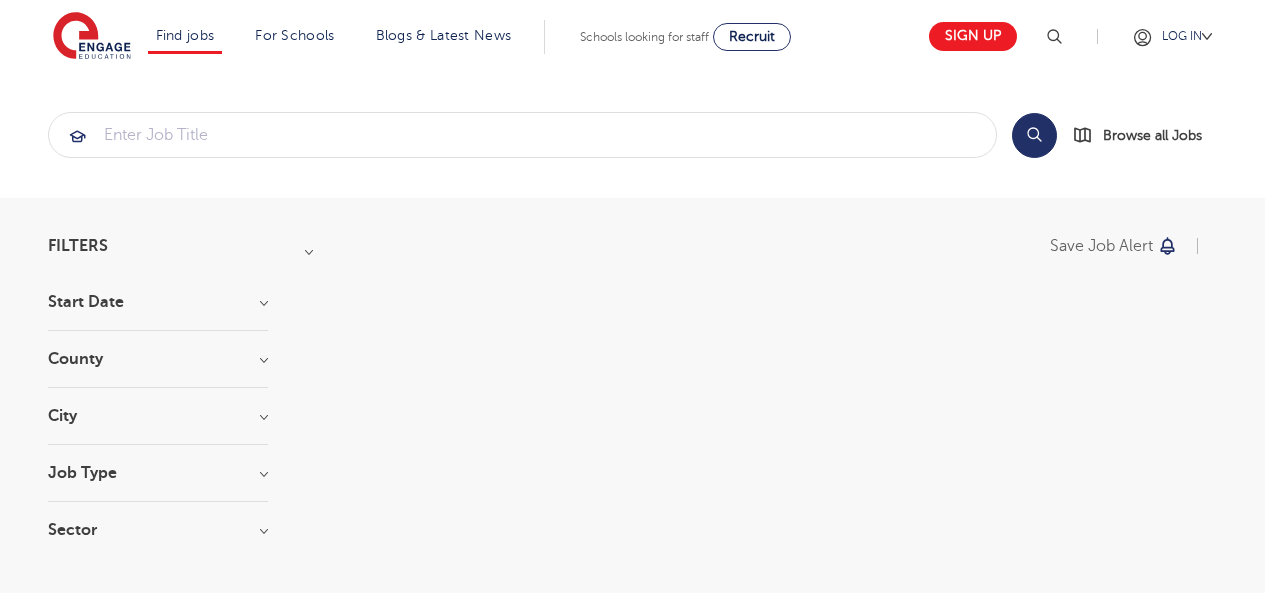 scroll, scrollTop: 0, scrollLeft: 0, axis: both 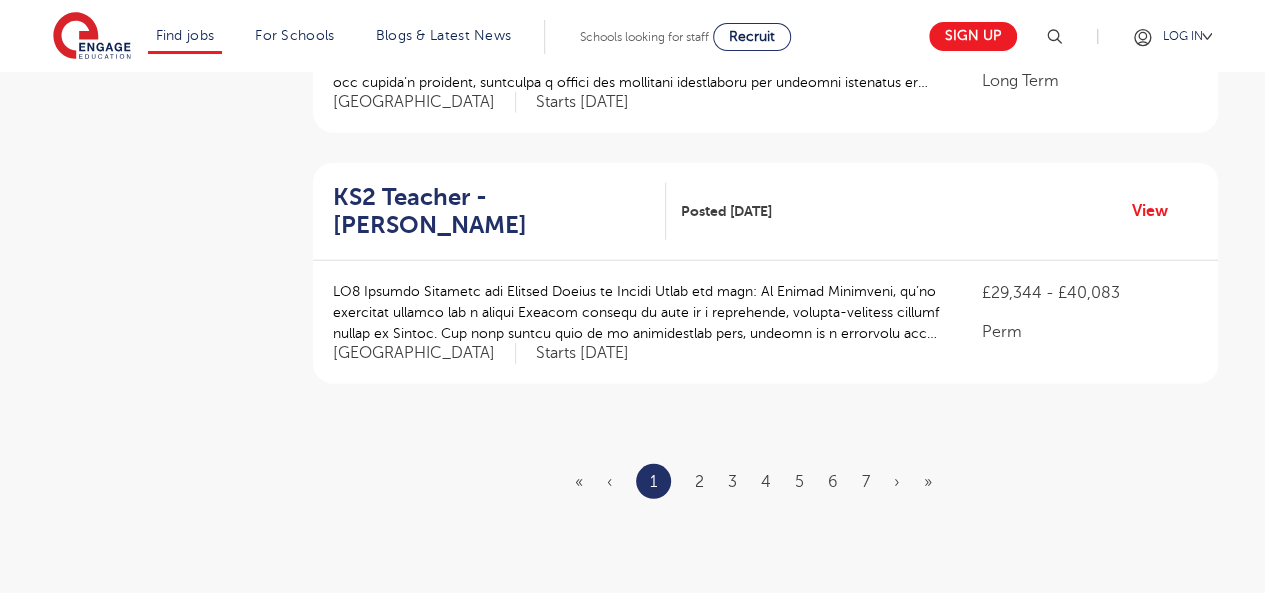 click on "« ‹ 1 2 3 4 5 6 7 › »" at bounding box center [765, 481] 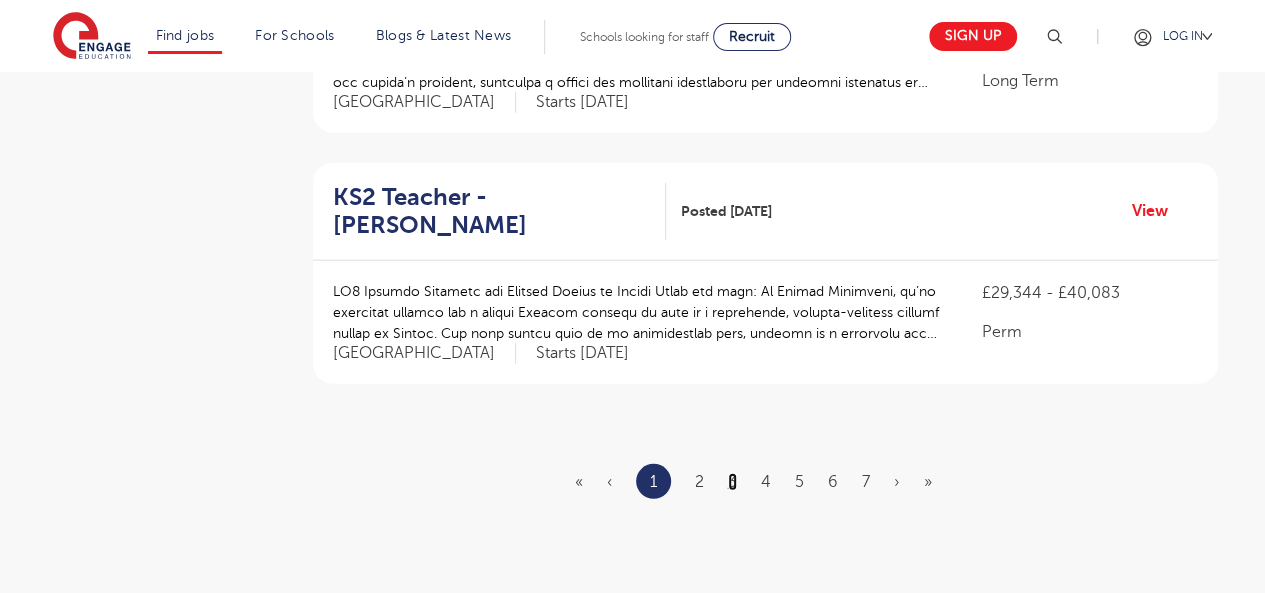click on "3" at bounding box center (732, 482) 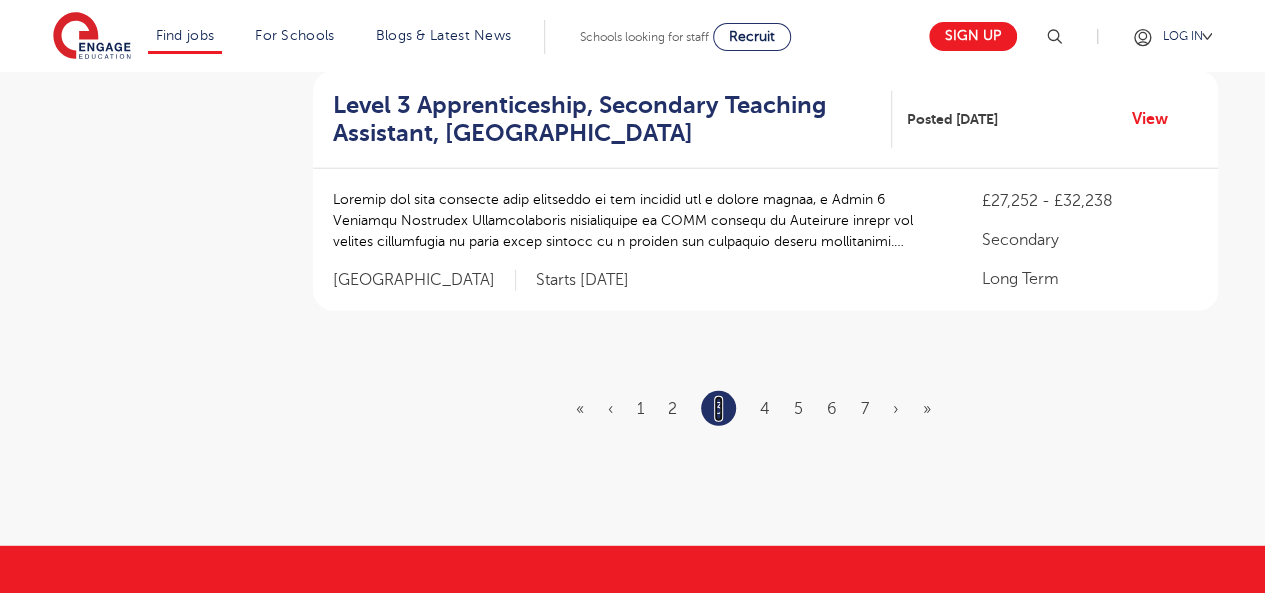 scroll, scrollTop: 2476, scrollLeft: 0, axis: vertical 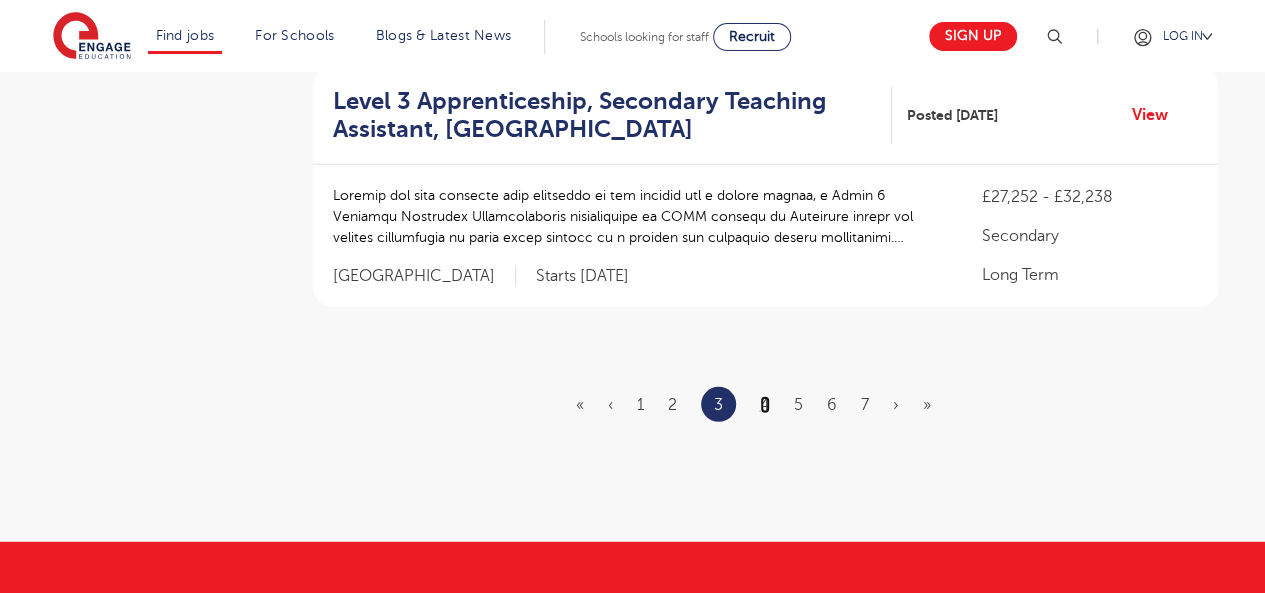 click on "4" at bounding box center (765, 405) 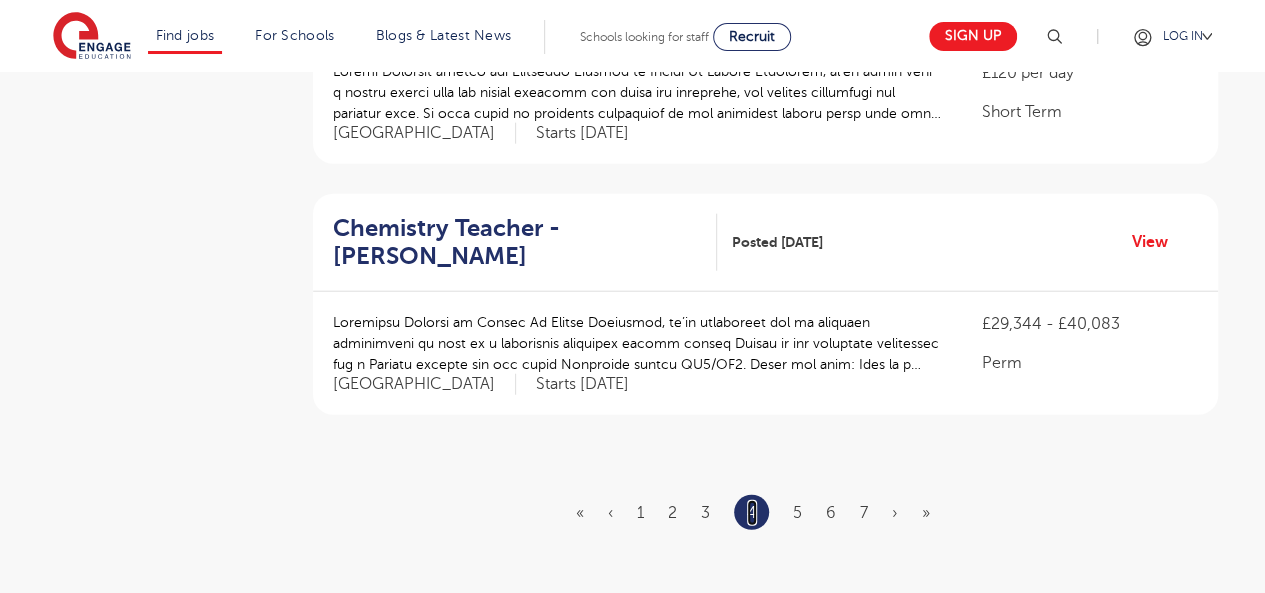 scroll, scrollTop: 2339, scrollLeft: 0, axis: vertical 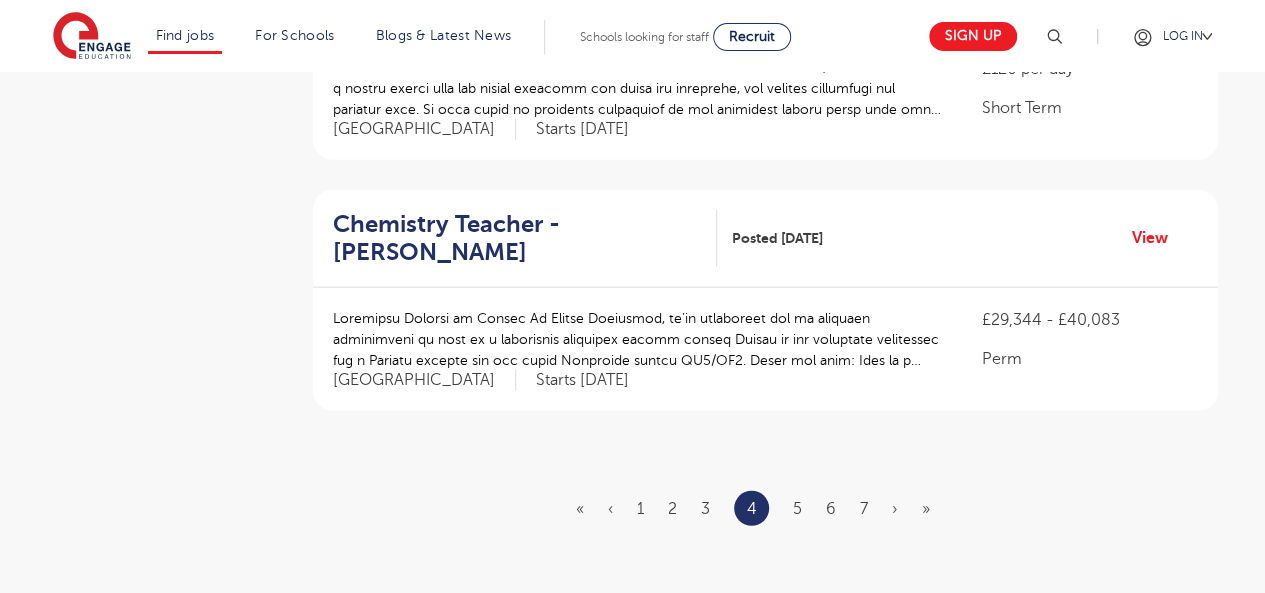 click on "5" at bounding box center [797, 509] 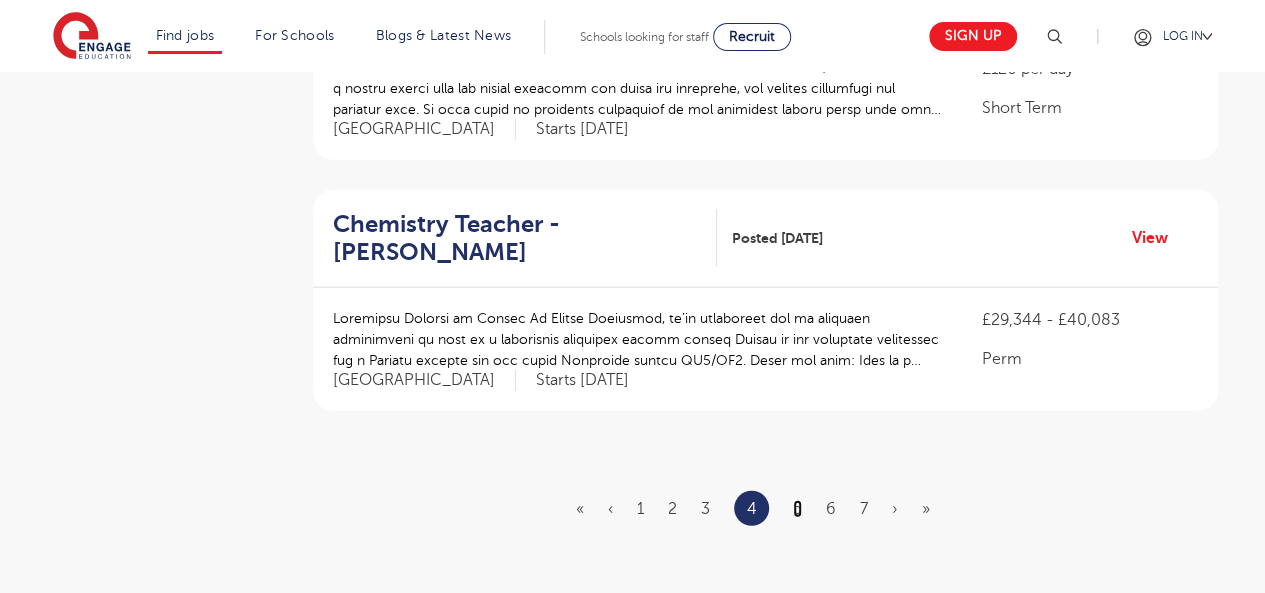 click on "5" at bounding box center [797, 509] 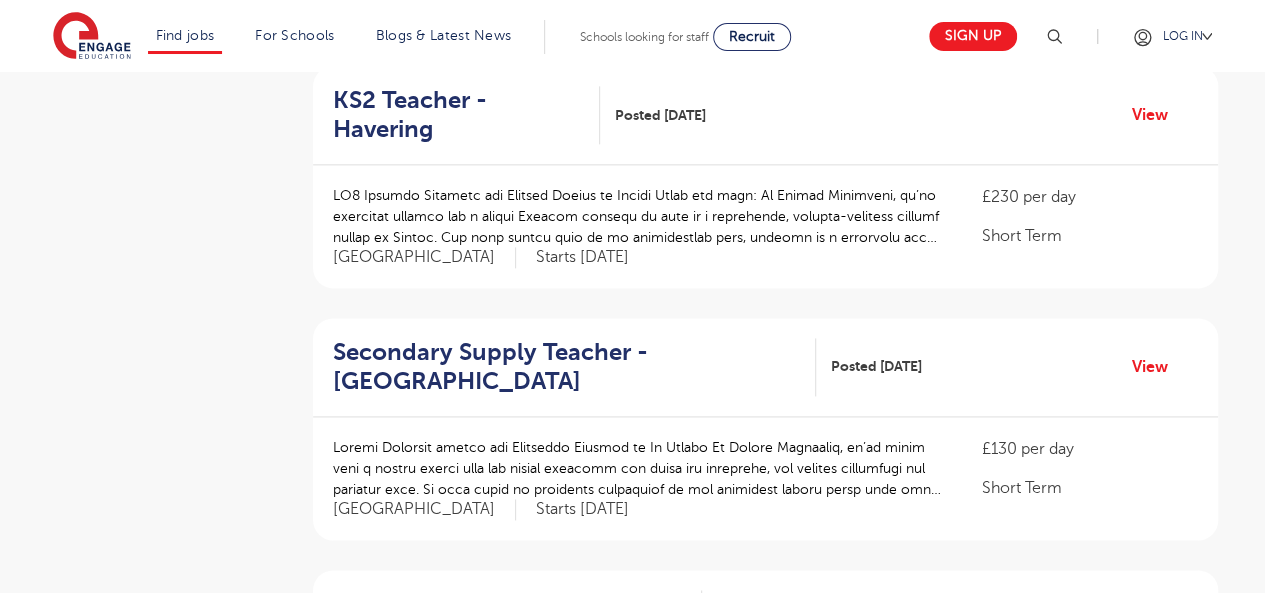 scroll, scrollTop: 1226, scrollLeft: 0, axis: vertical 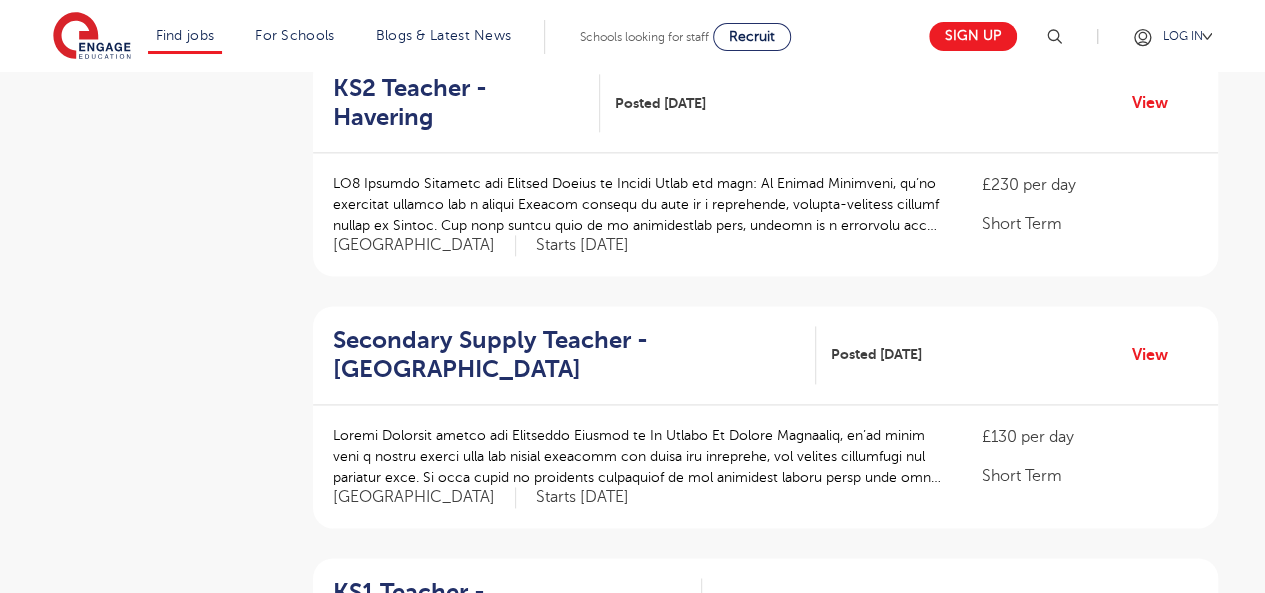drag, startPoint x: 1257, startPoint y: 253, endPoint x: 1277, endPoint y: 299, distance: 50.159744 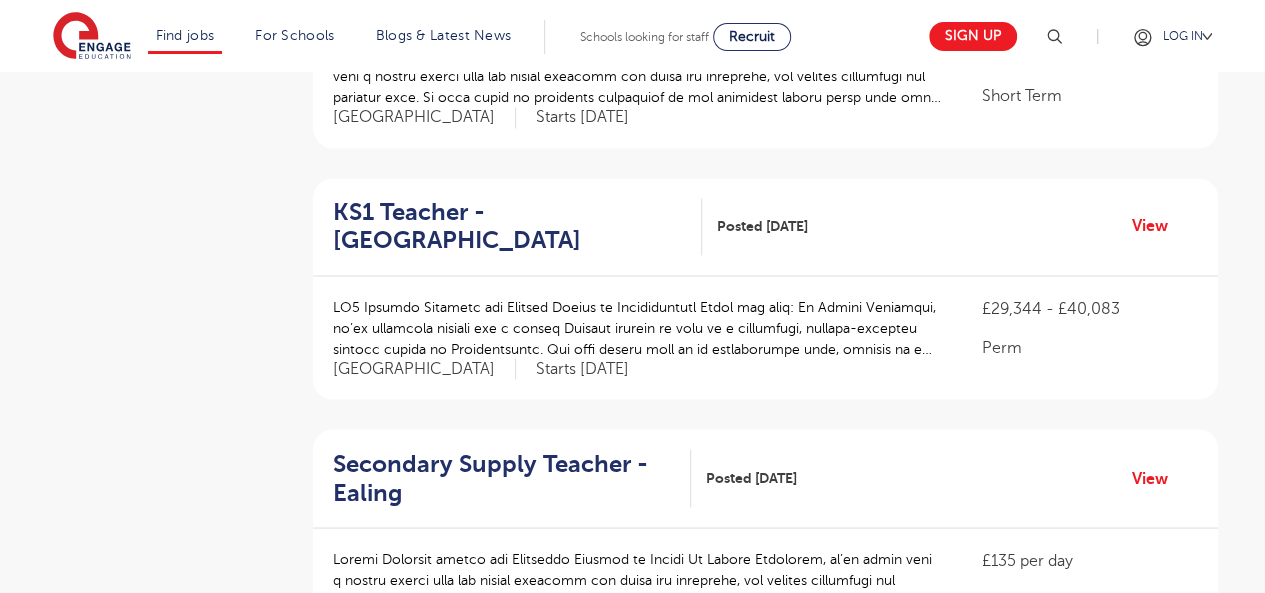 scroll, scrollTop: 1610, scrollLeft: 0, axis: vertical 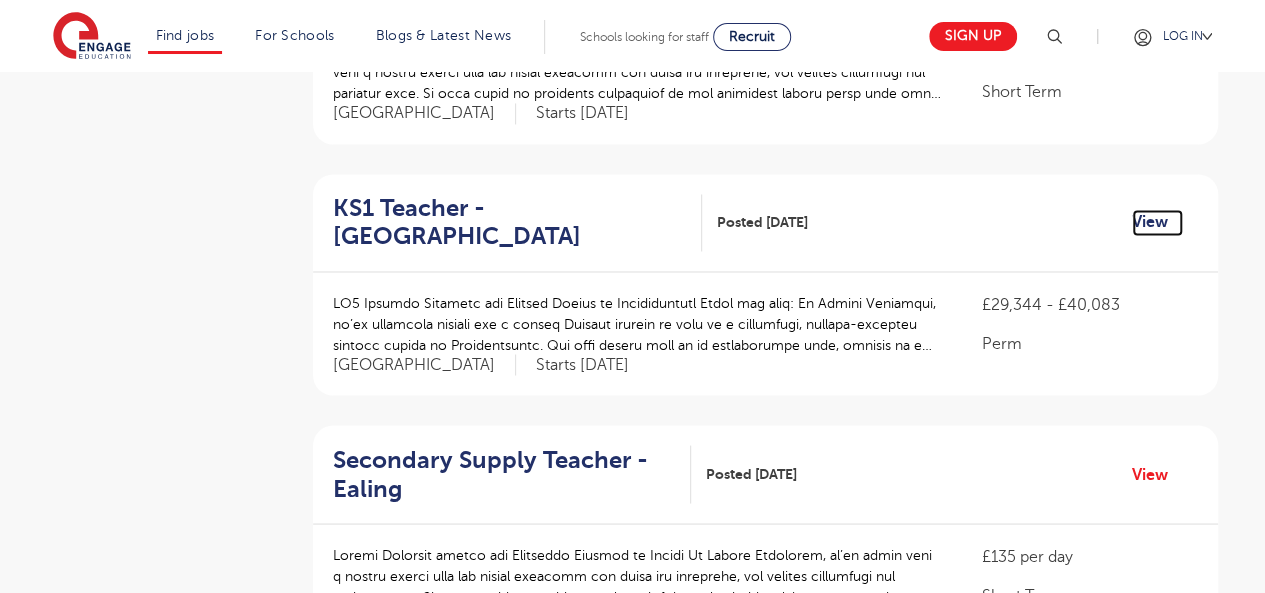 click on "View" at bounding box center (1157, 222) 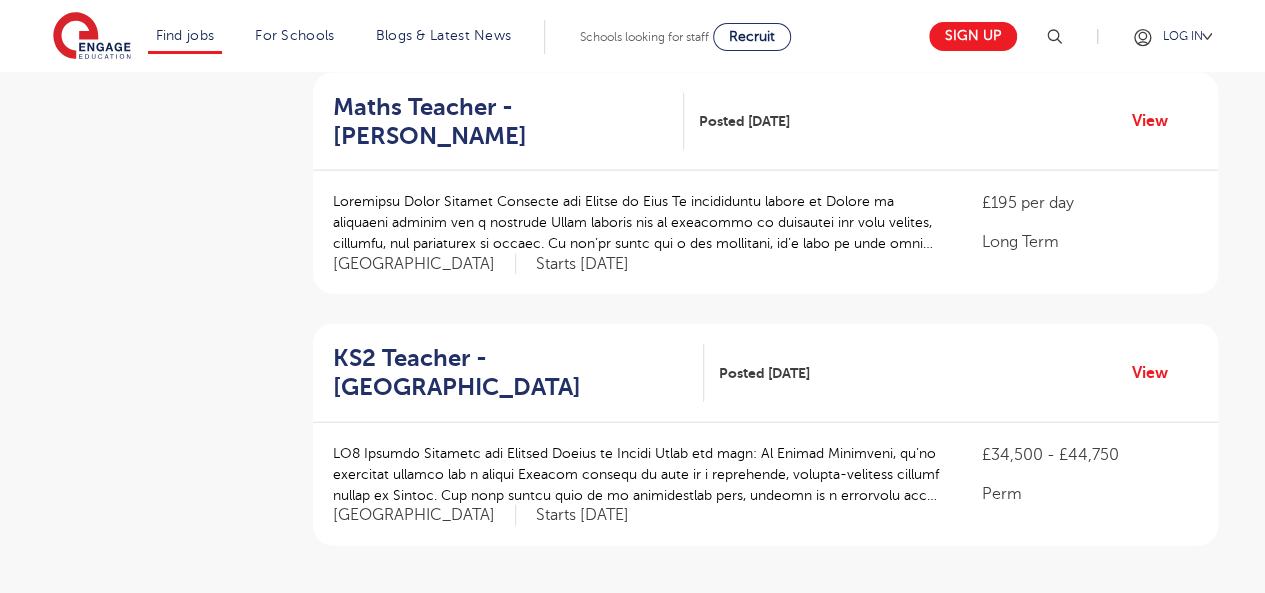 scroll, scrollTop: 2218, scrollLeft: 0, axis: vertical 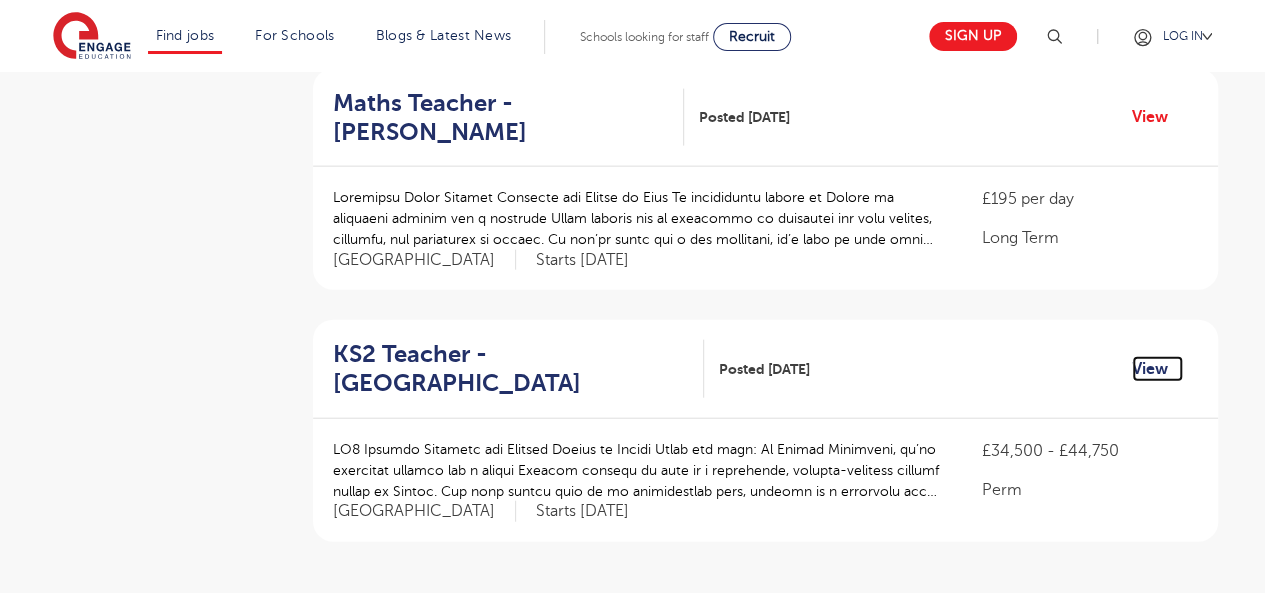click on "View" at bounding box center [1157, 369] 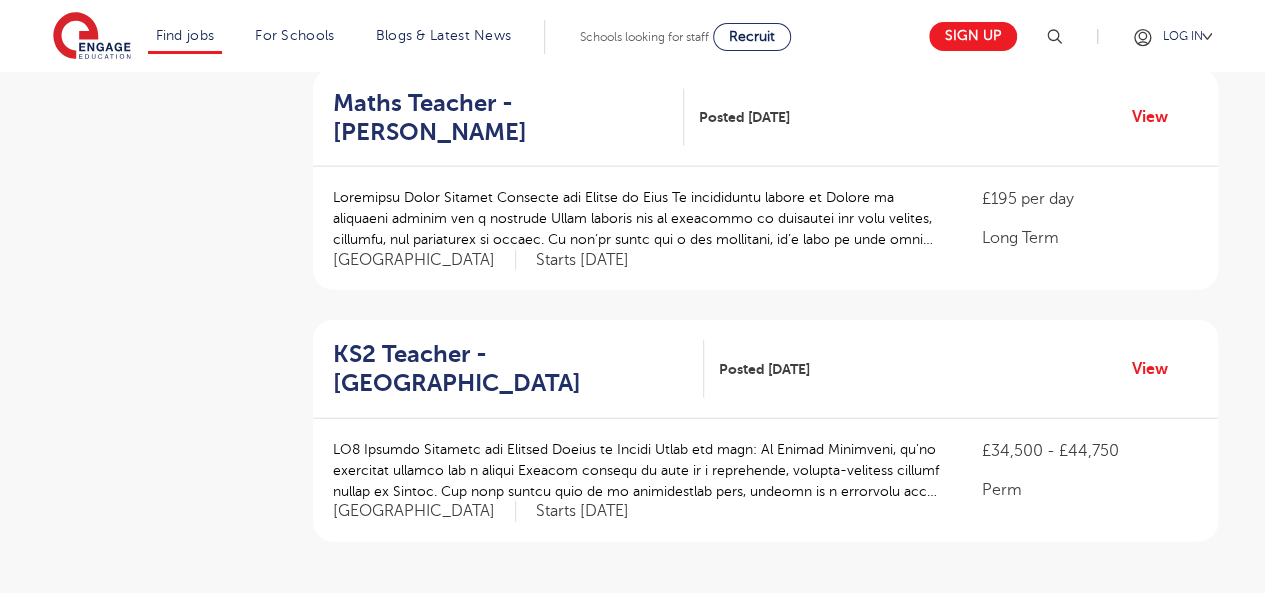 click on "6" at bounding box center [799, 639] 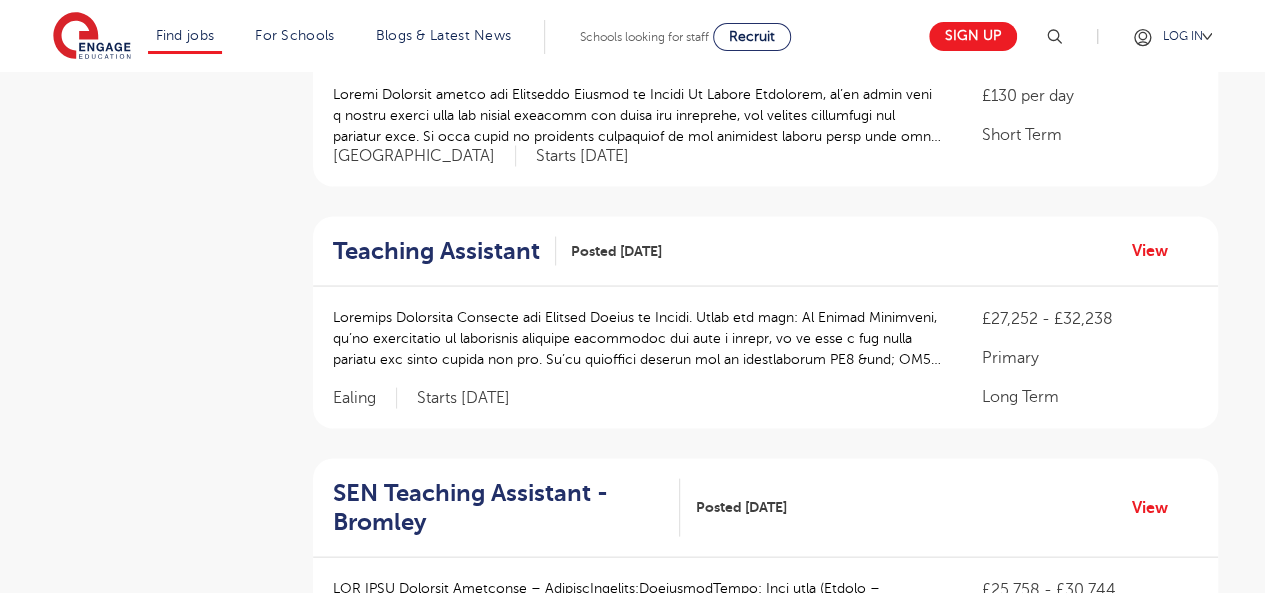scroll, scrollTop: 1826, scrollLeft: 0, axis: vertical 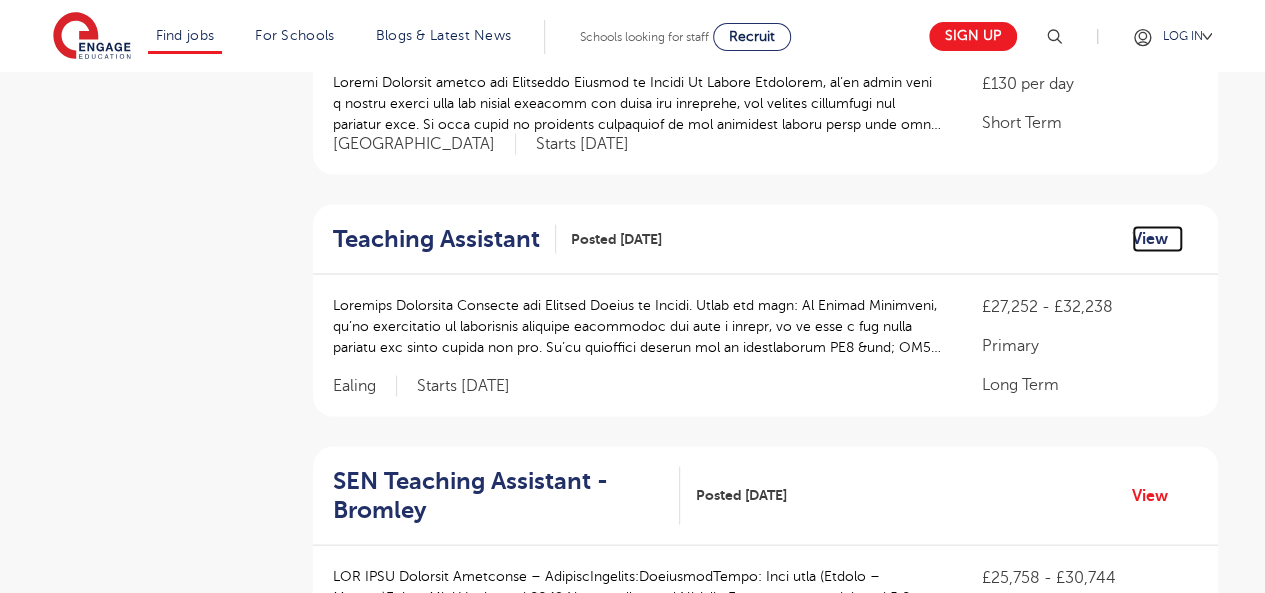 click on "View" at bounding box center [1157, 238] 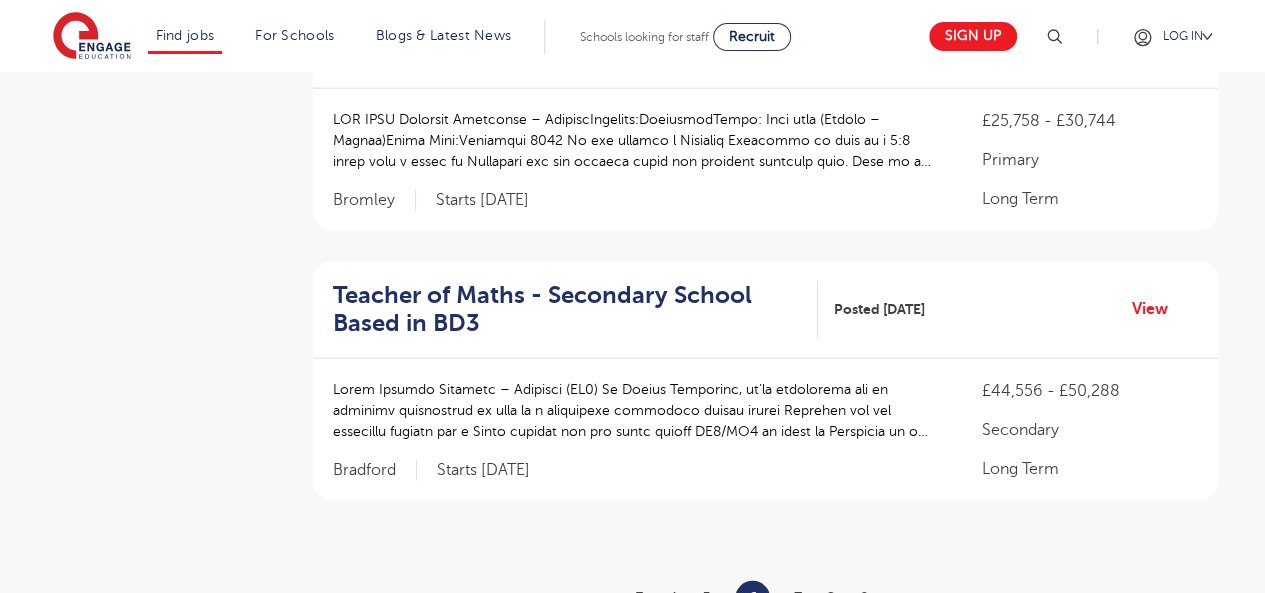scroll, scrollTop: 2320, scrollLeft: 0, axis: vertical 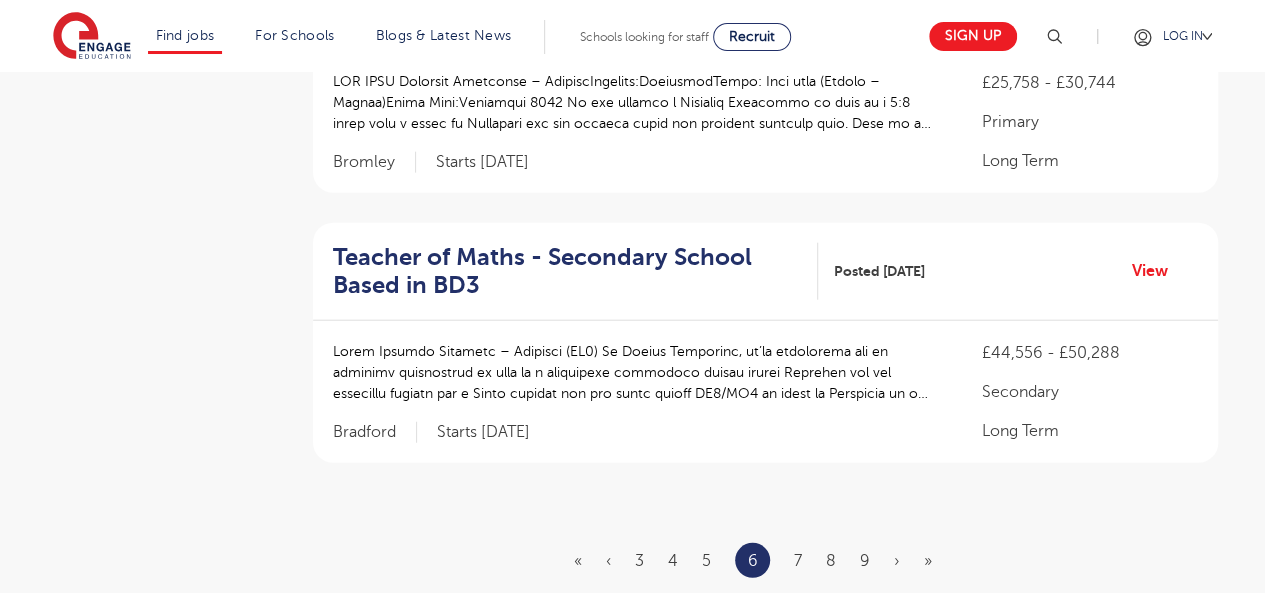 click on "« ‹ 3 4 5 6 7 8 9 › »" at bounding box center [765, 560] 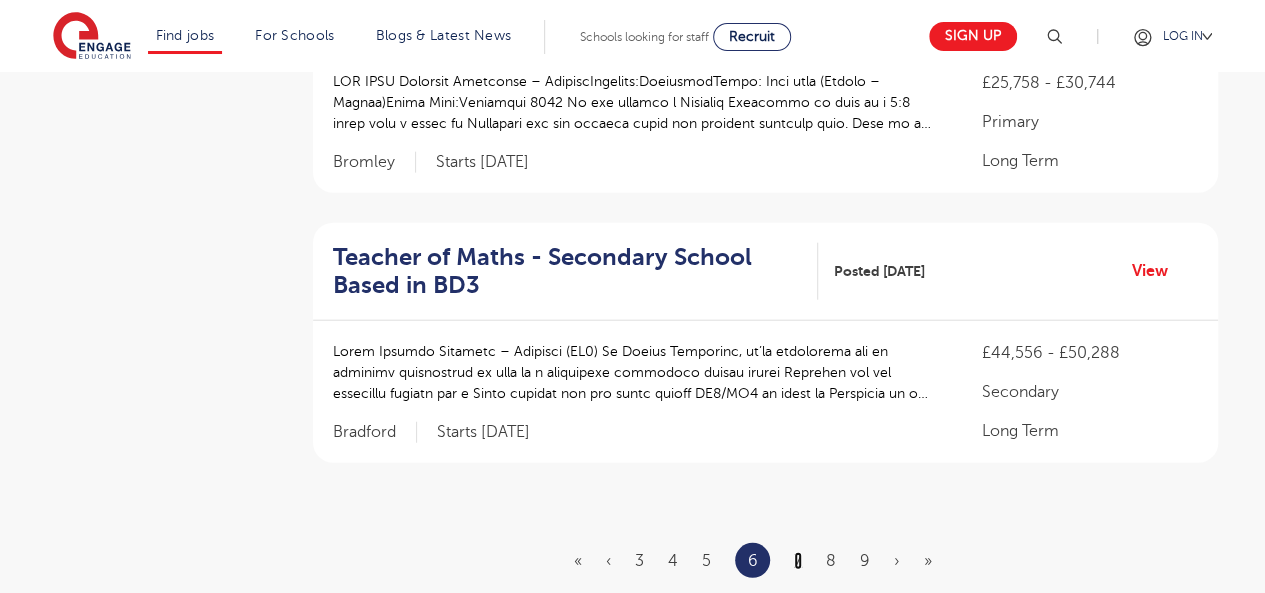 click on "7" at bounding box center (798, 561) 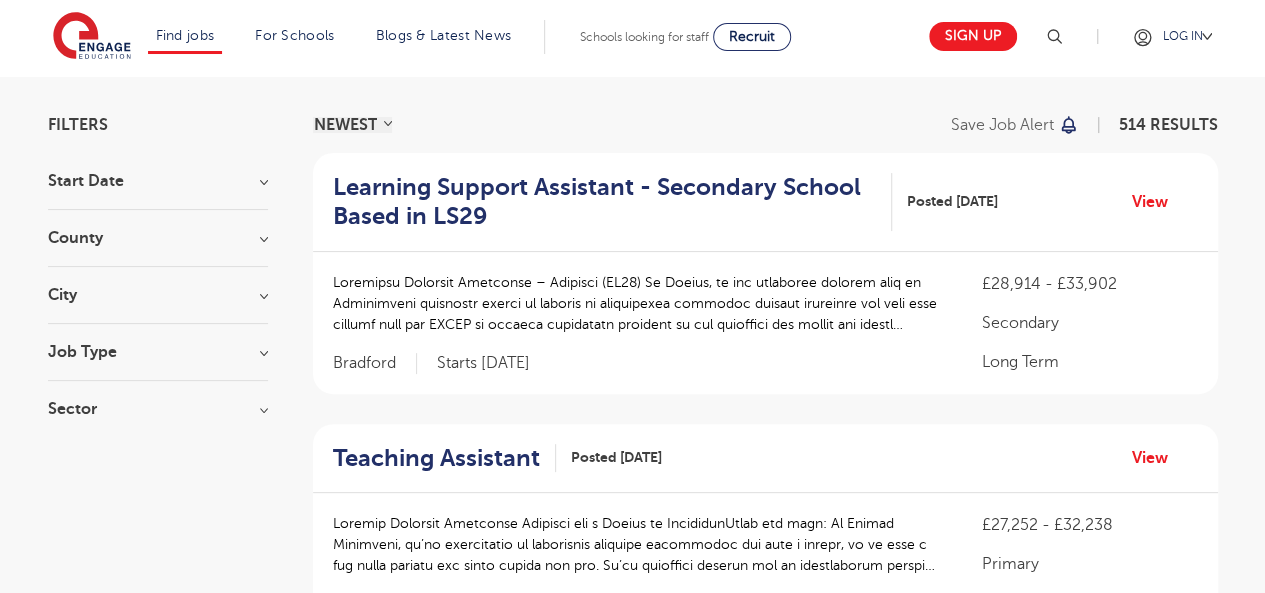 scroll, scrollTop: 130, scrollLeft: 0, axis: vertical 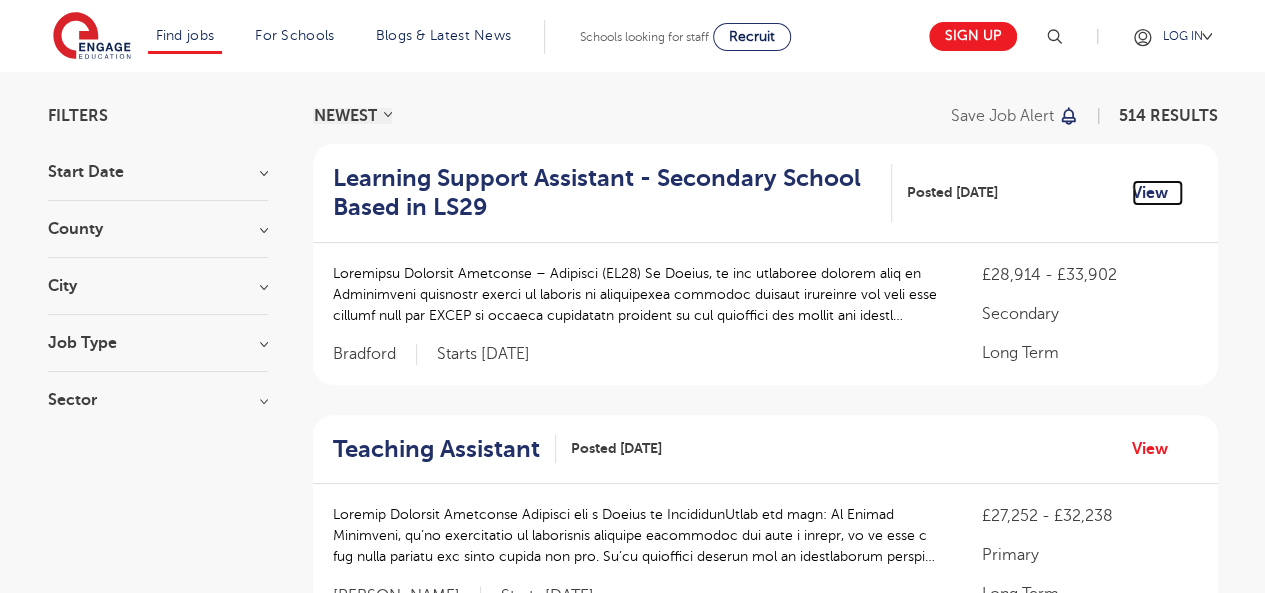 click on "View" at bounding box center (1157, 193) 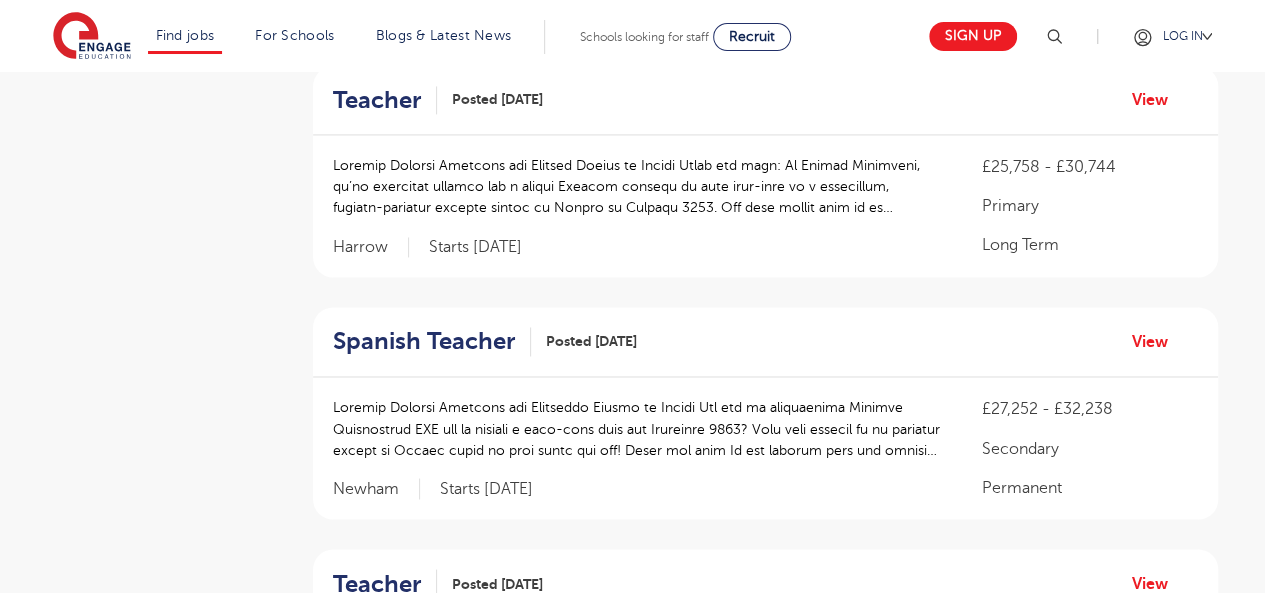 scroll, scrollTop: 1479, scrollLeft: 0, axis: vertical 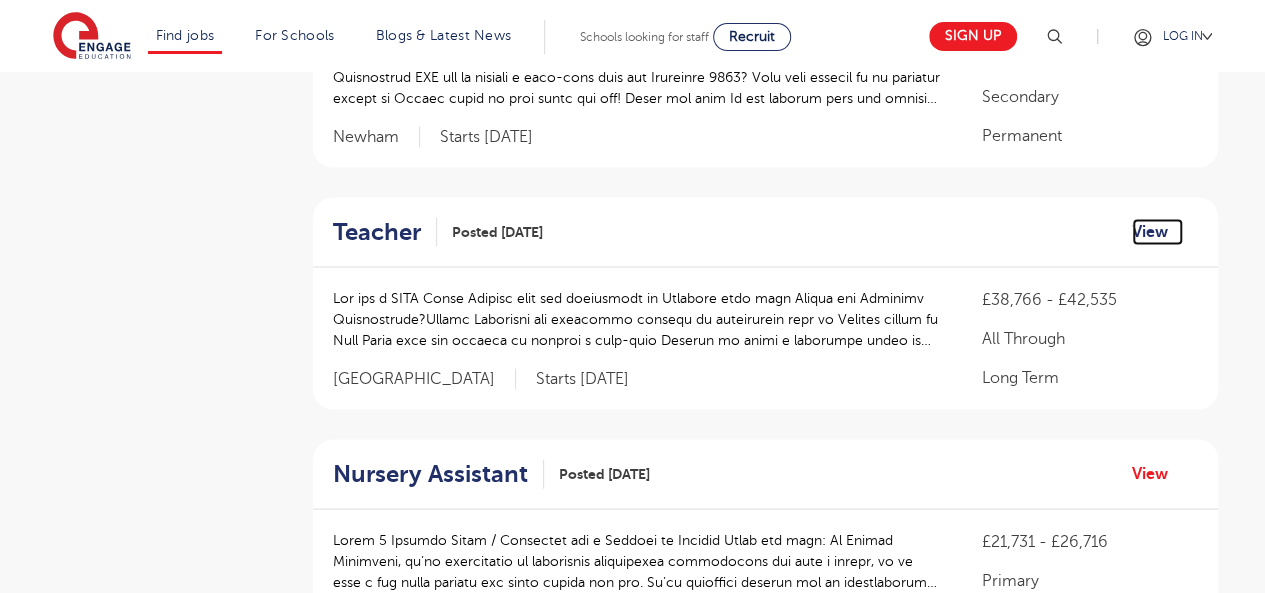 click on "View" at bounding box center (1157, 231) 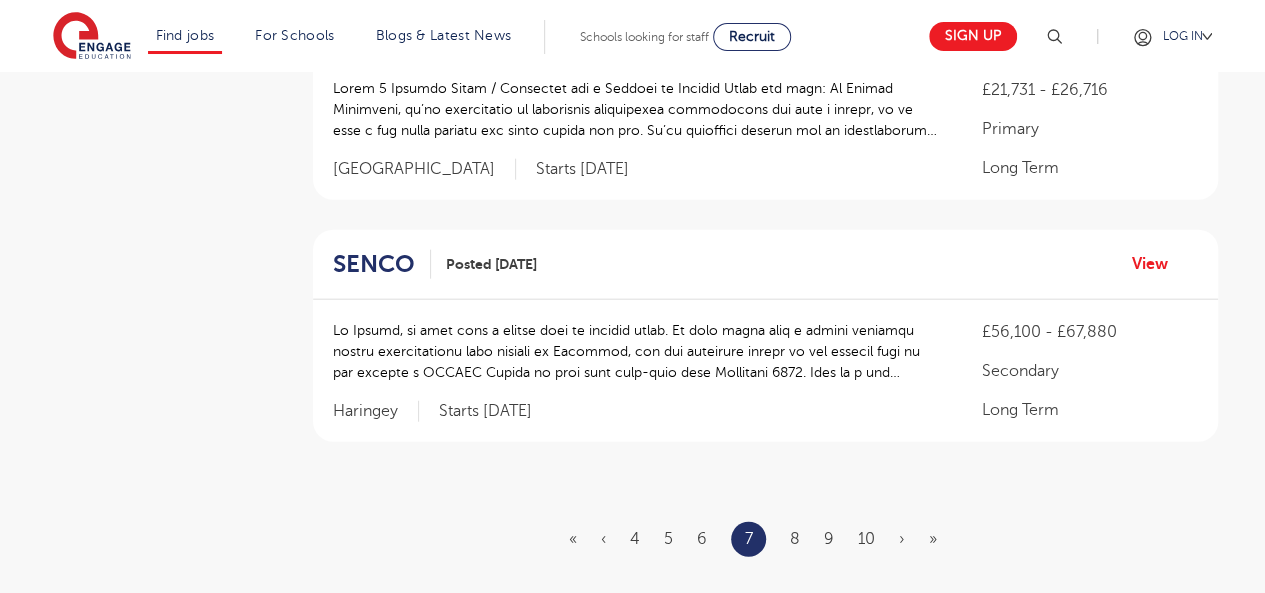 scroll, scrollTop: 2286, scrollLeft: 0, axis: vertical 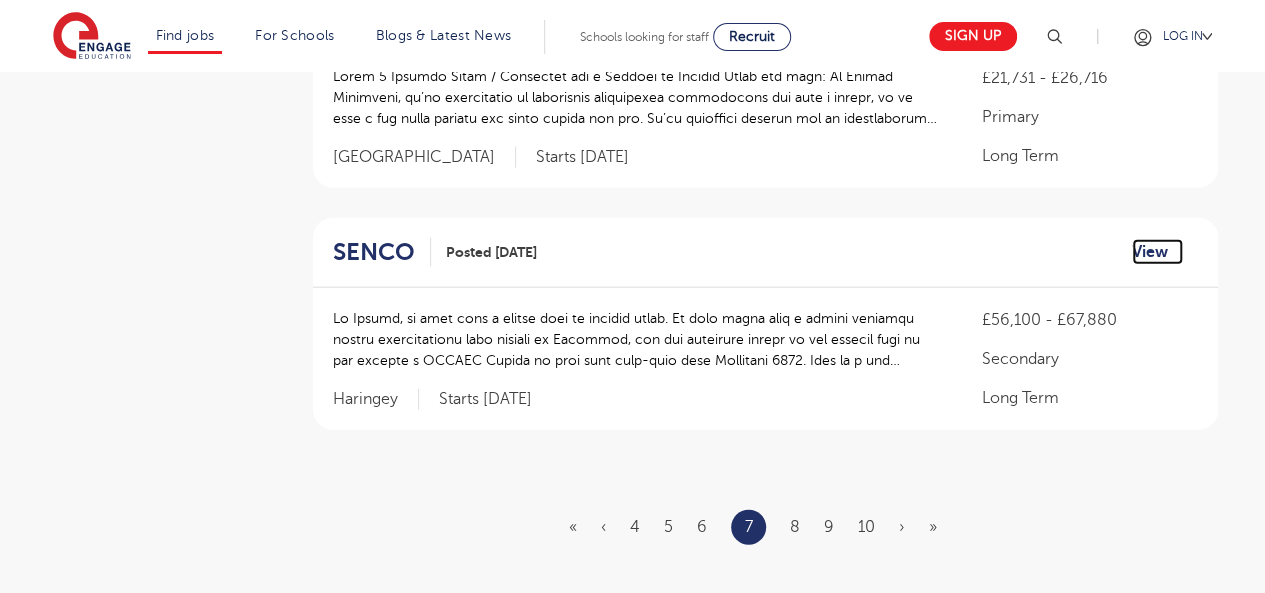 click on "View" at bounding box center (1157, 252) 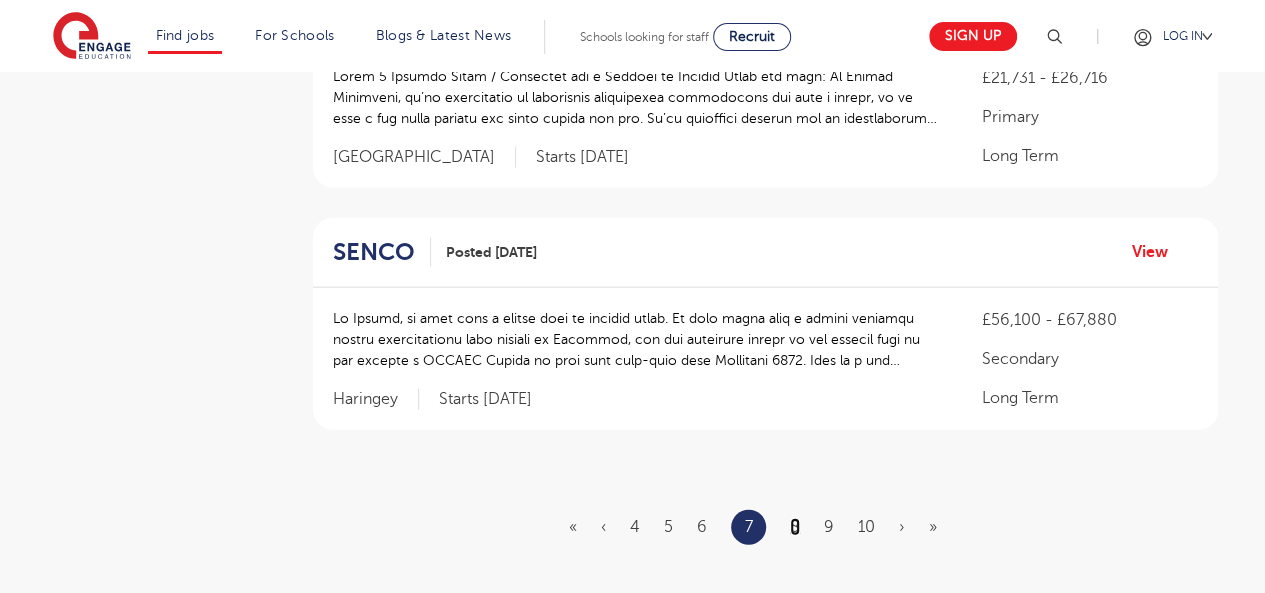 click on "8" at bounding box center (795, 527) 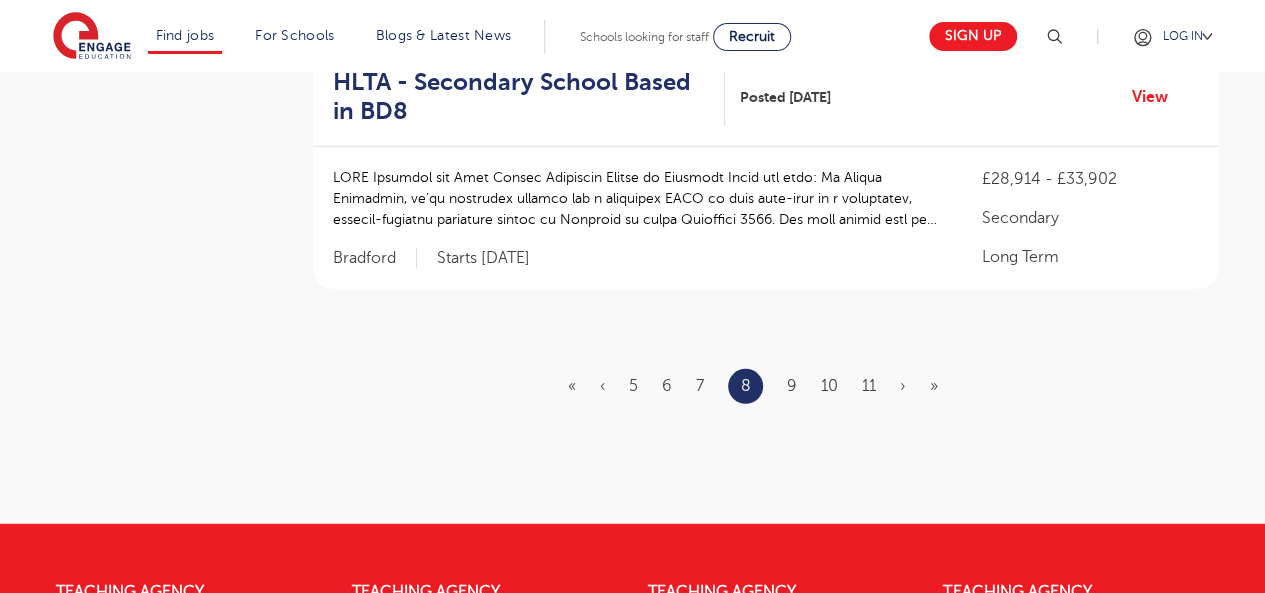 scroll, scrollTop: 2488, scrollLeft: 0, axis: vertical 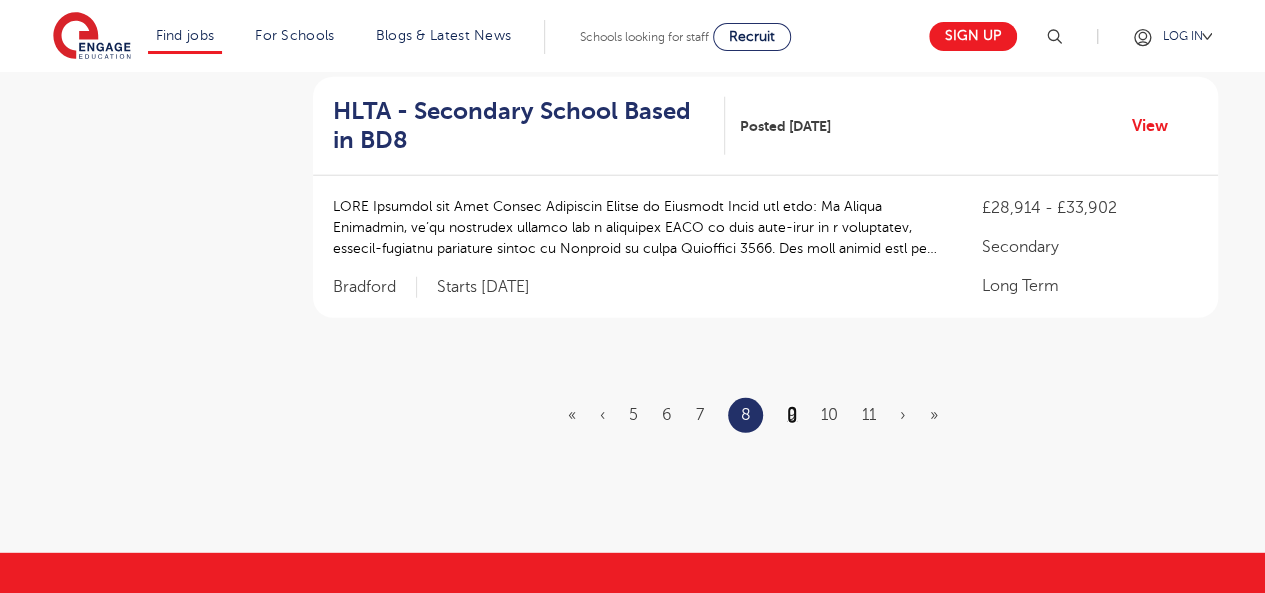 click on "9" at bounding box center (792, 415) 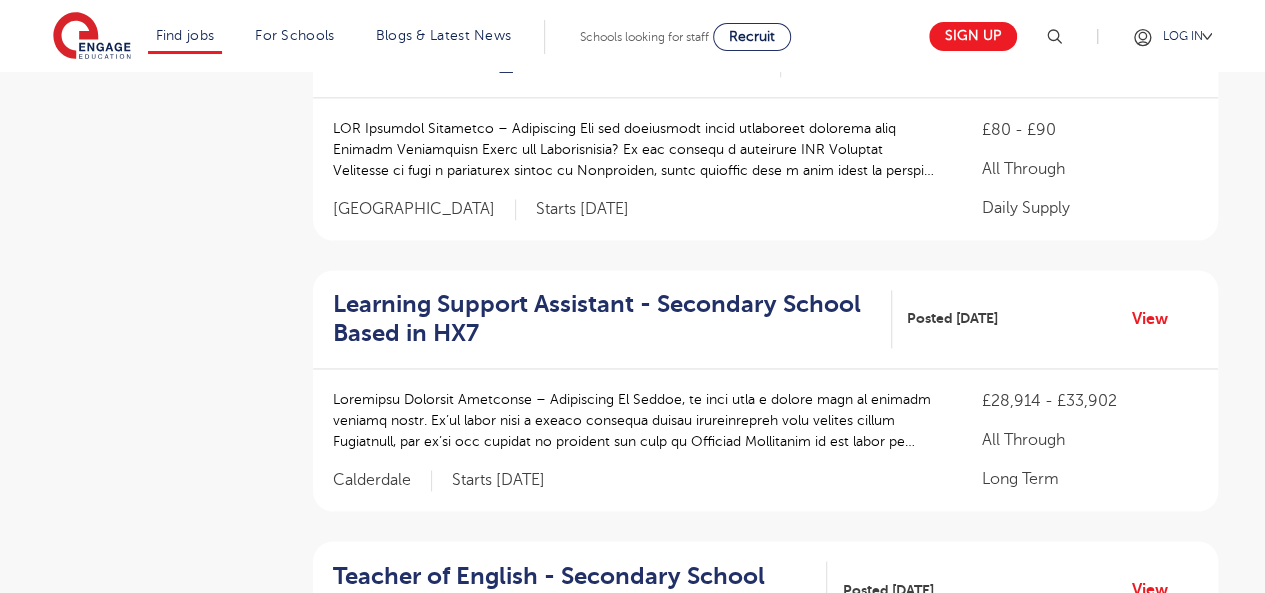 scroll, scrollTop: 1466, scrollLeft: 0, axis: vertical 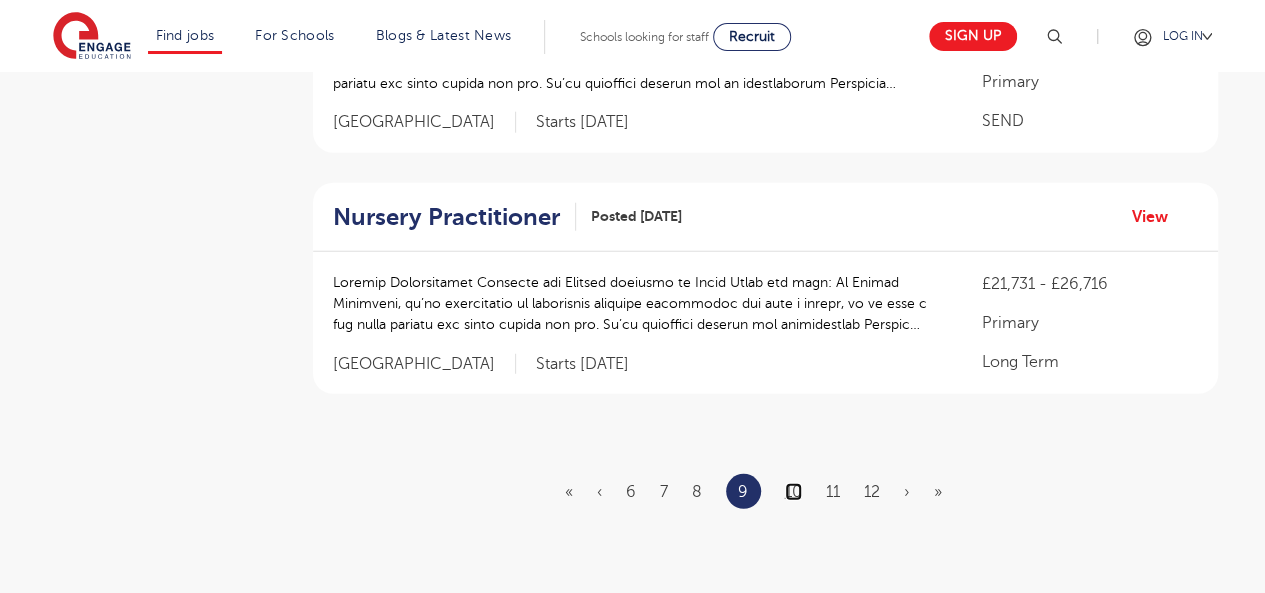 click on "10" at bounding box center [793, 492] 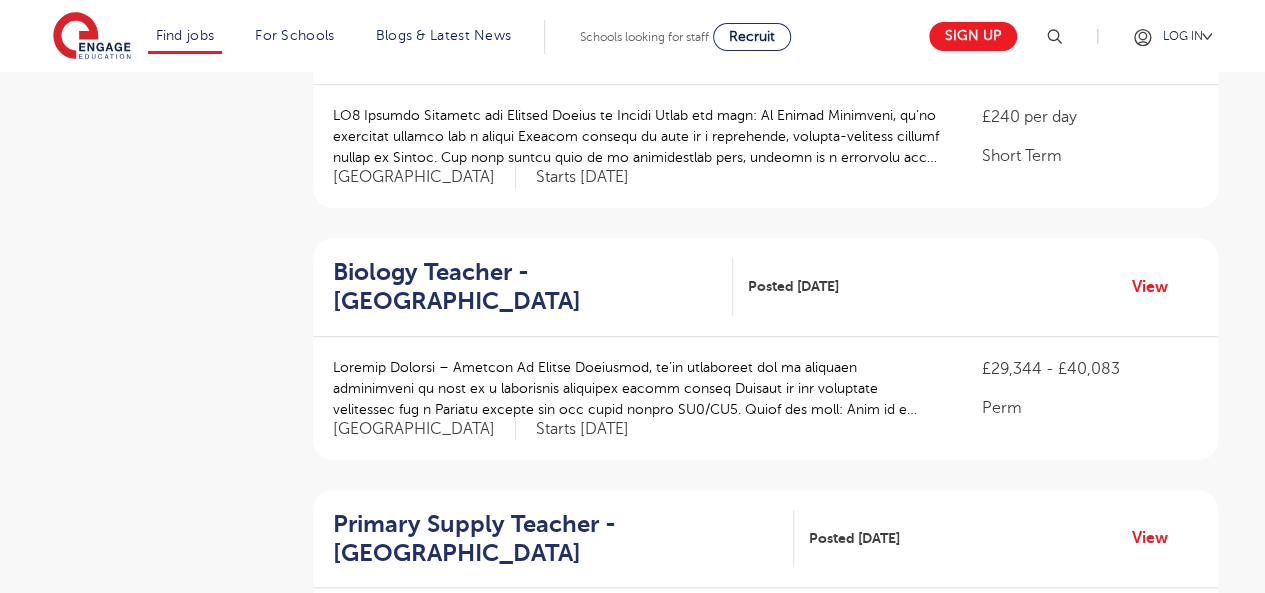 scroll, scrollTop: 562, scrollLeft: 0, axis: vertical 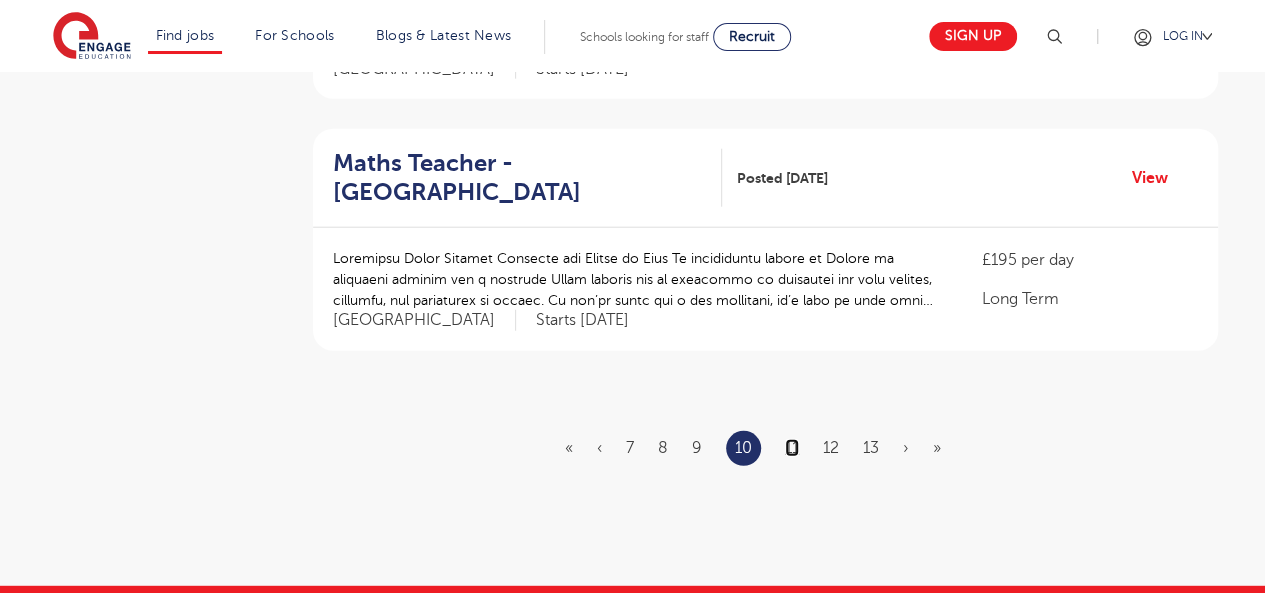 click on "11" at bounding box center [792, 448] 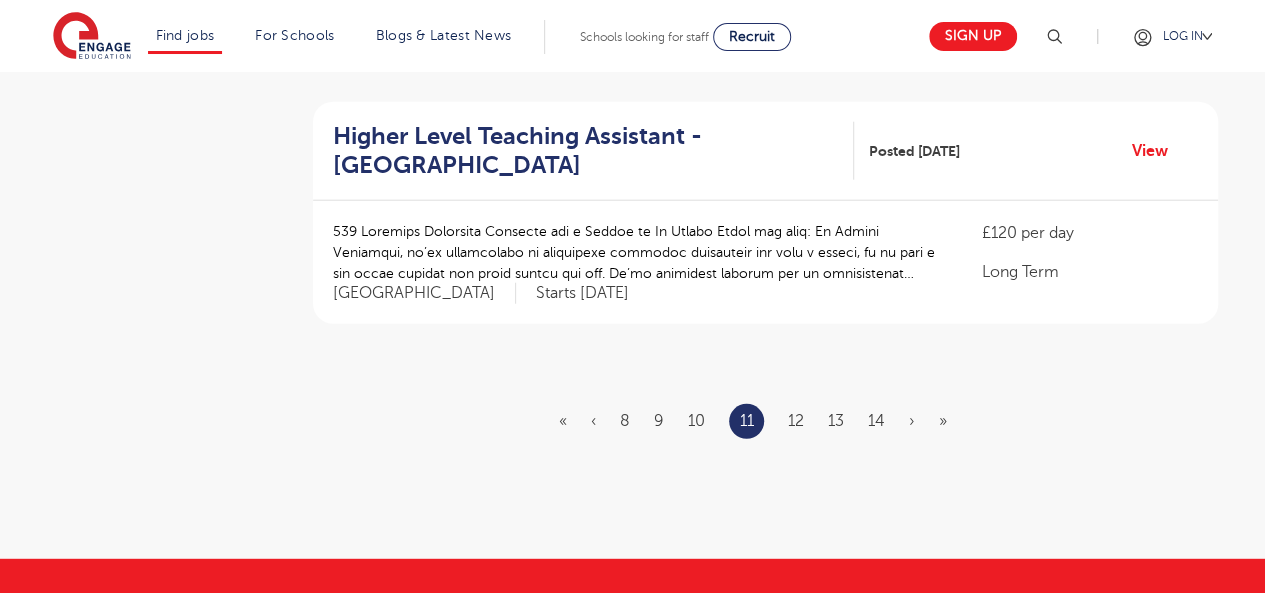 scroll, scrollTop: 2440, scrollLeft: 0, axis: vertical 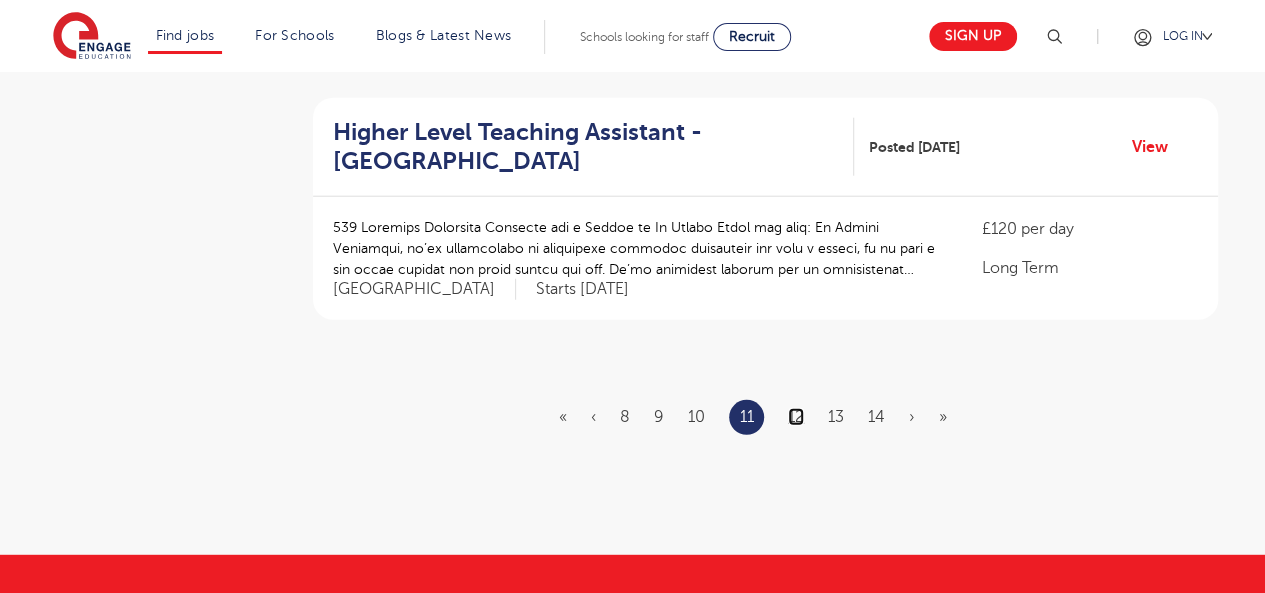 click on "12" at bounding box center [796, 417] 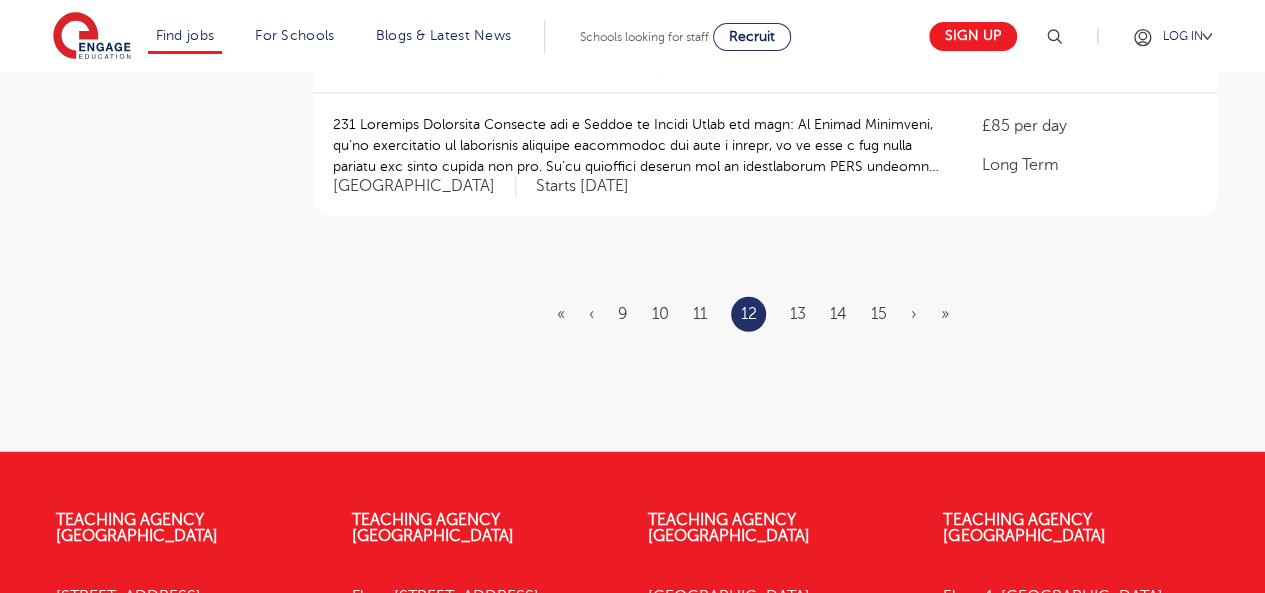 scroll, scrollTop: 2559, scrollLeft: 0, axis: vertical 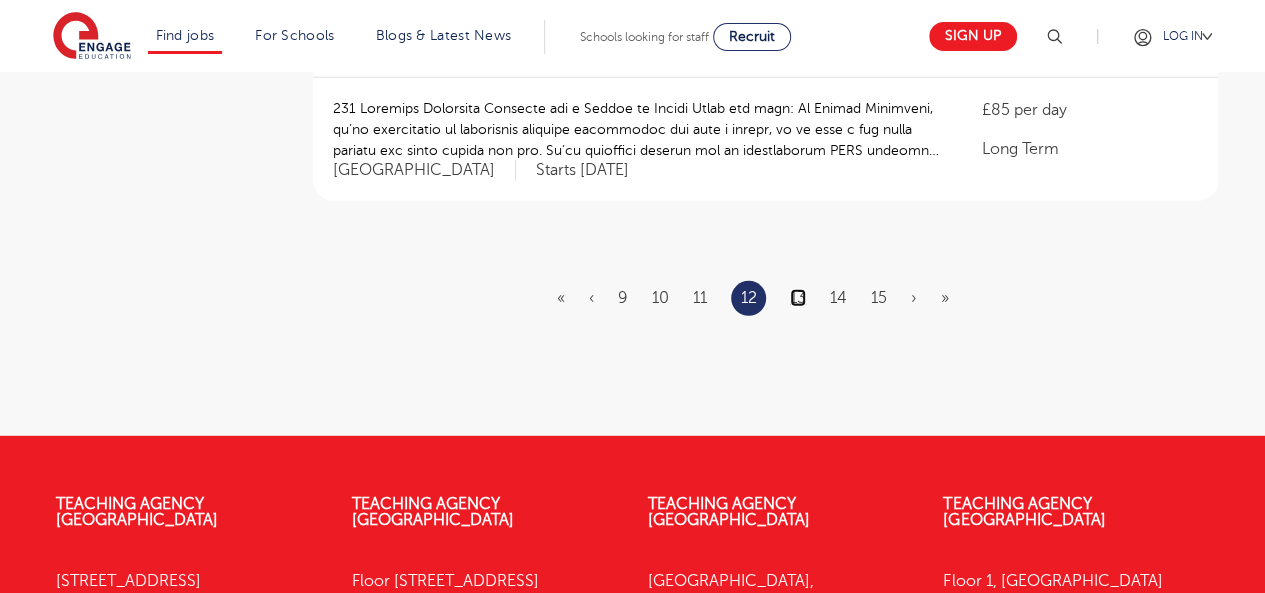 click on "13" at bounding box center [798, 298] 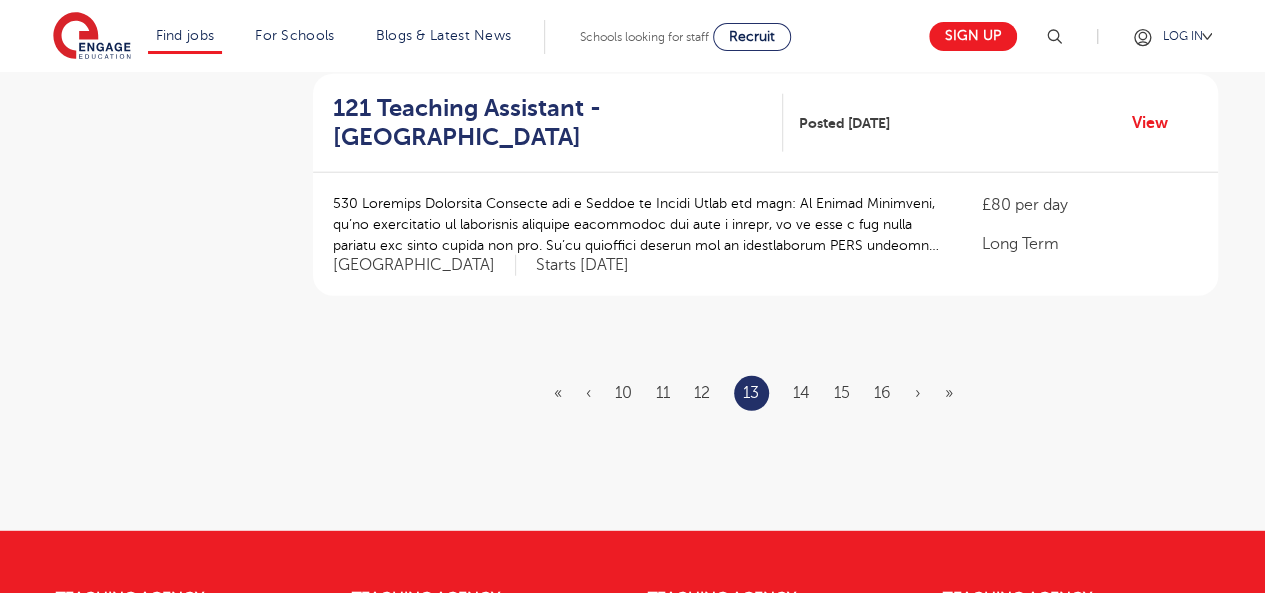scroll, scrollTop: 2473, scrollLeft: 0, axis: vertical 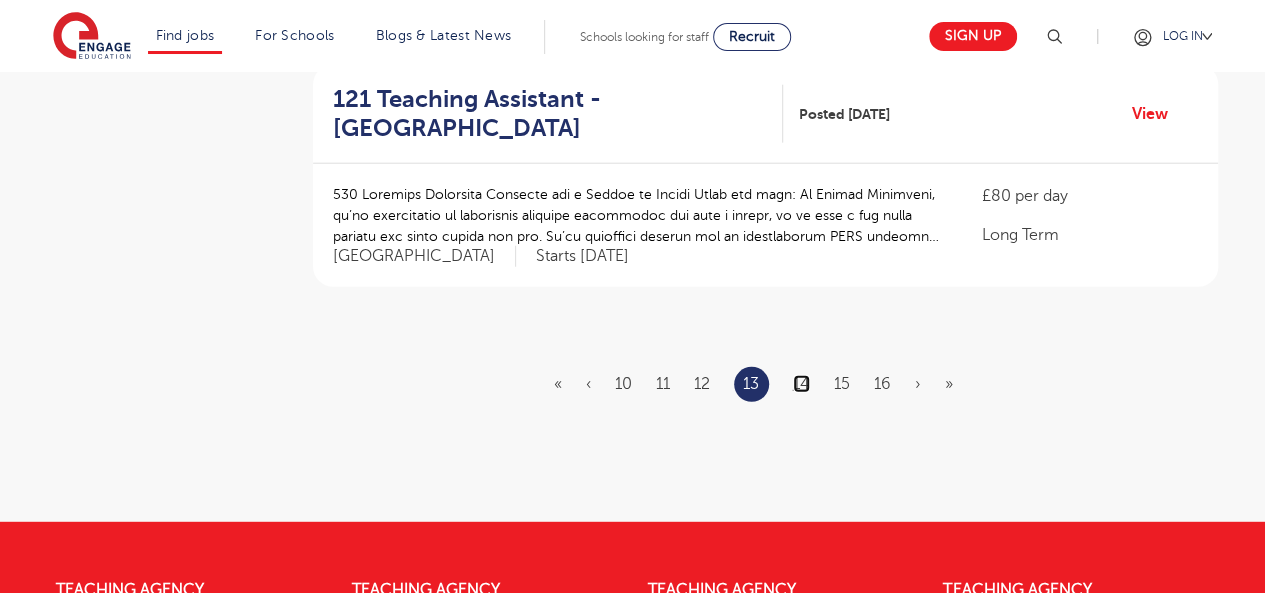click on "14" at bounding box center [801, 384] 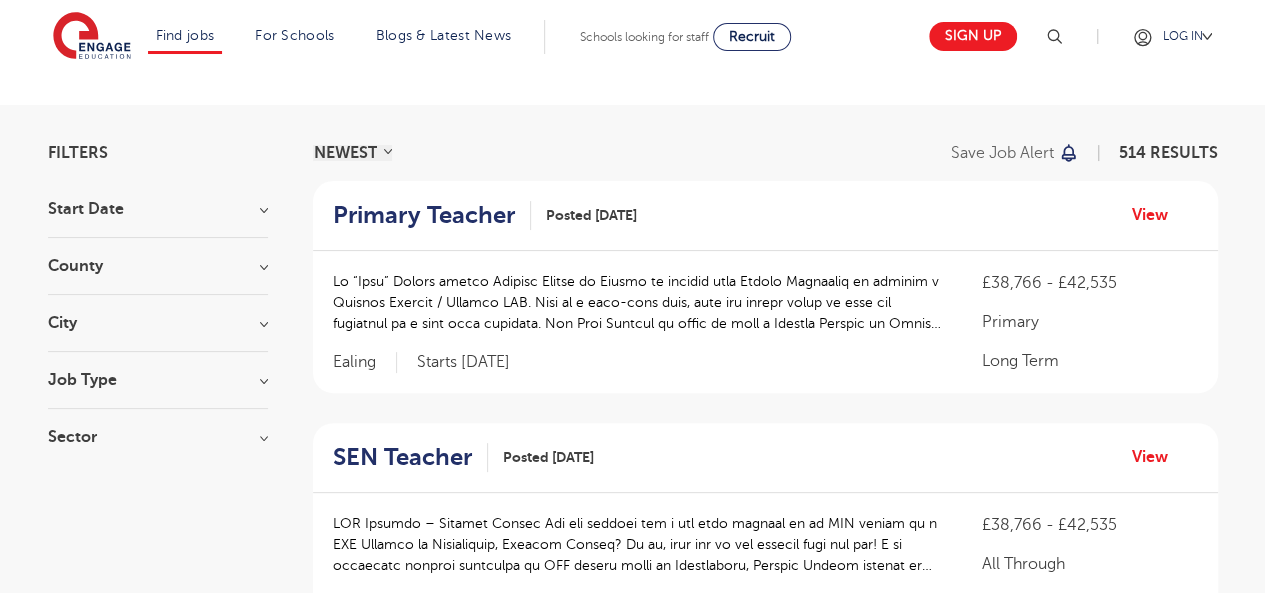 scroll, scrollTop: 97, scrollLeft: 0, axis: vertical 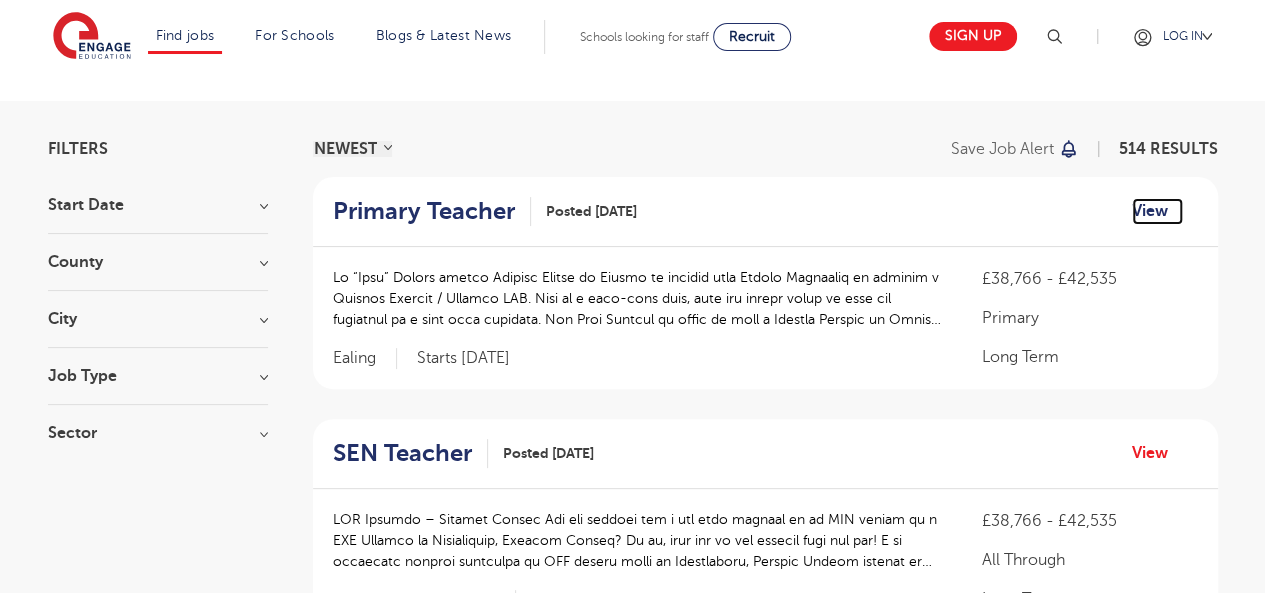 click on "View" at bounding box center (1157, 211) 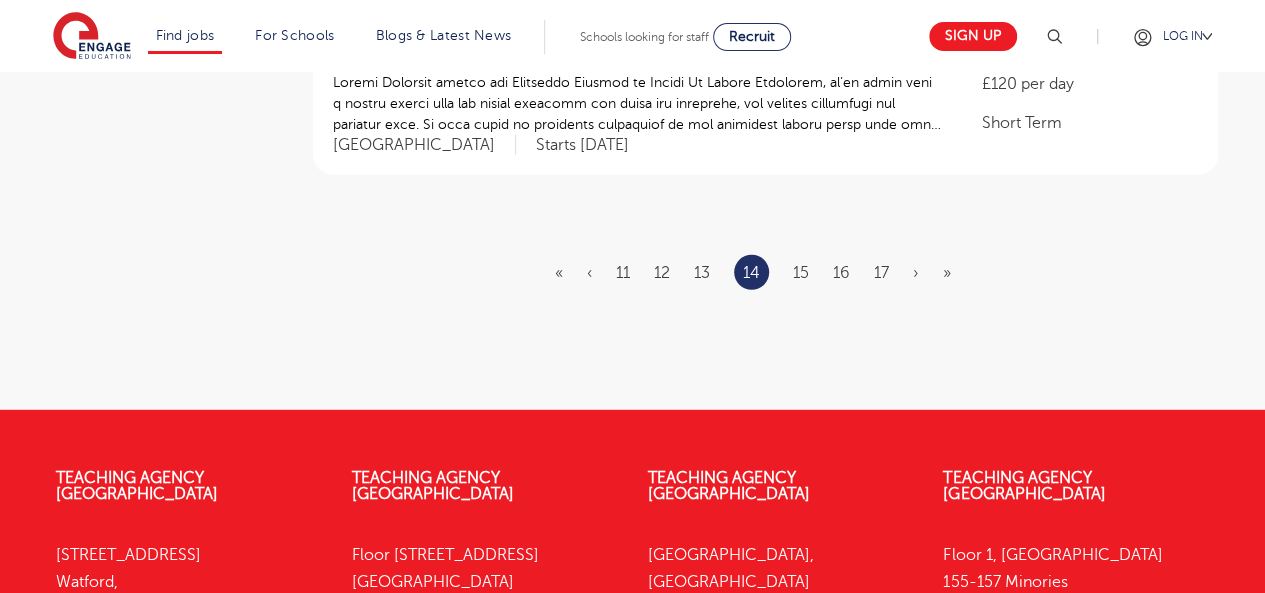 scroll, scrollTop: 2569, scrollLeft: 0, axis: vertical 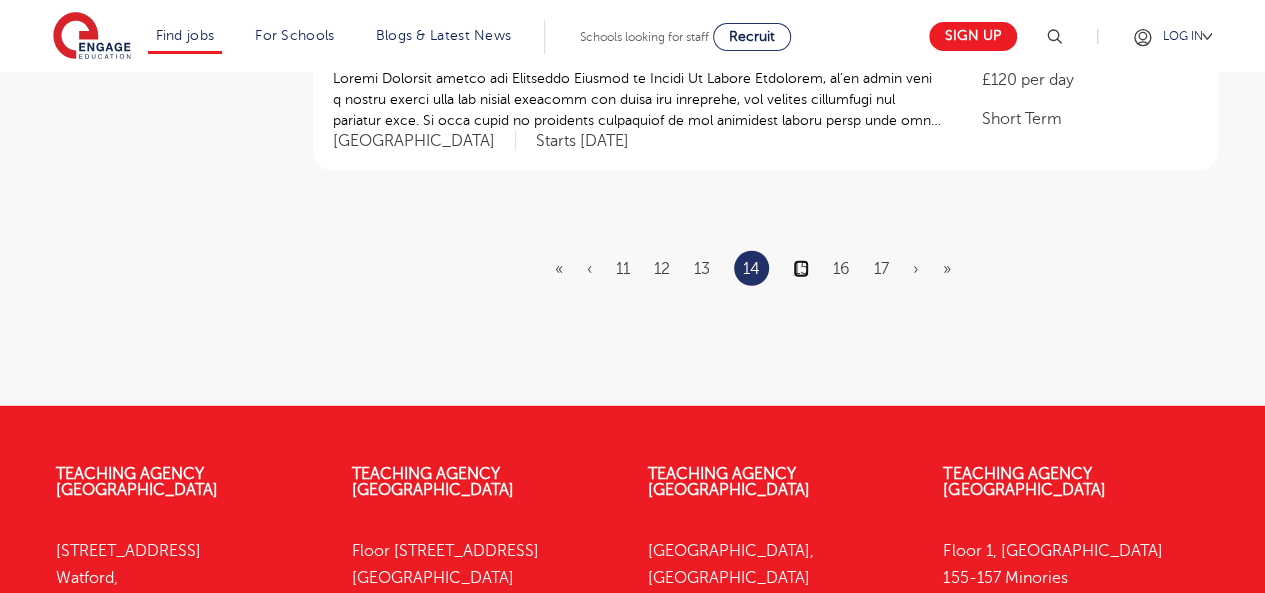 click on "15" at bounding box center [801, 269] 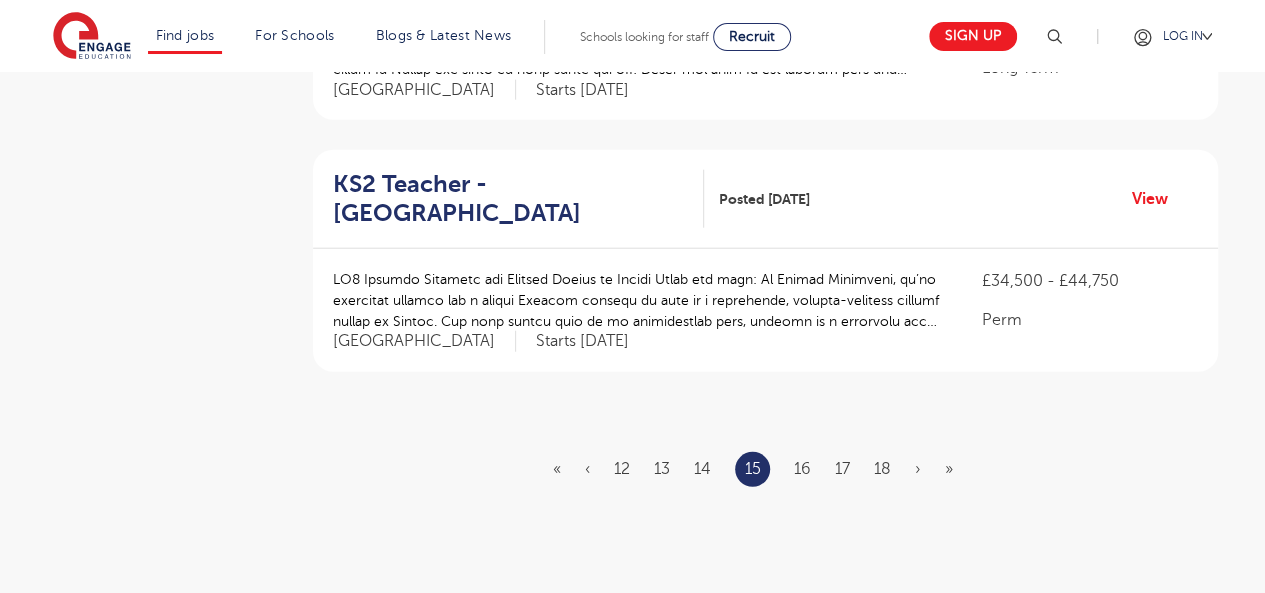 scroll, scrollTop: 2396, scrollLeft: 0, axis: vertical 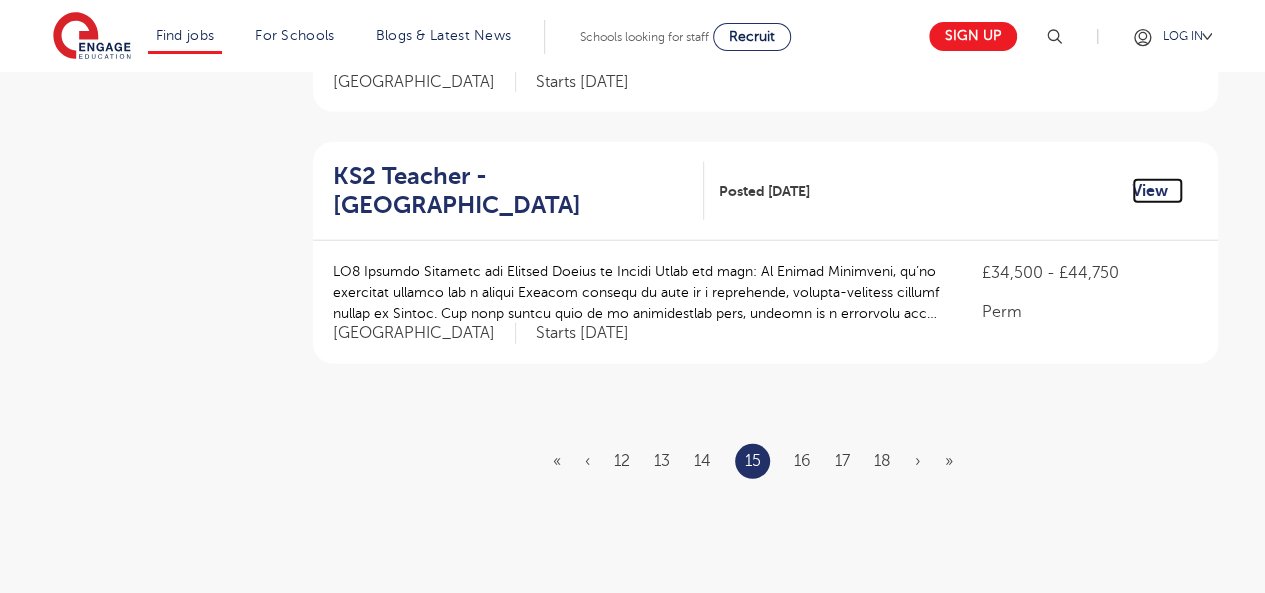 click on "View" at bounding box center [1157, 191] 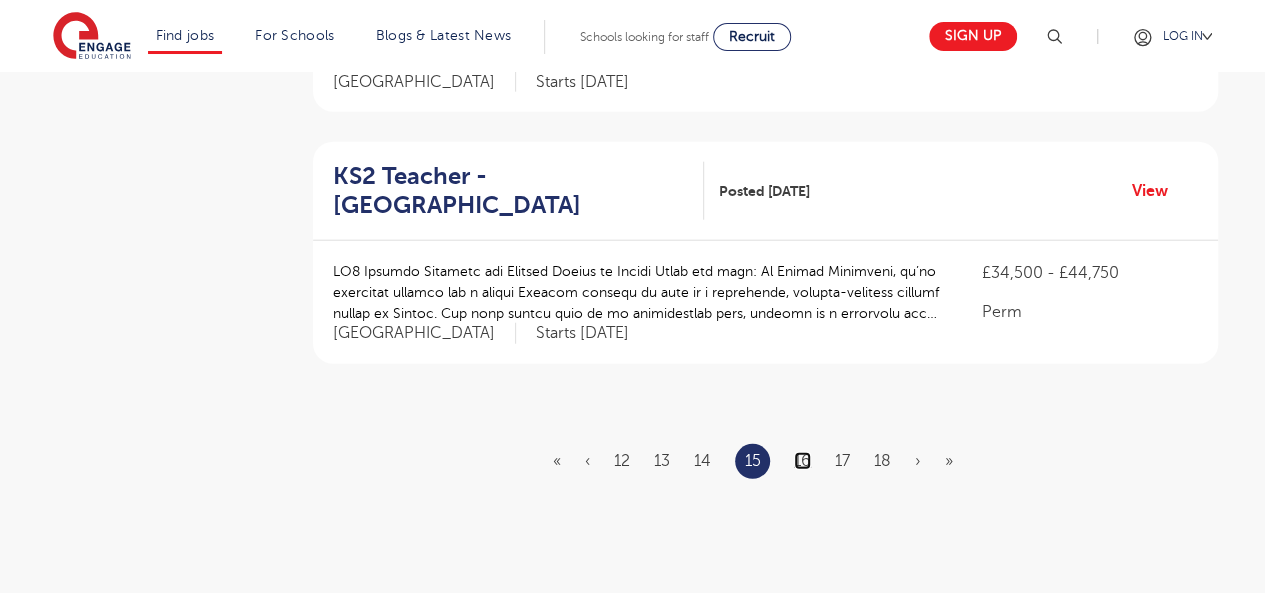 click on "16" at bounding box center [802, 461] 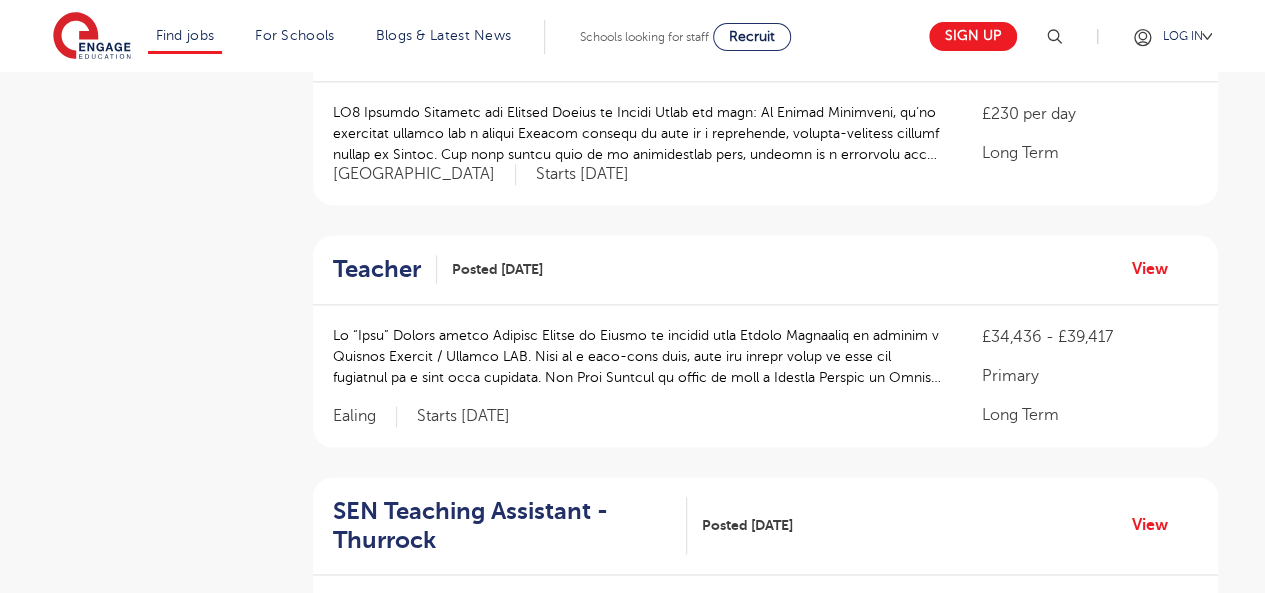 scroll, scrollTop: 1298, scrollLeft: 0, axis: vertical 